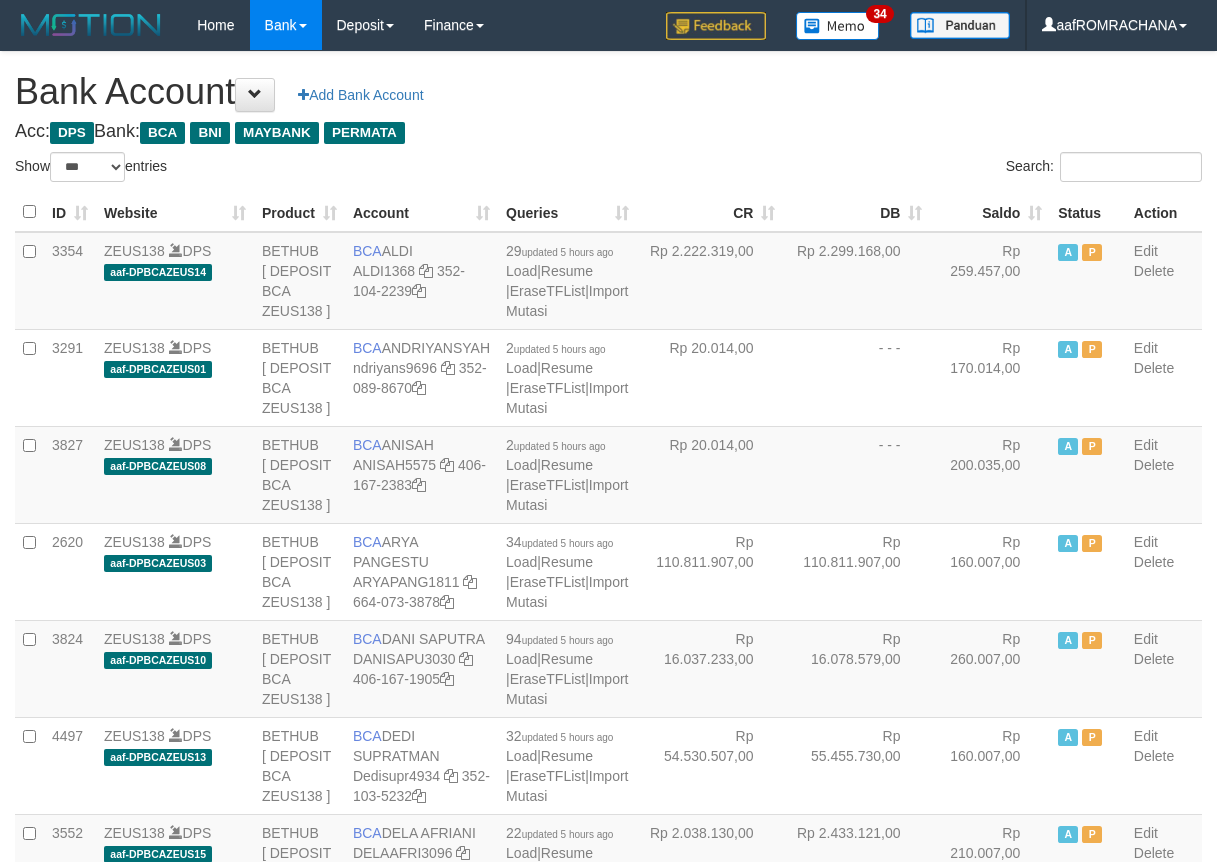 select on "***" 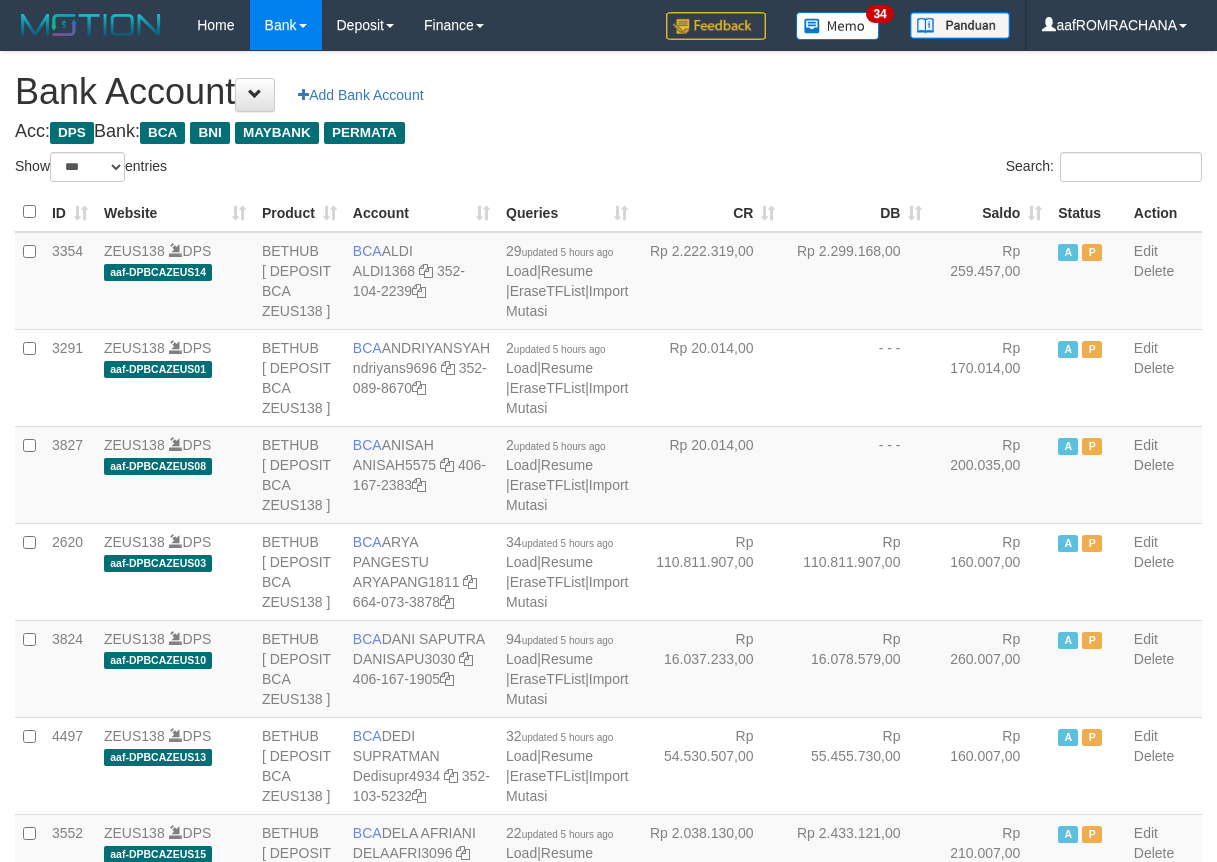 scroll, scrollTop: 0, scrollLeft: 0, axis: both 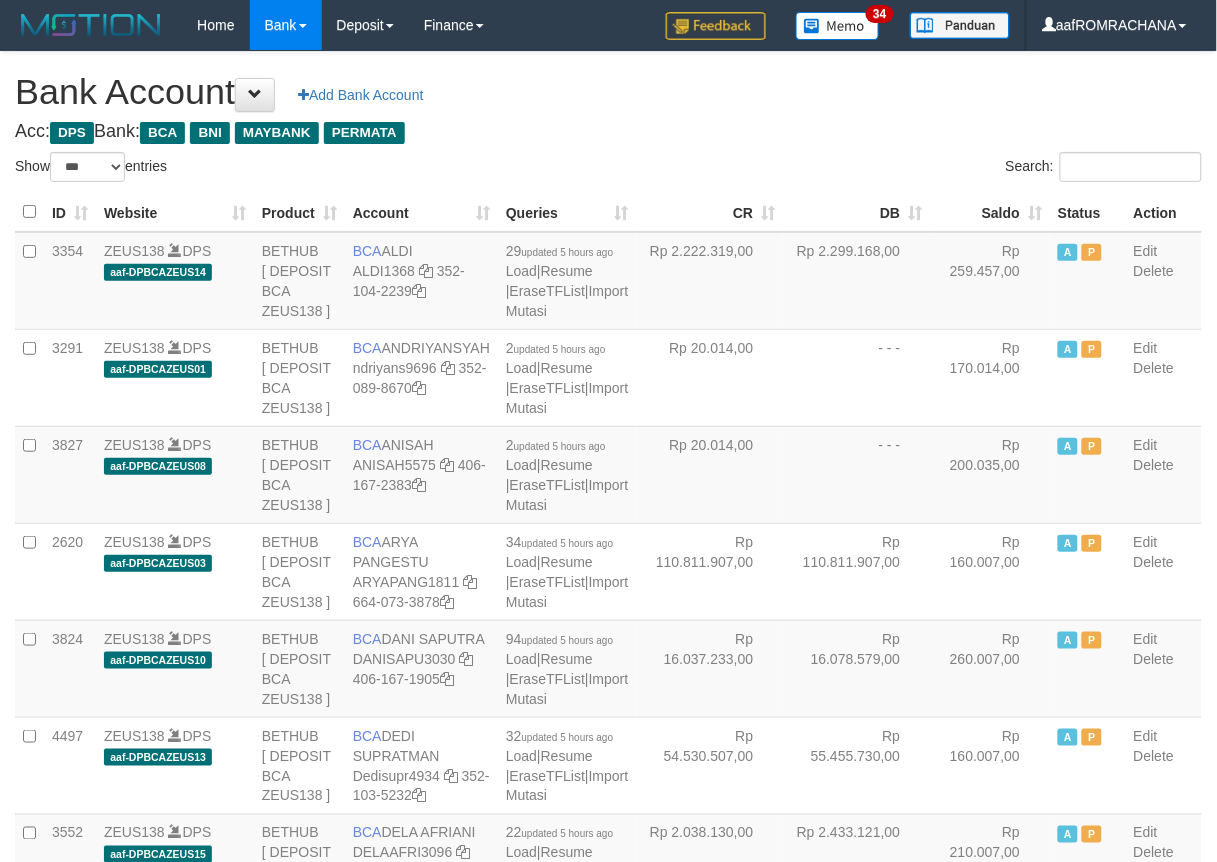 click on "Saldo" at bounding box center (990, 212) 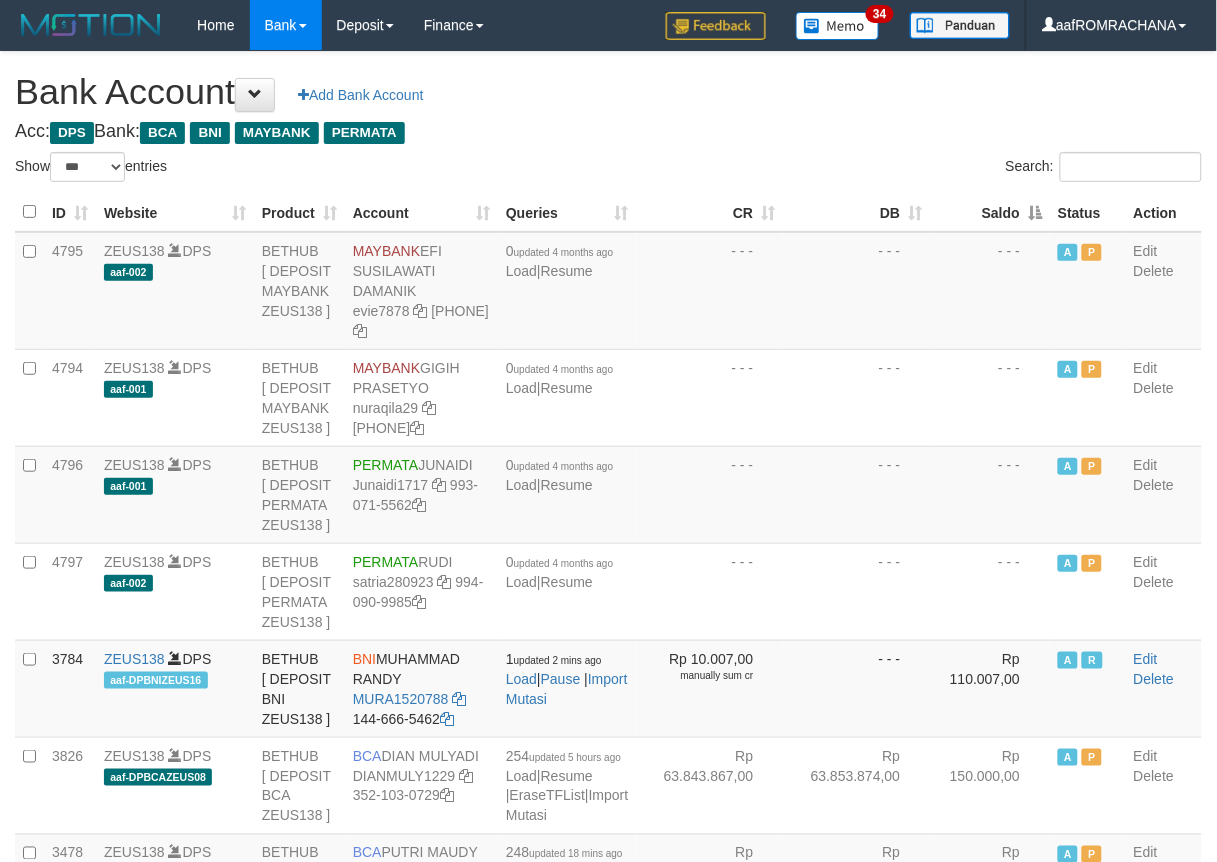 click on "Saldo" at bounding box center (990, 212) 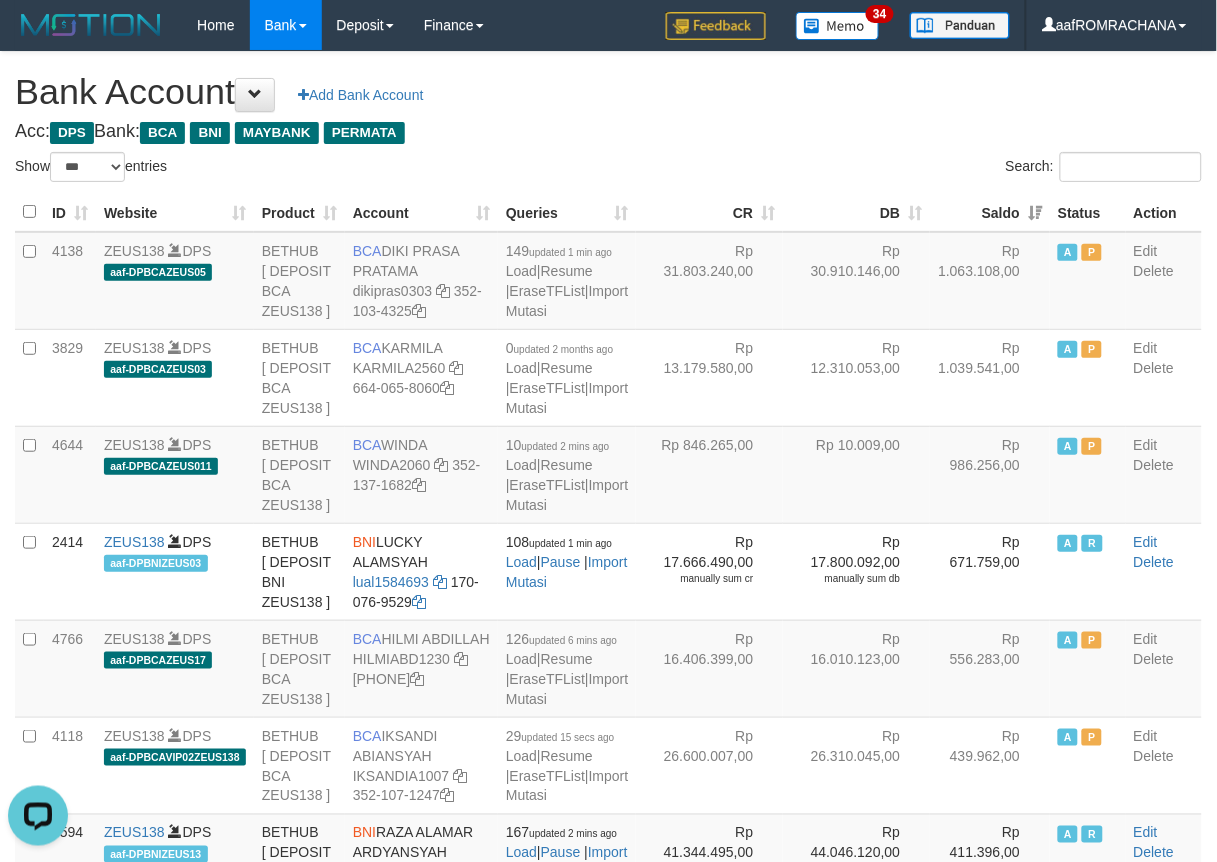 scroll, scrollTop: 0, scrollLeft: 0, axis: both 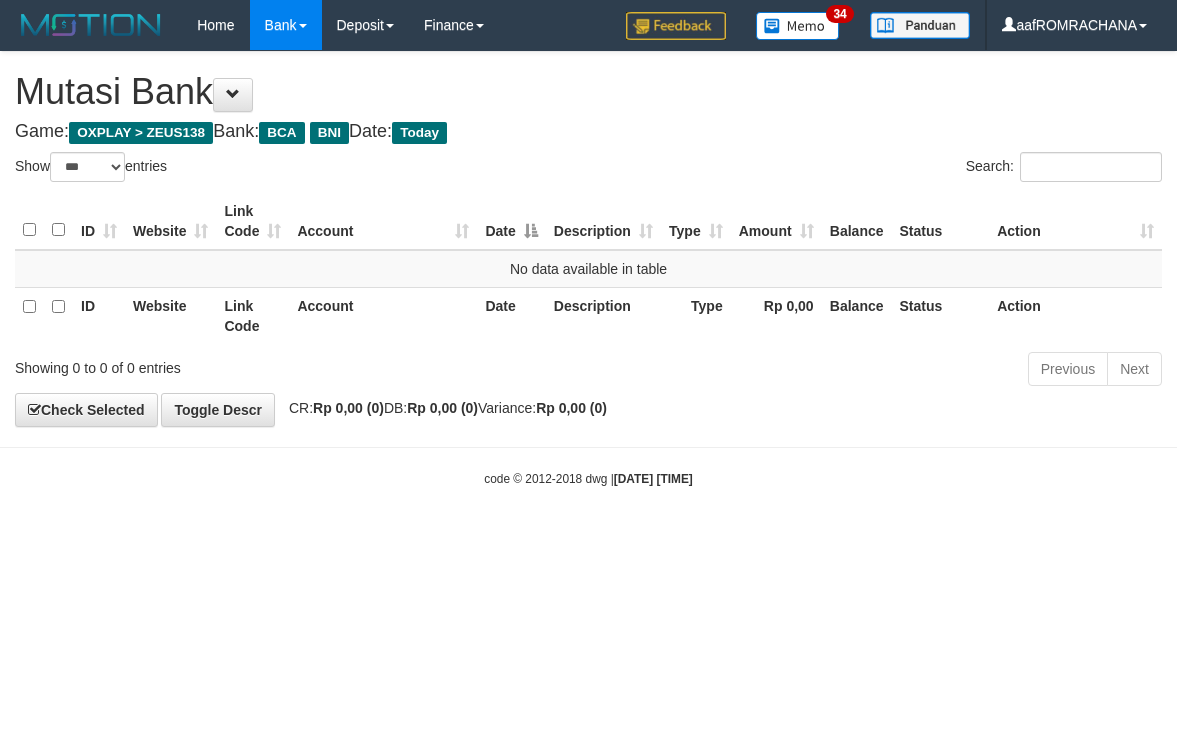 select on "***" 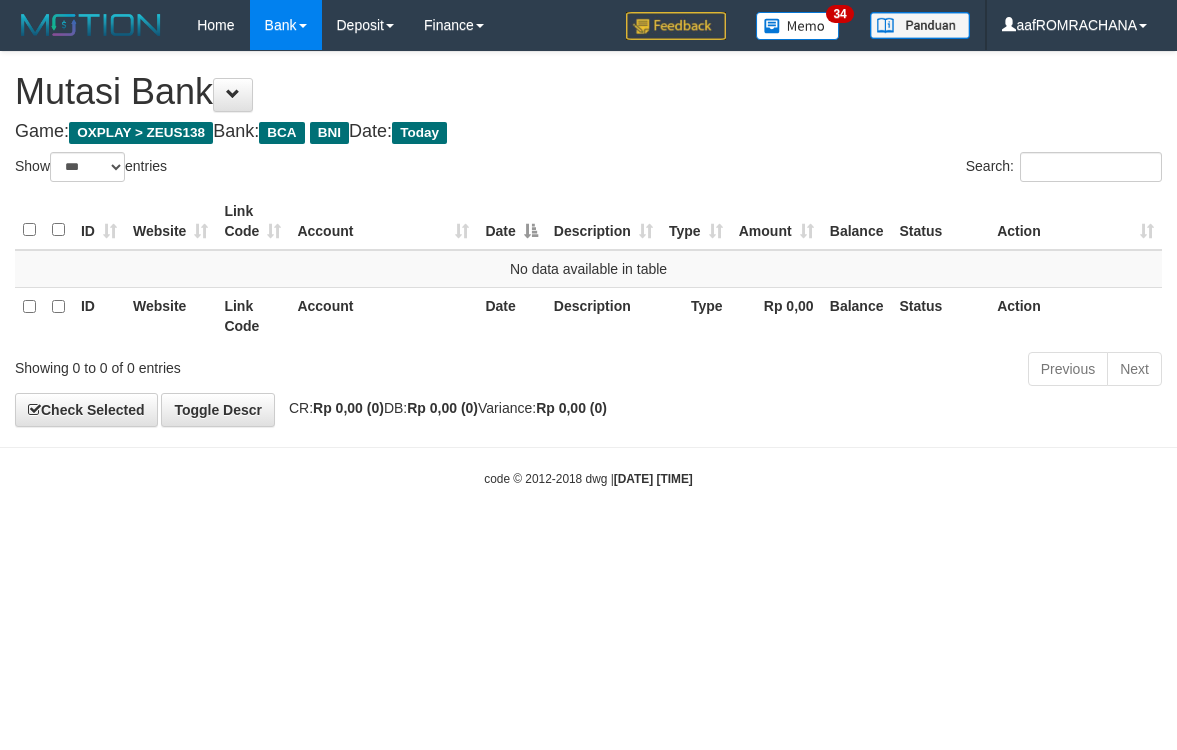 scroll, scrollTop: 0, scrollLeft: 0, axis: both 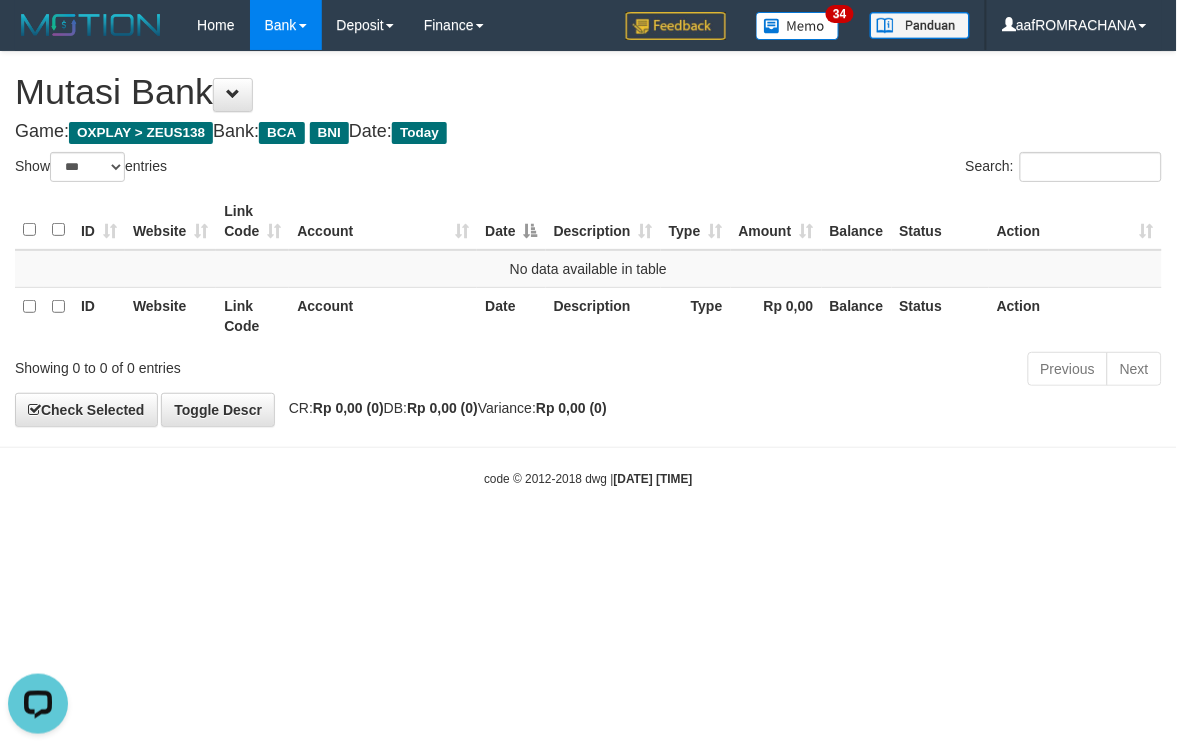 click on "Toggle navigation
Home
Bank
Account List
Load
By Website
Group
[OXPLAY]													ZEUS138
By Load Group (DPS)
Sync" at bounding box center [588, 269] 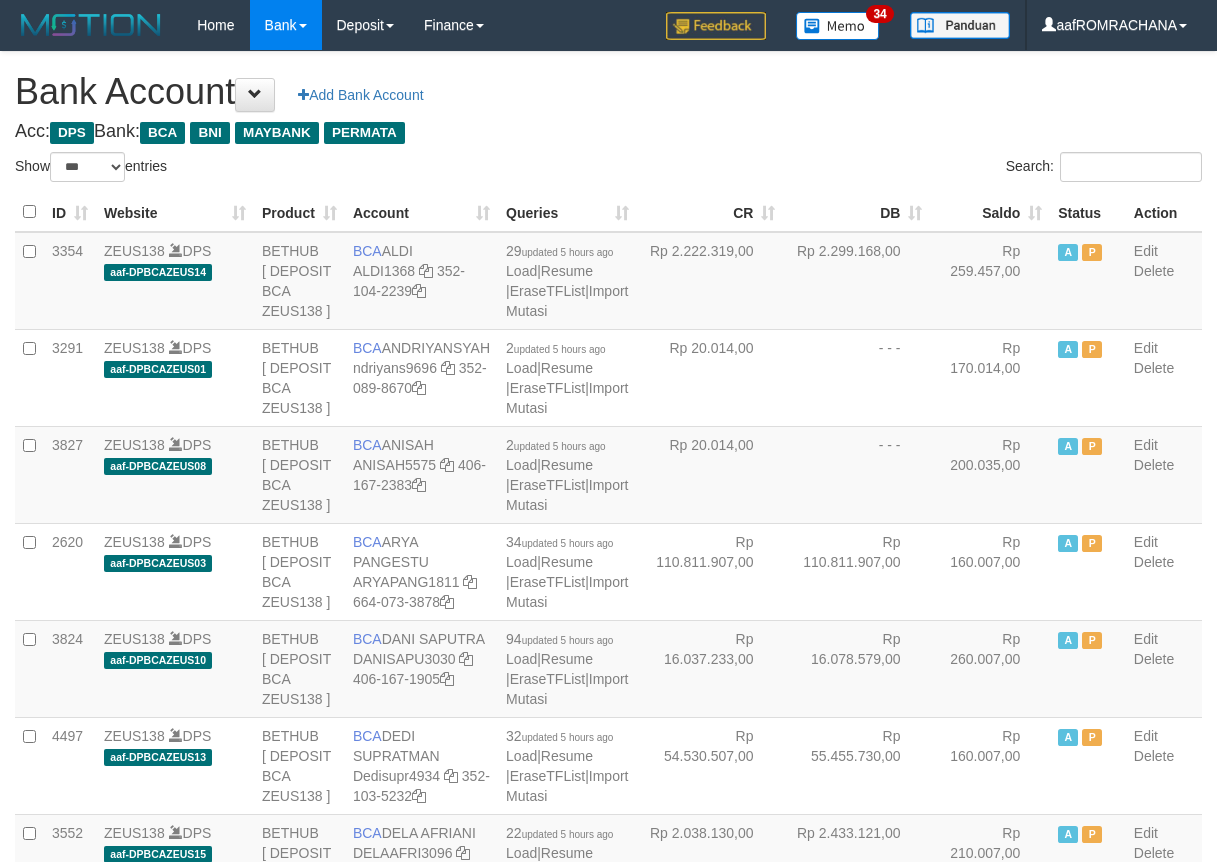 select on "***" 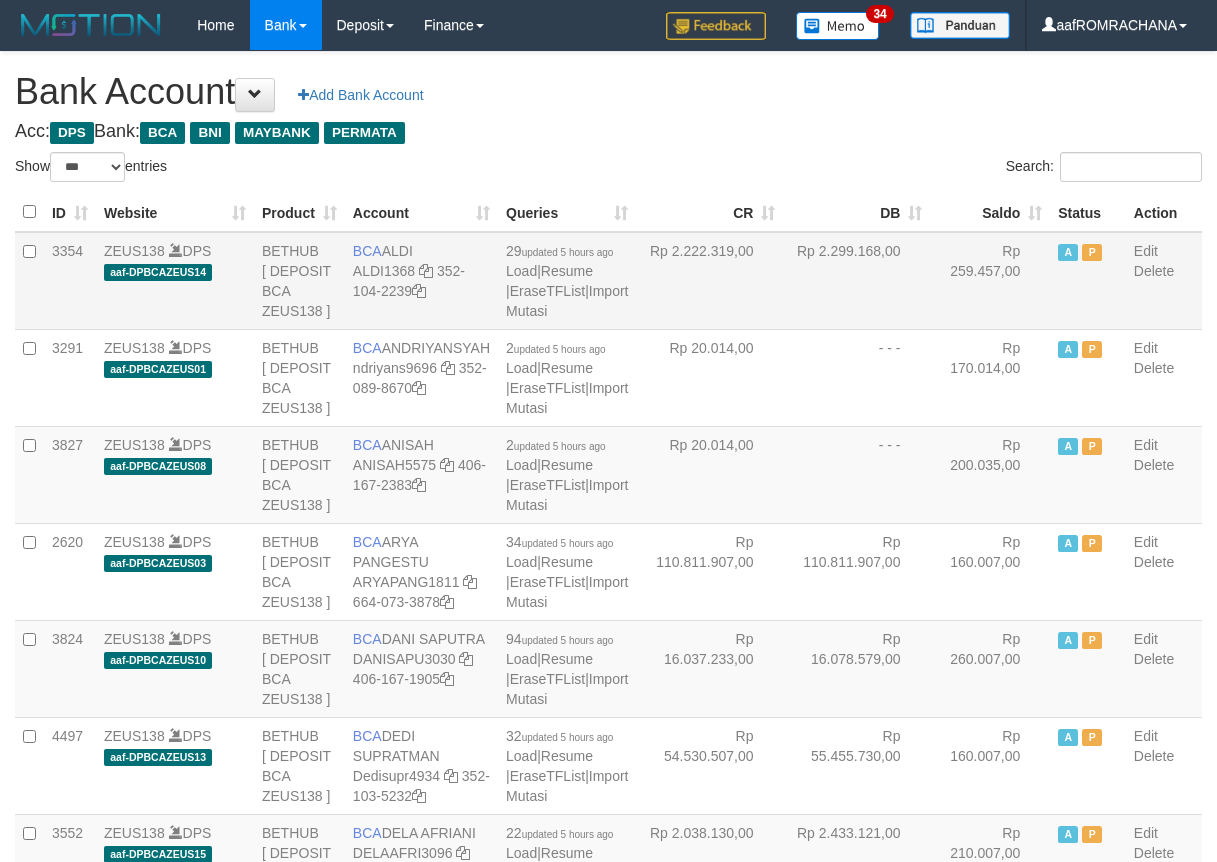 scroll, scrollTop: 0, scrollLeft: 0, axis: both 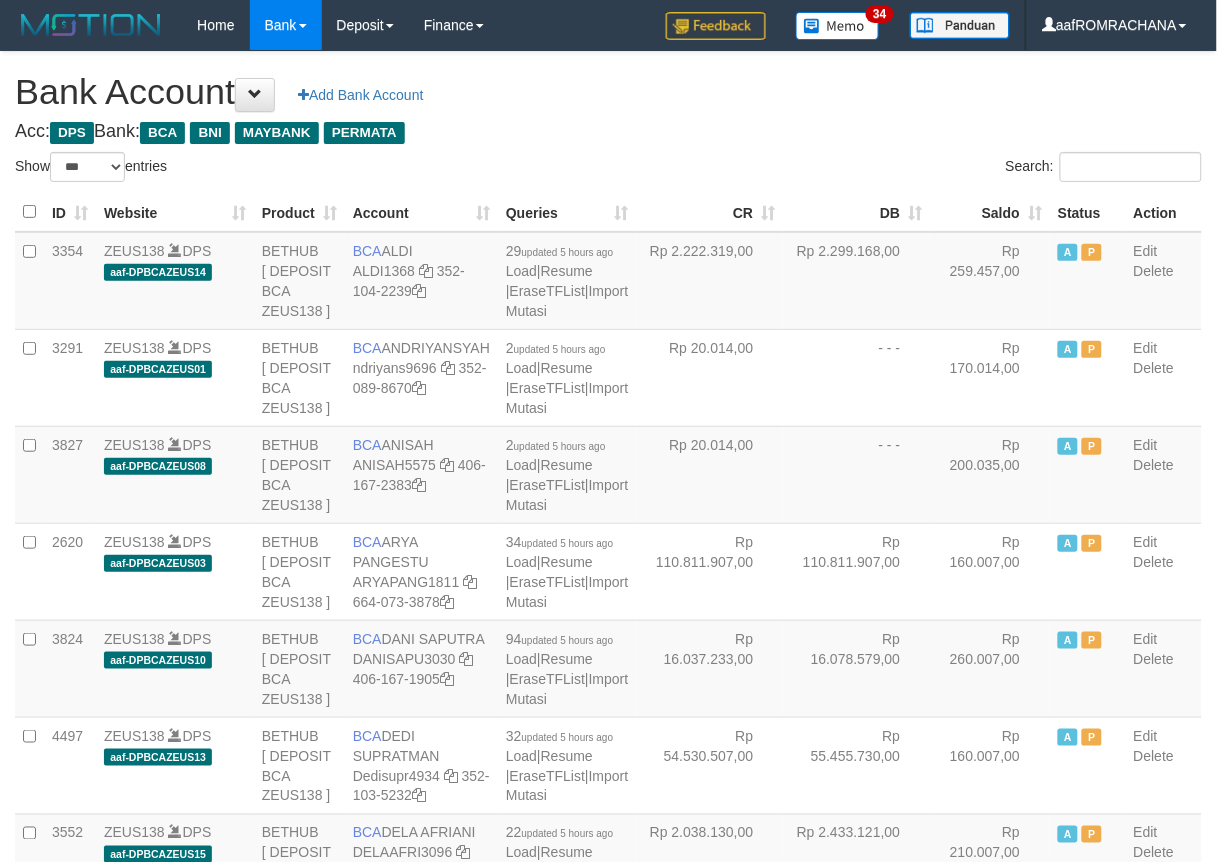 click on "Saldo" at bounding box center (990, 212) 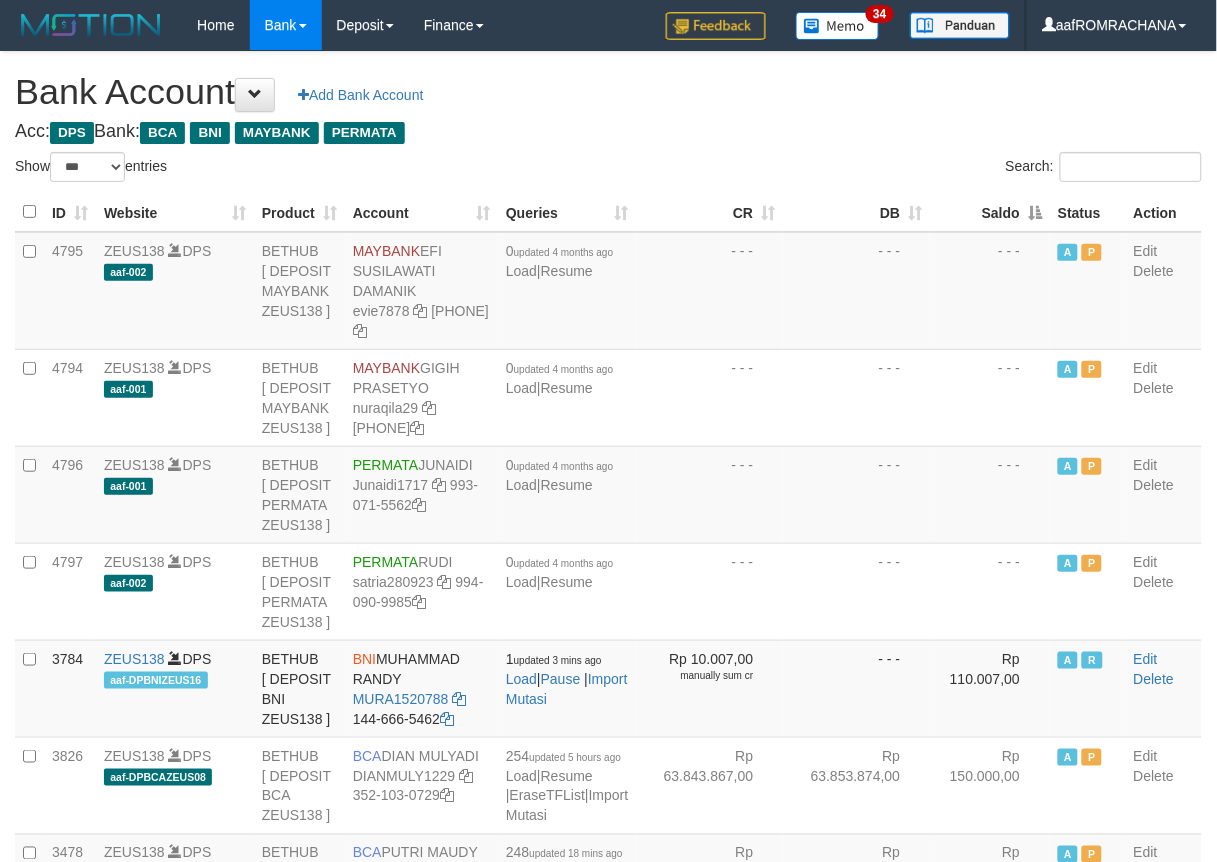 click on "Saldo" at bounding box center [990, 212] 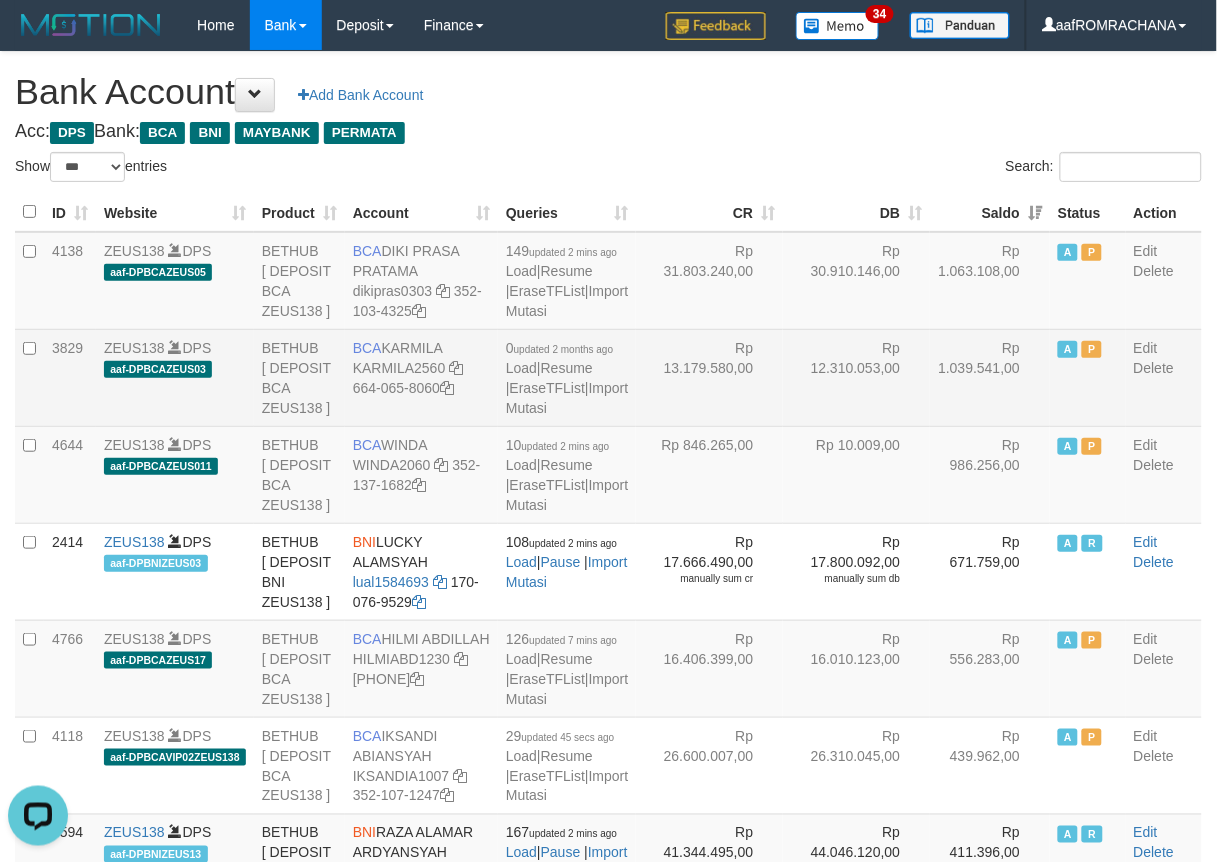 scroll, scrollTop: 0, scrollLeft: 0, axis: both 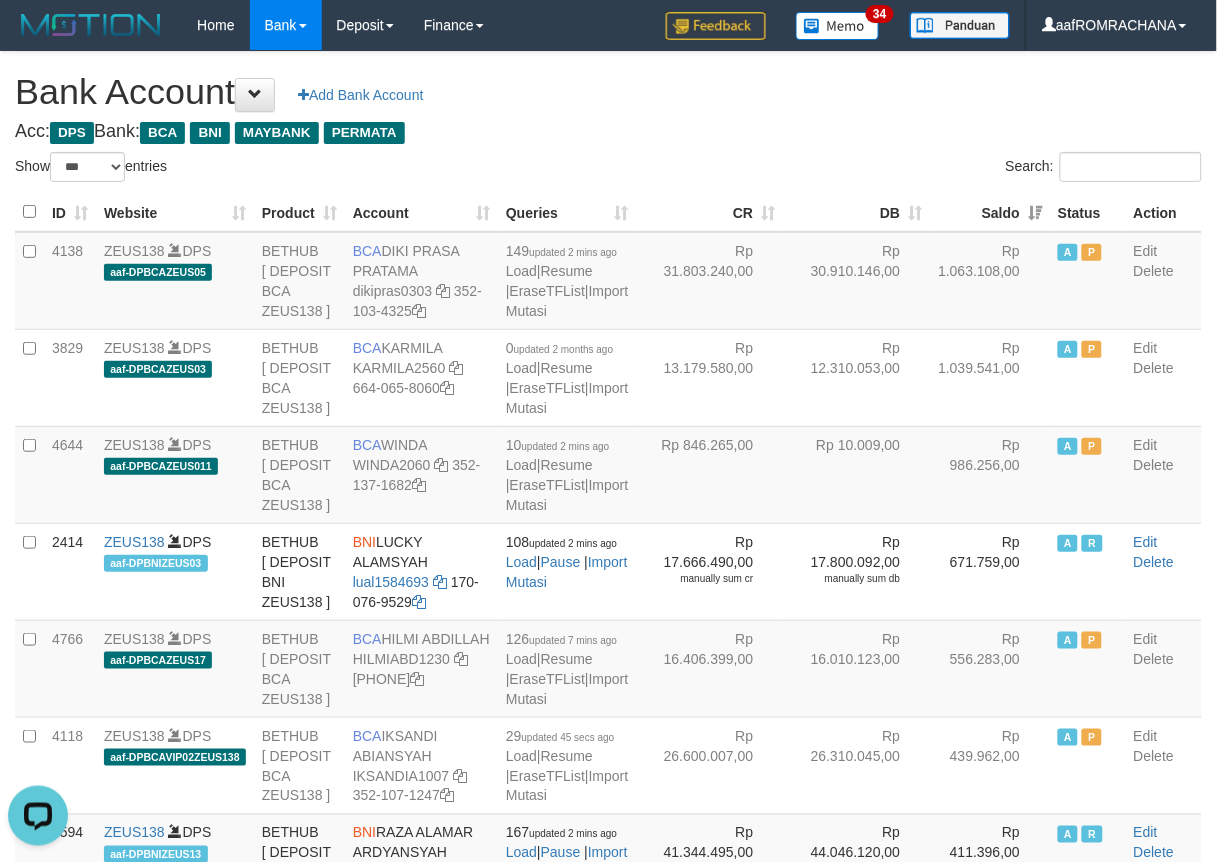 click on "Search:" at bounding box center (913, 169) 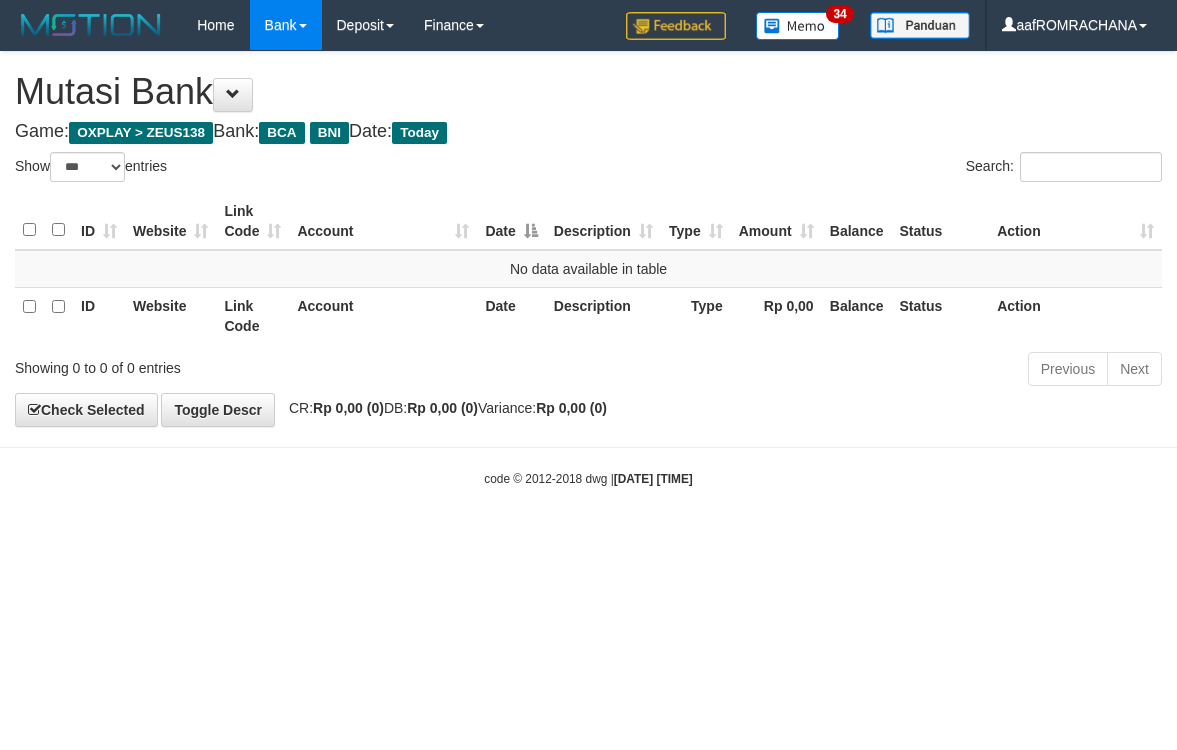 select on "***" 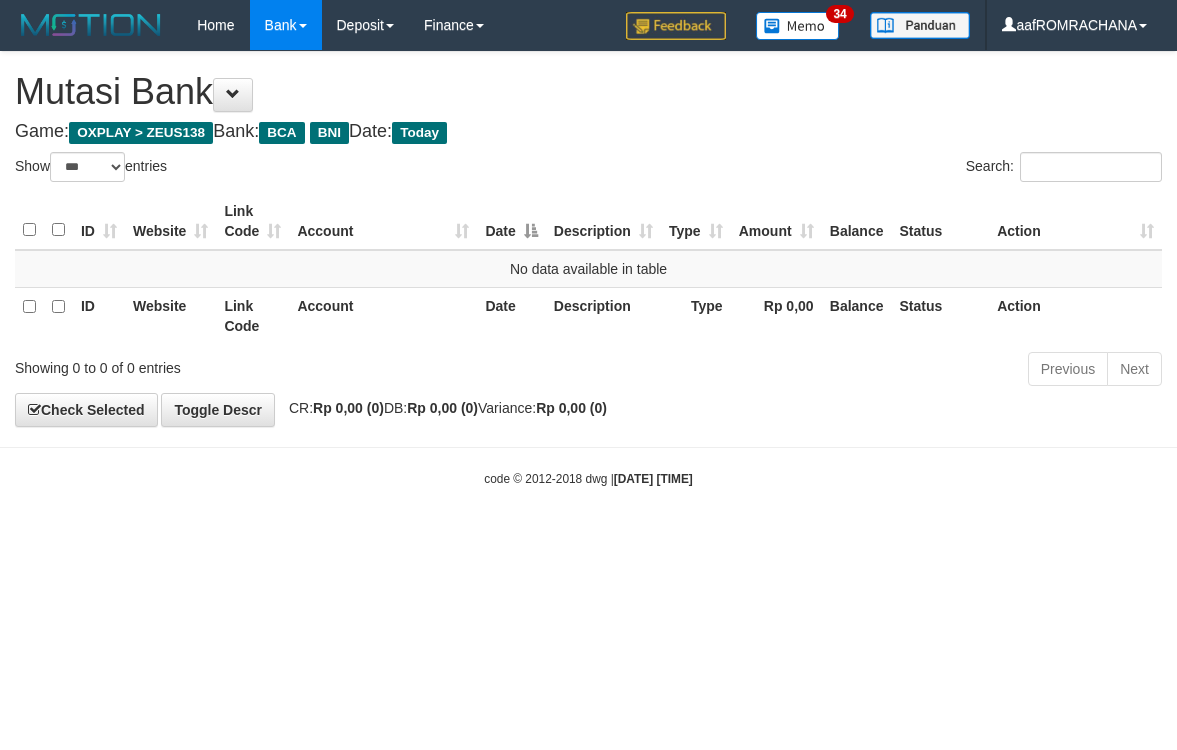 scroll, scrollTop: 0, scrollLeft: 0, axis: both 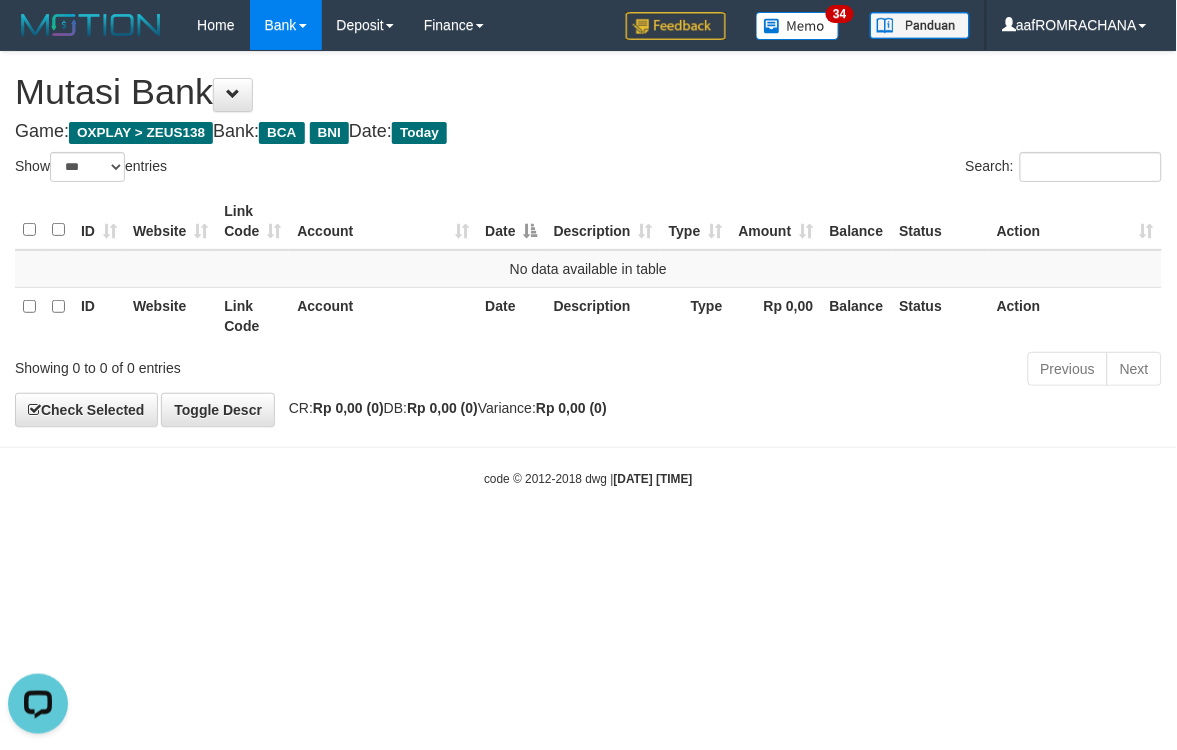 click on "Toggle navigation
Home
Bank
Account List
Load
By Website
Group
[OXPLAY]													ZEUS138
By Load Group (DPS)
Sync" at bounding box center [588, 269] 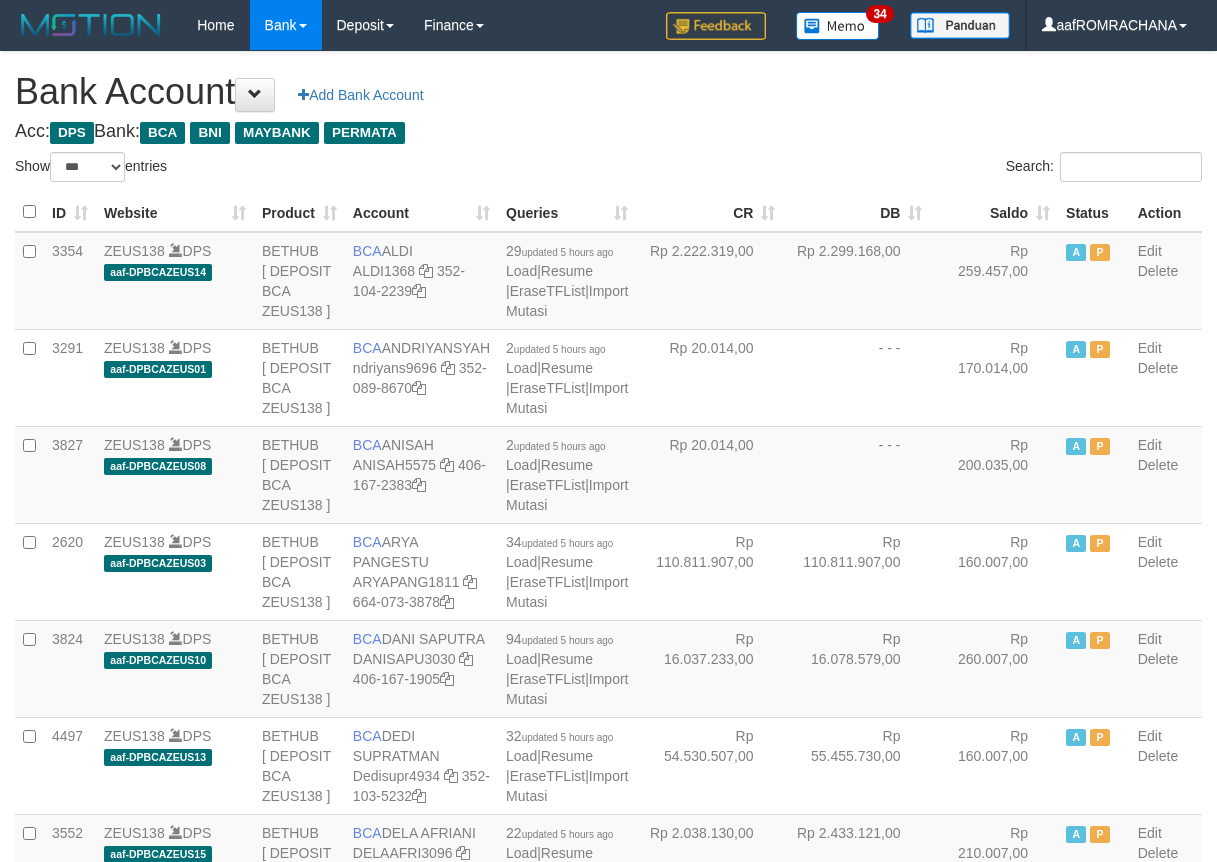select on "***" 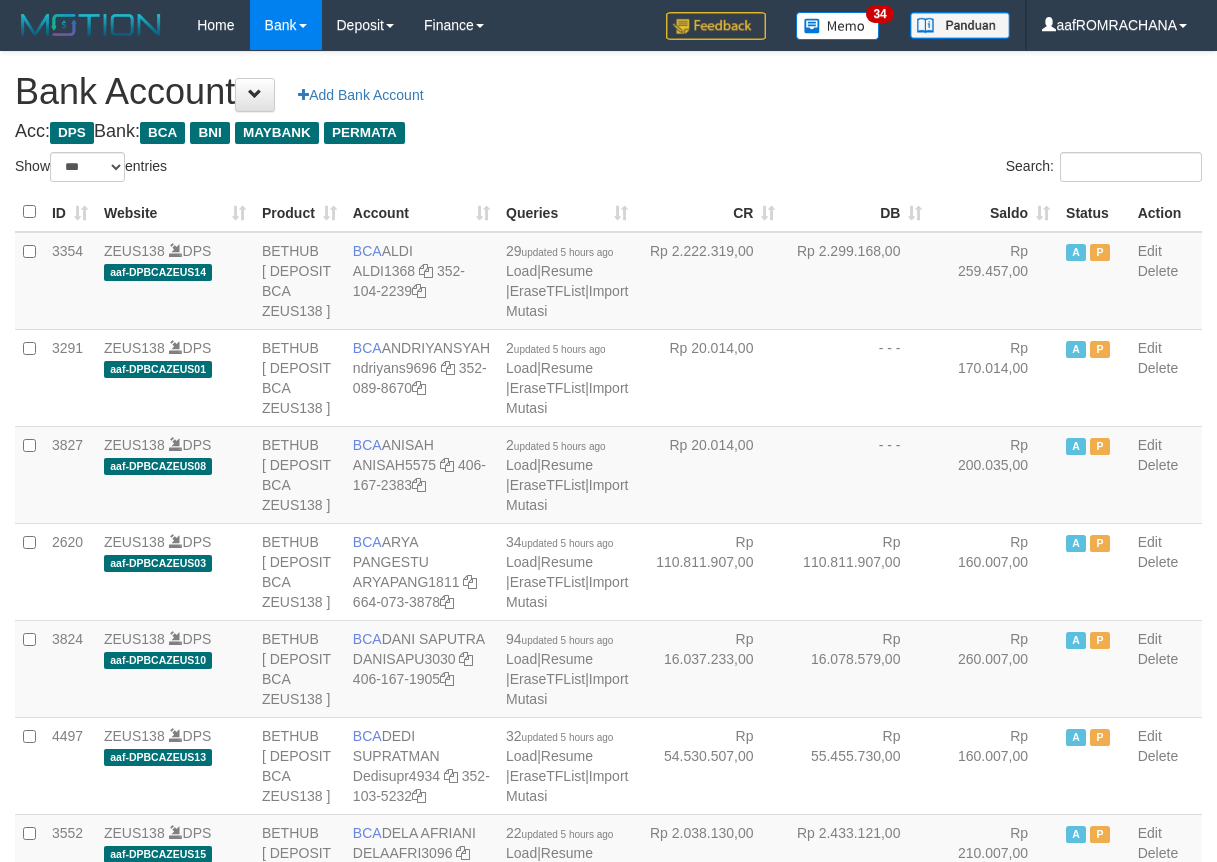 scroll, scrollTop: 0, scrollLeft: 0, axis: both 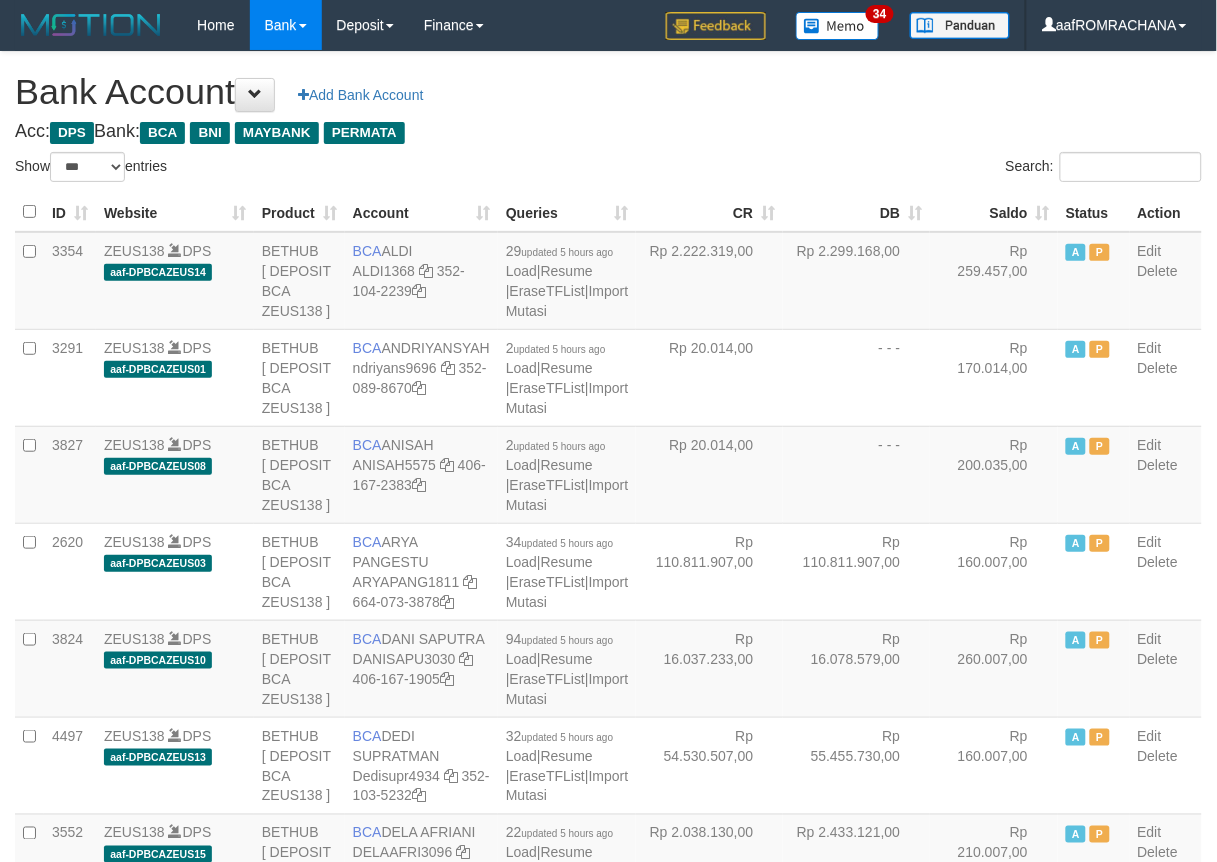 click on "Saldo" at bounding box center [994, 212] 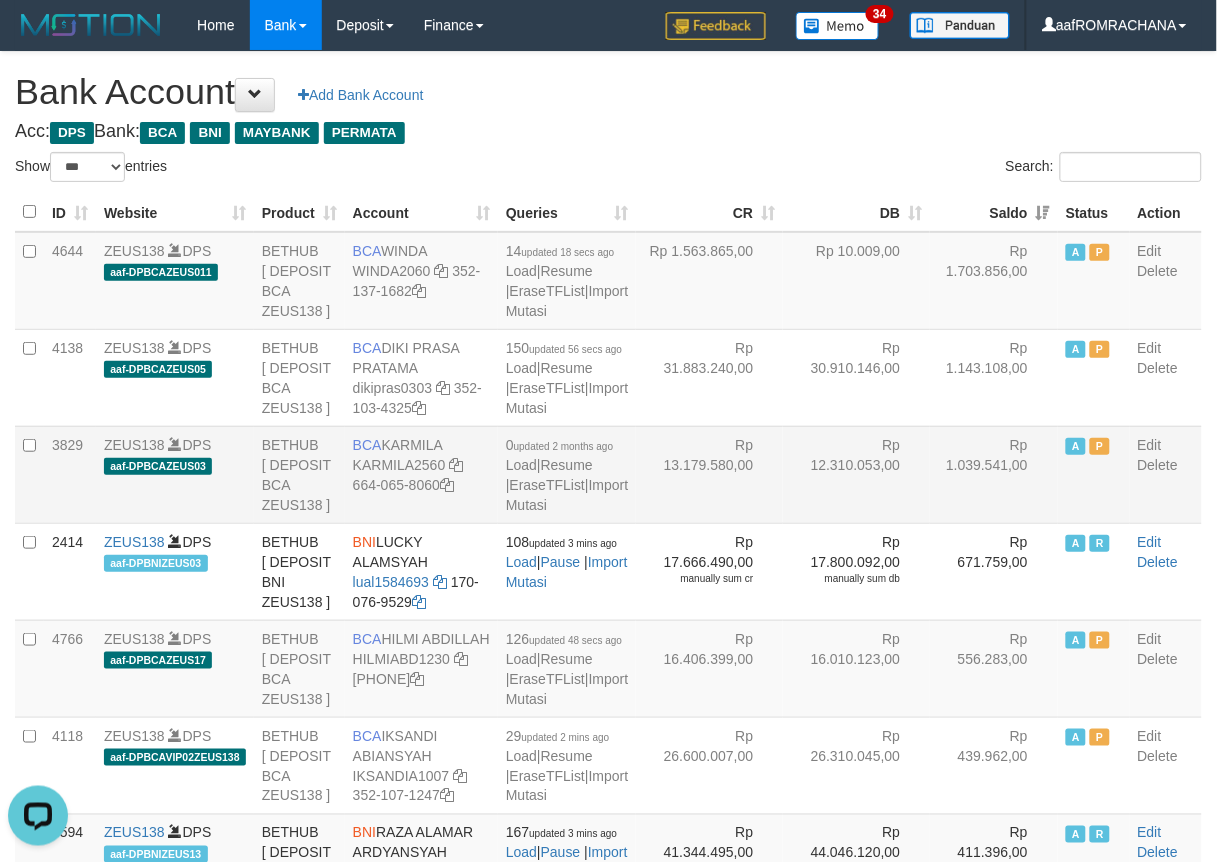 scroll, scrollTop: 0, scrollLeft: 0, axis: both 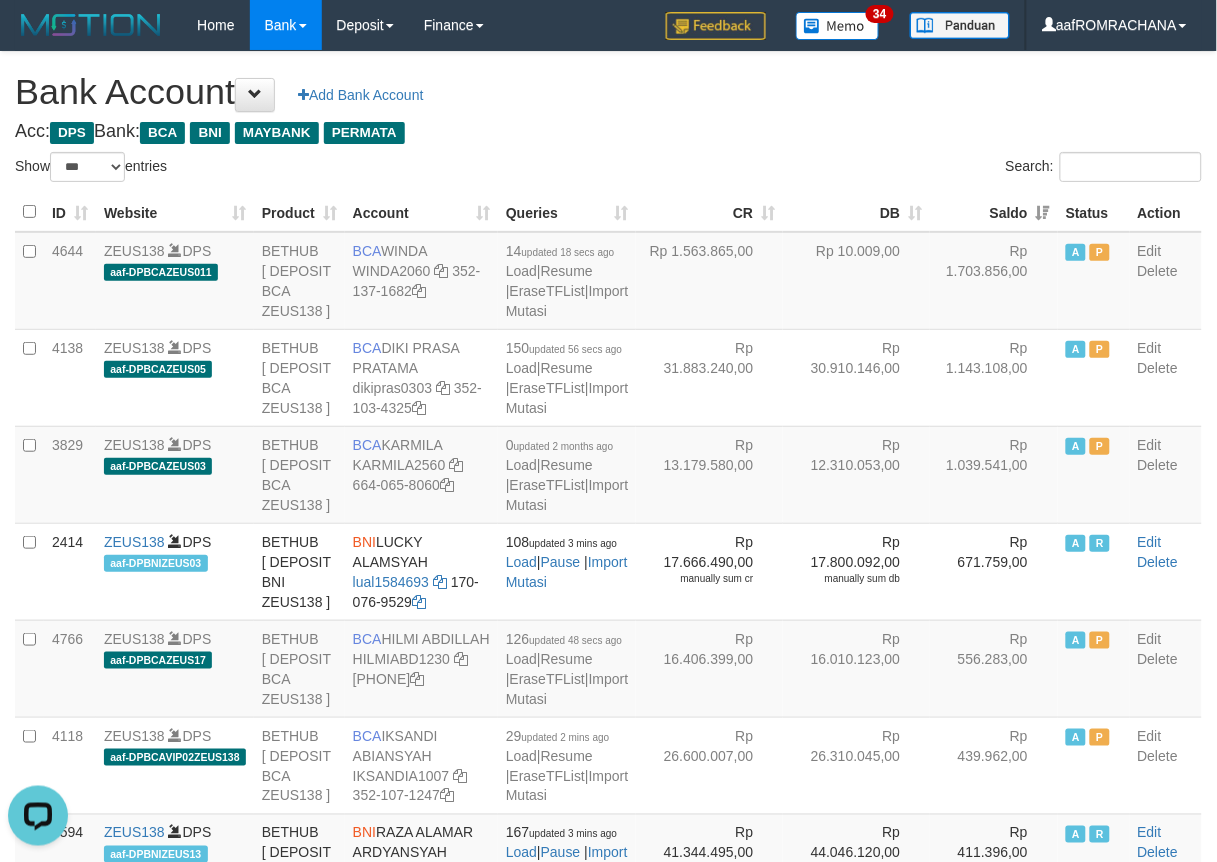 click on "**********" at bounding box center (608, 2047) 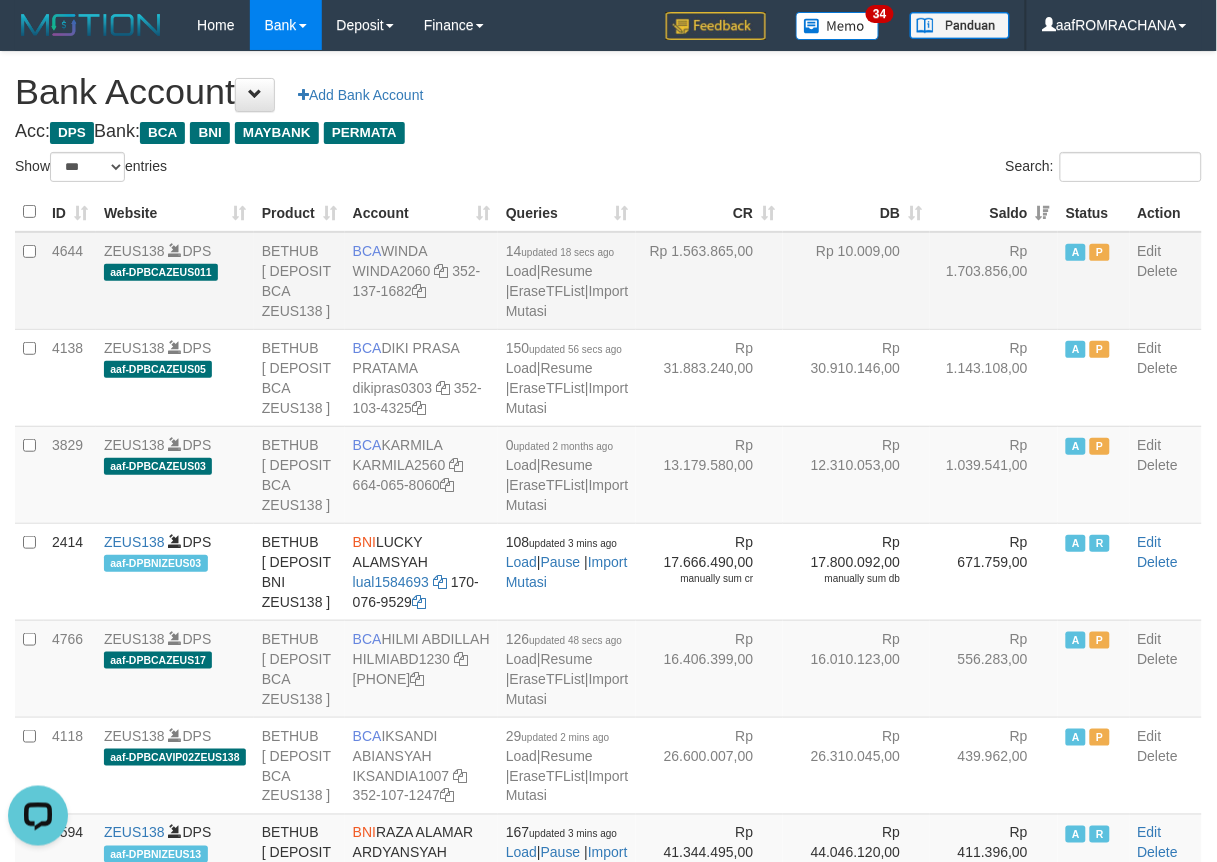 drag, startPoint x: 377, startPoint y: 247, endPoint x: 453, endPoint y: 250, distance: 76.05919 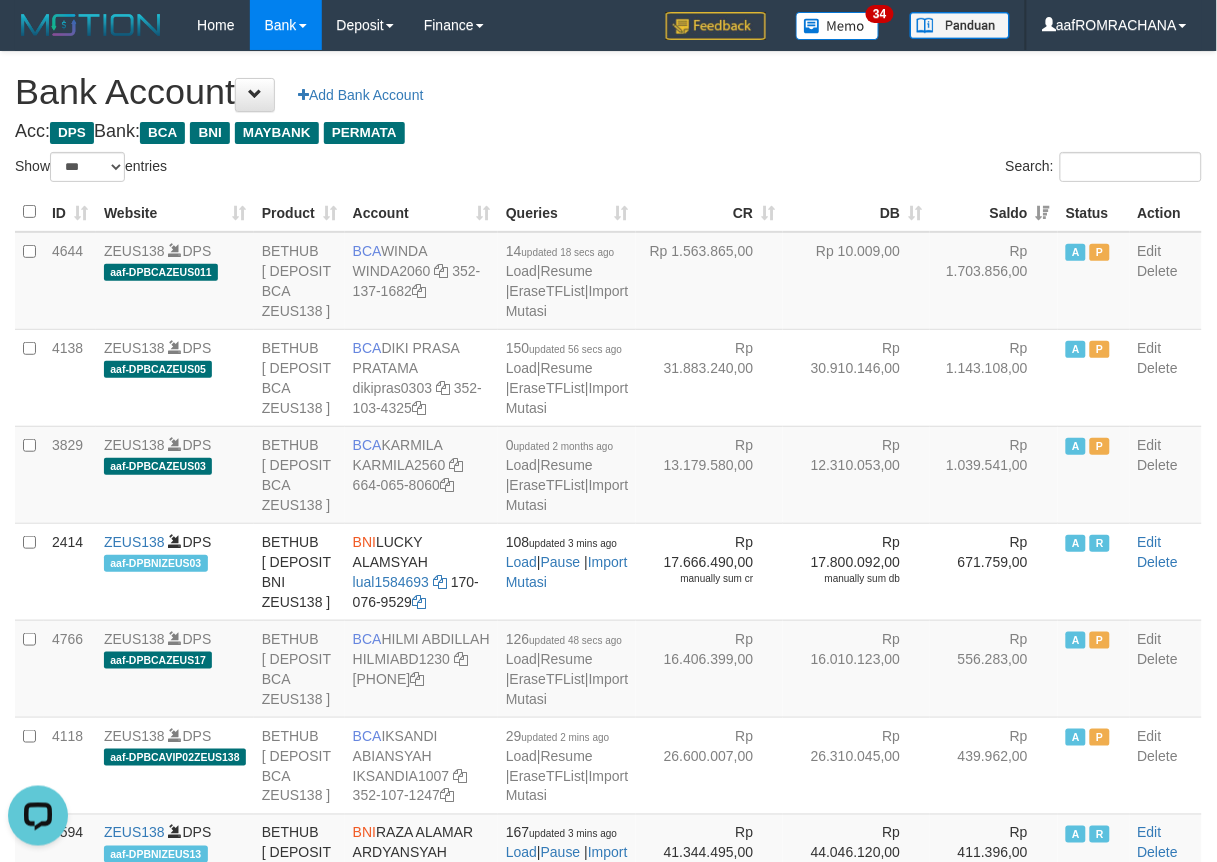 copy on "WINDA" 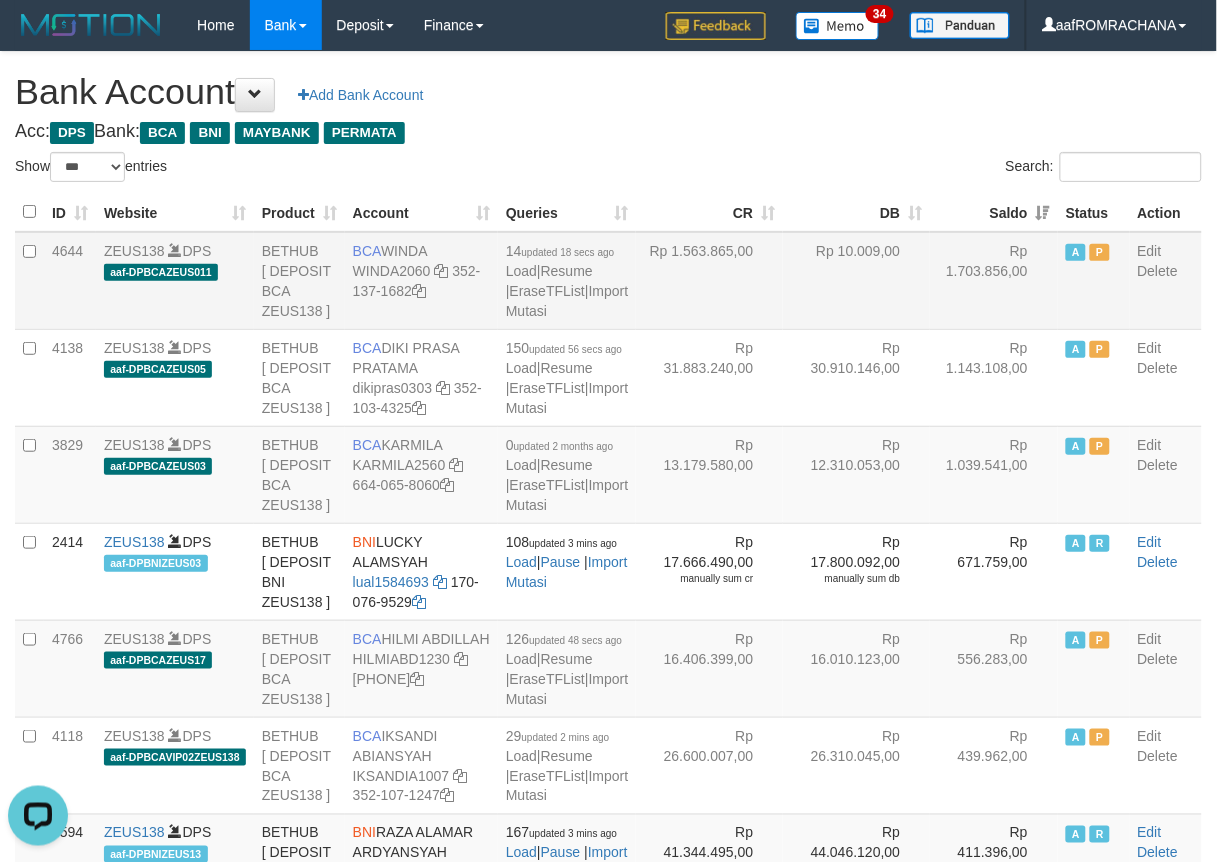 drag, startPoint x: 352, startPoint y: 294, endPoint x: 442, endPoint y: 316, distance: 92.64988 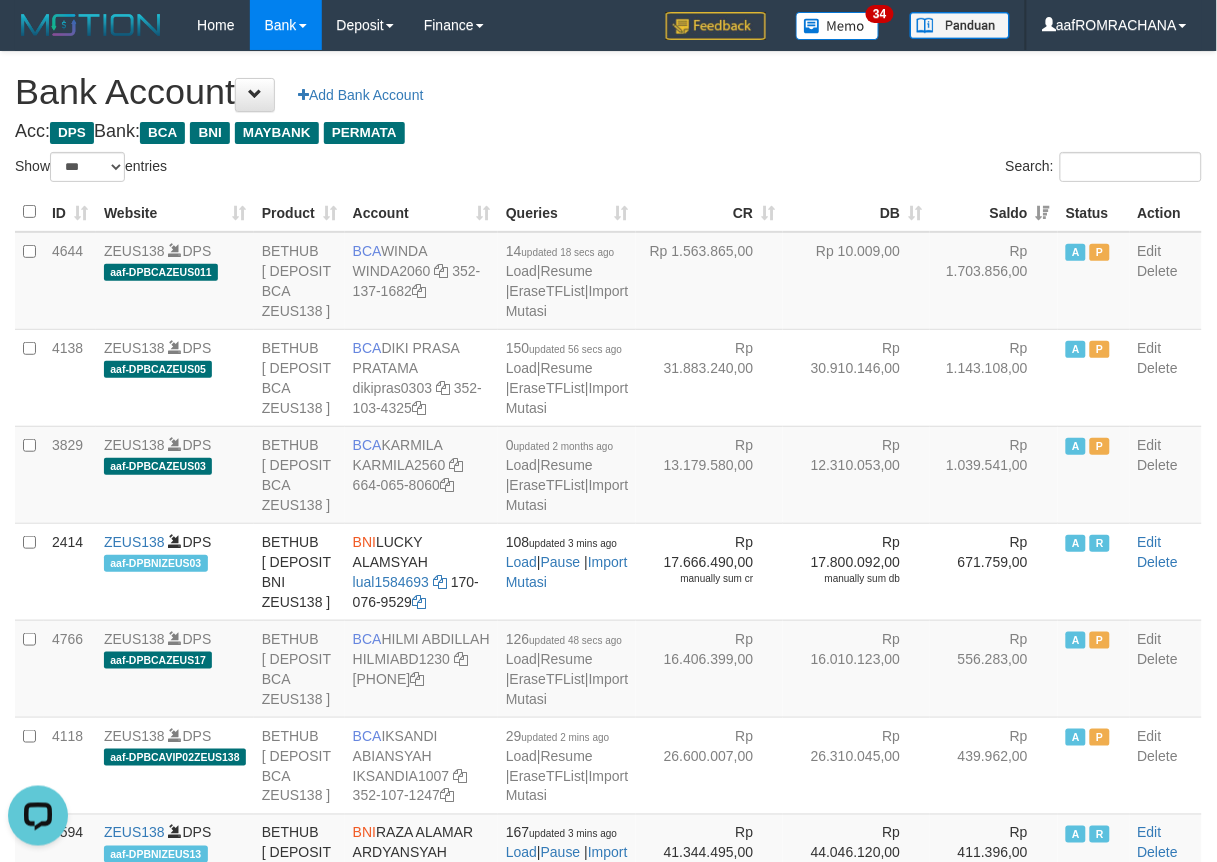 copy on "352-137-1682" 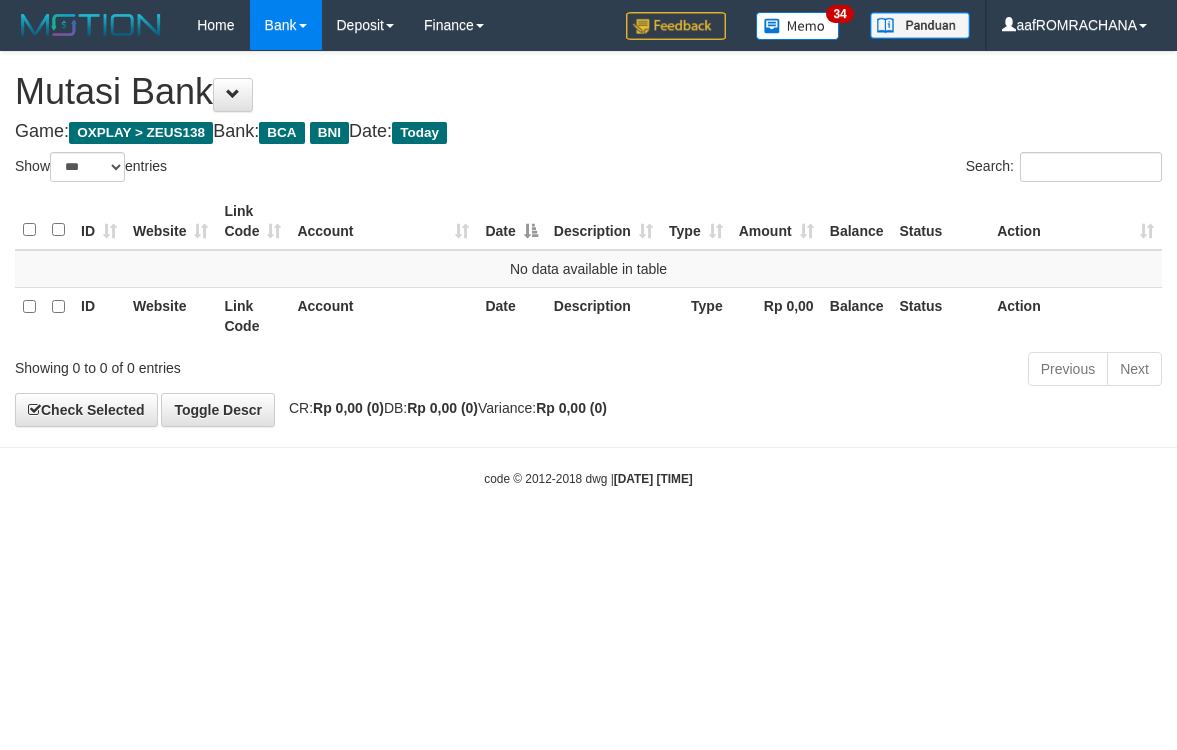 select on "***" 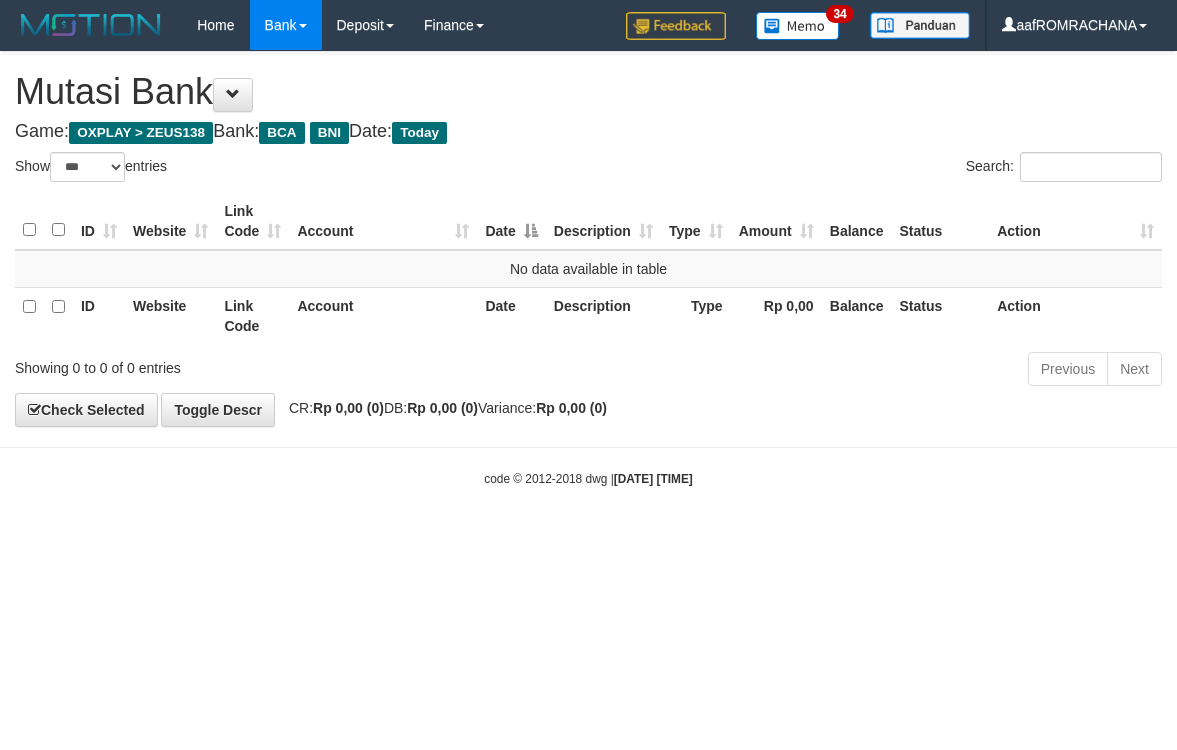 scroll, scrollTop: 0, scrollLeft: 0, axis: both 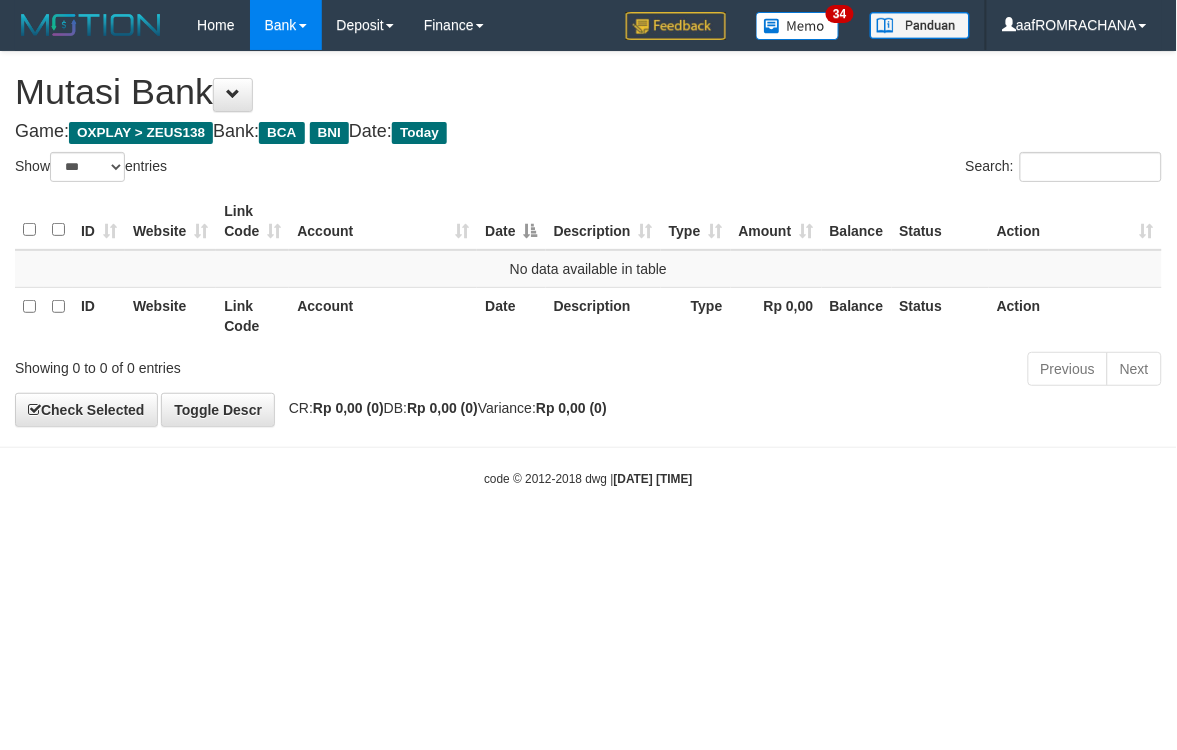 click on "Toggle navigation
Home
Bank
Account List
Load
By Website
Group
[OXPLAY]													ZEUS138
By Load Group (DPS)
Sync" at bounding box center (588, 269) 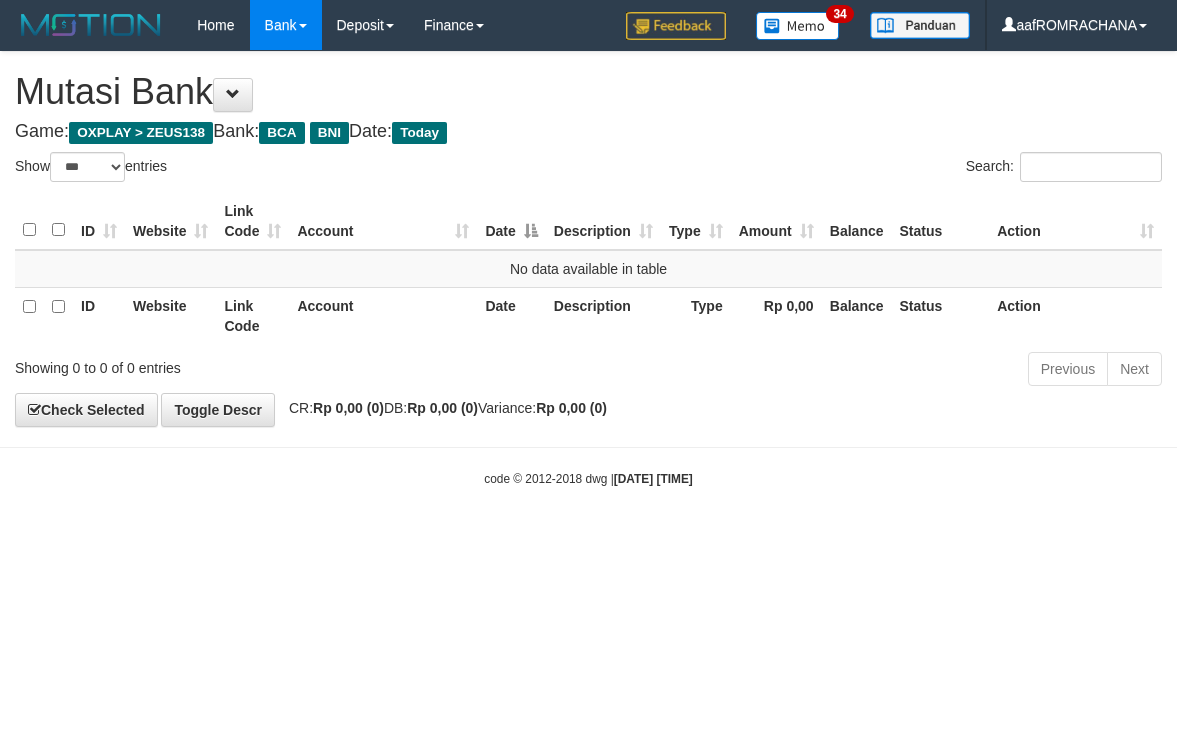 select on "***" 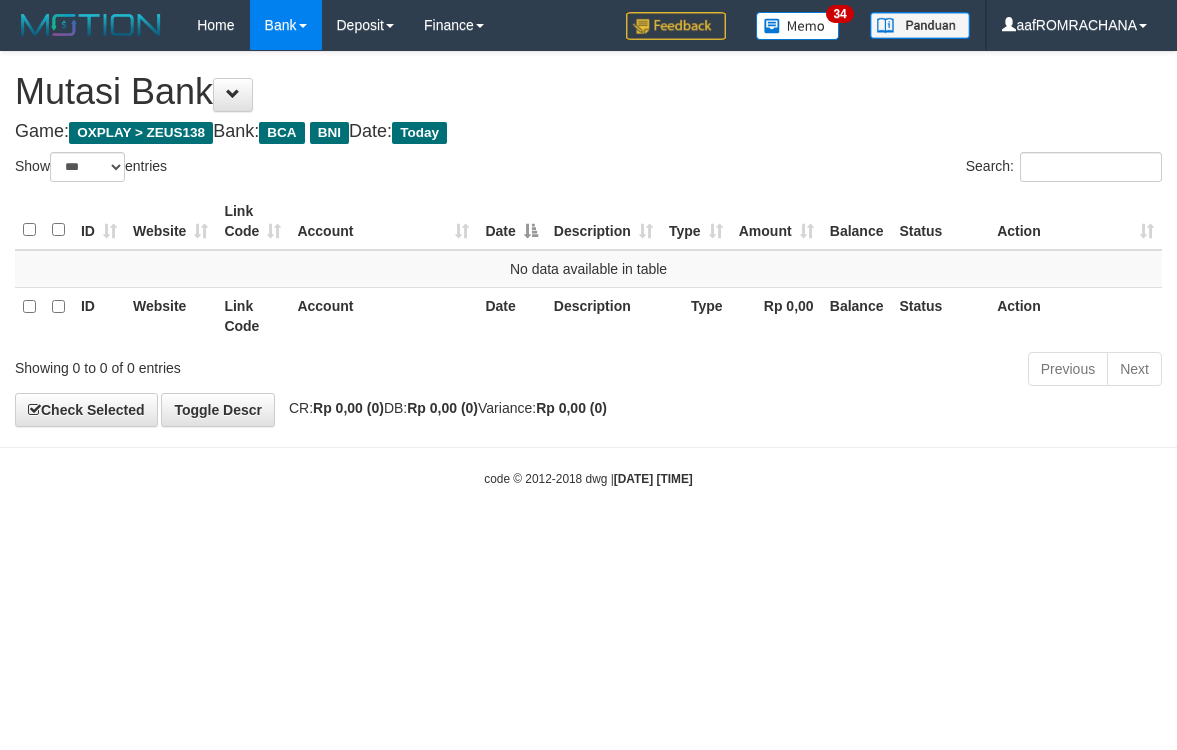 scroll, scrollTop: 0, scrollLeft: 0, axis: both 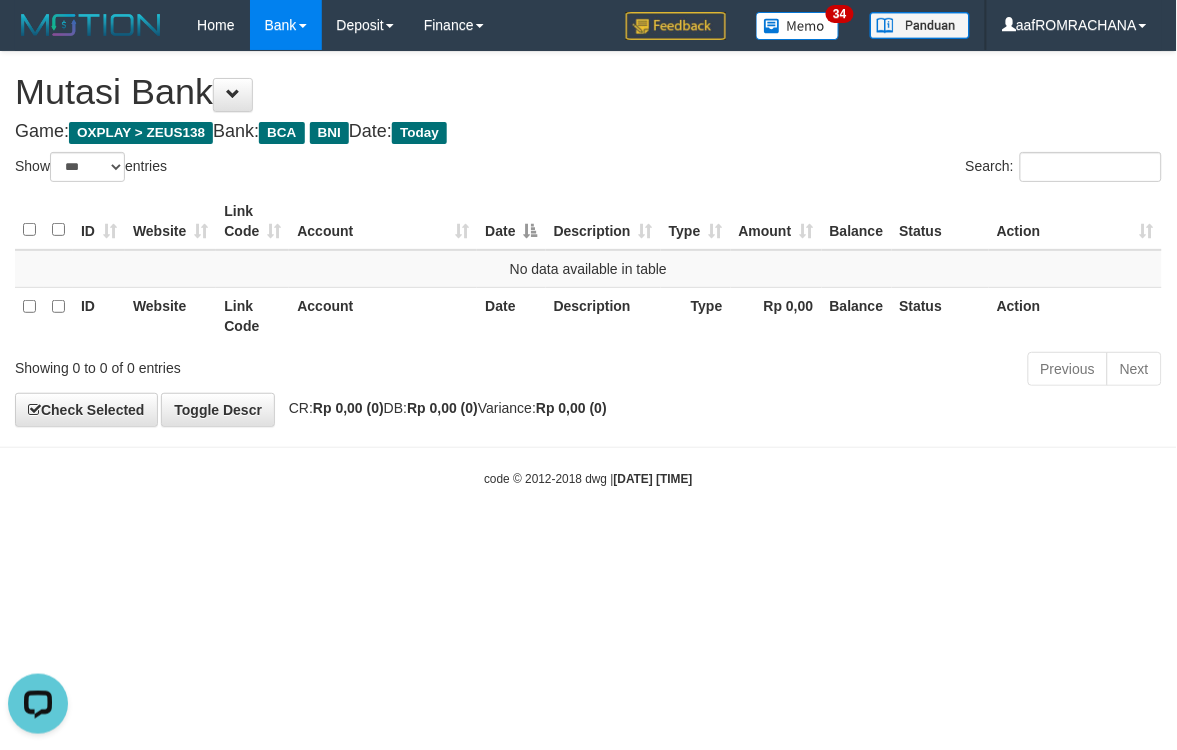 click on "Toggle navigation
Home
Bank
Account List
Load
By Website
Group
[OXPLAY]													ZEUS138
By Load Group (DPS)
Sync" at bounding box center (588, 269) 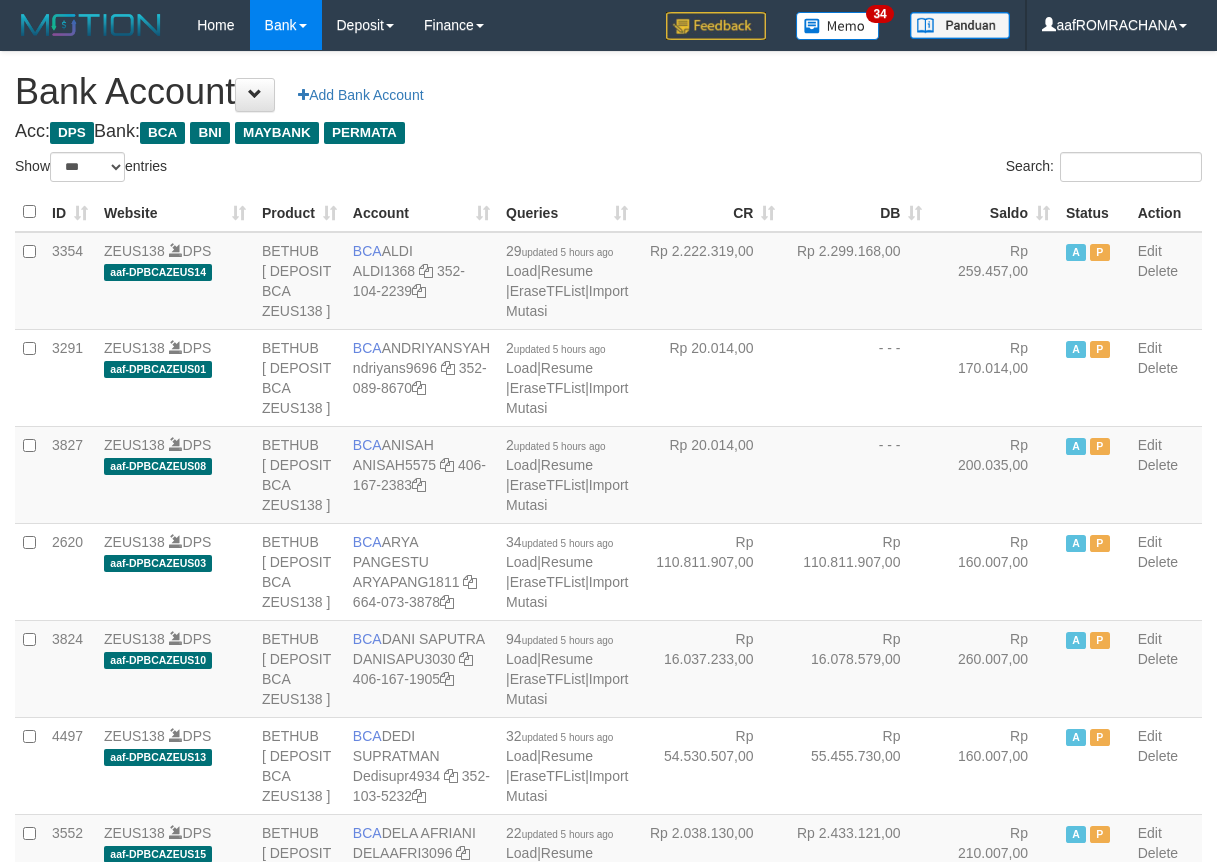 select on "***" 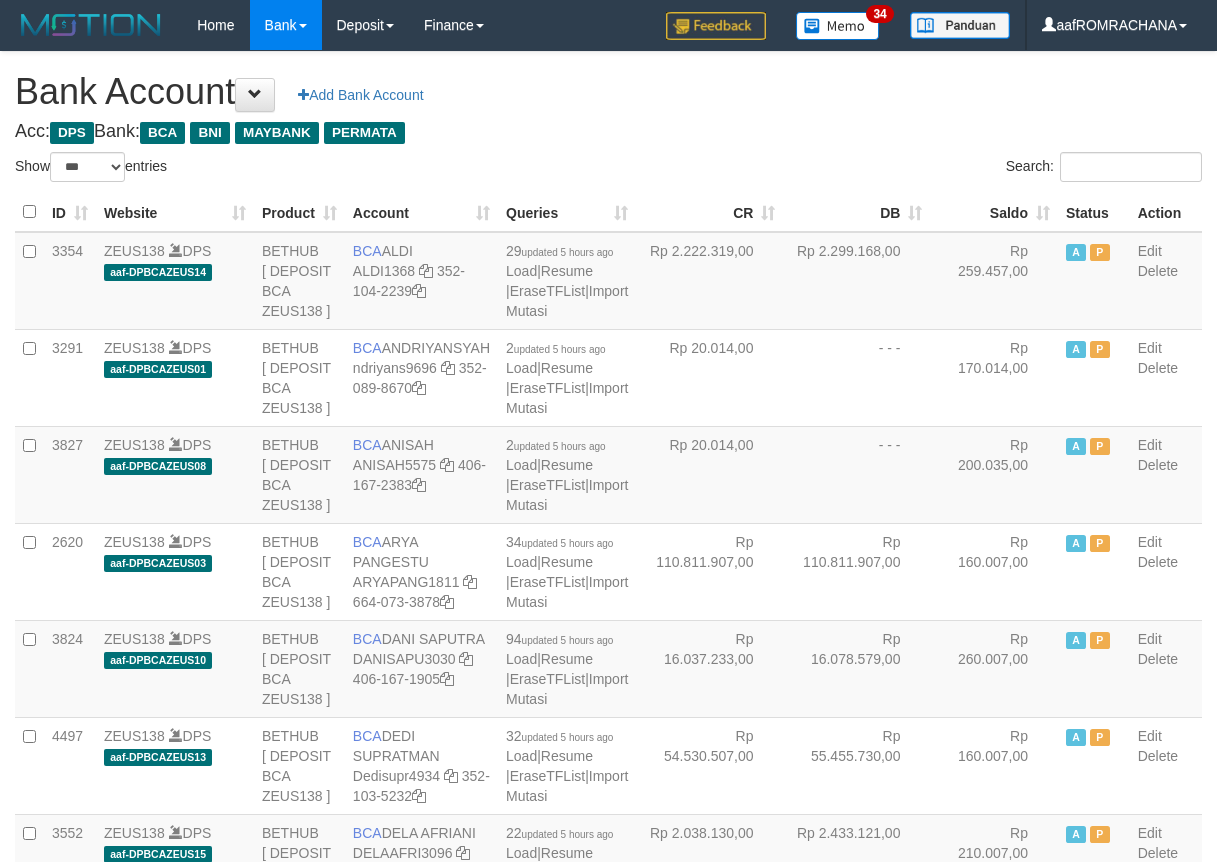 scroll, scrollTop: 0, scrollLeft: 0, axis: both 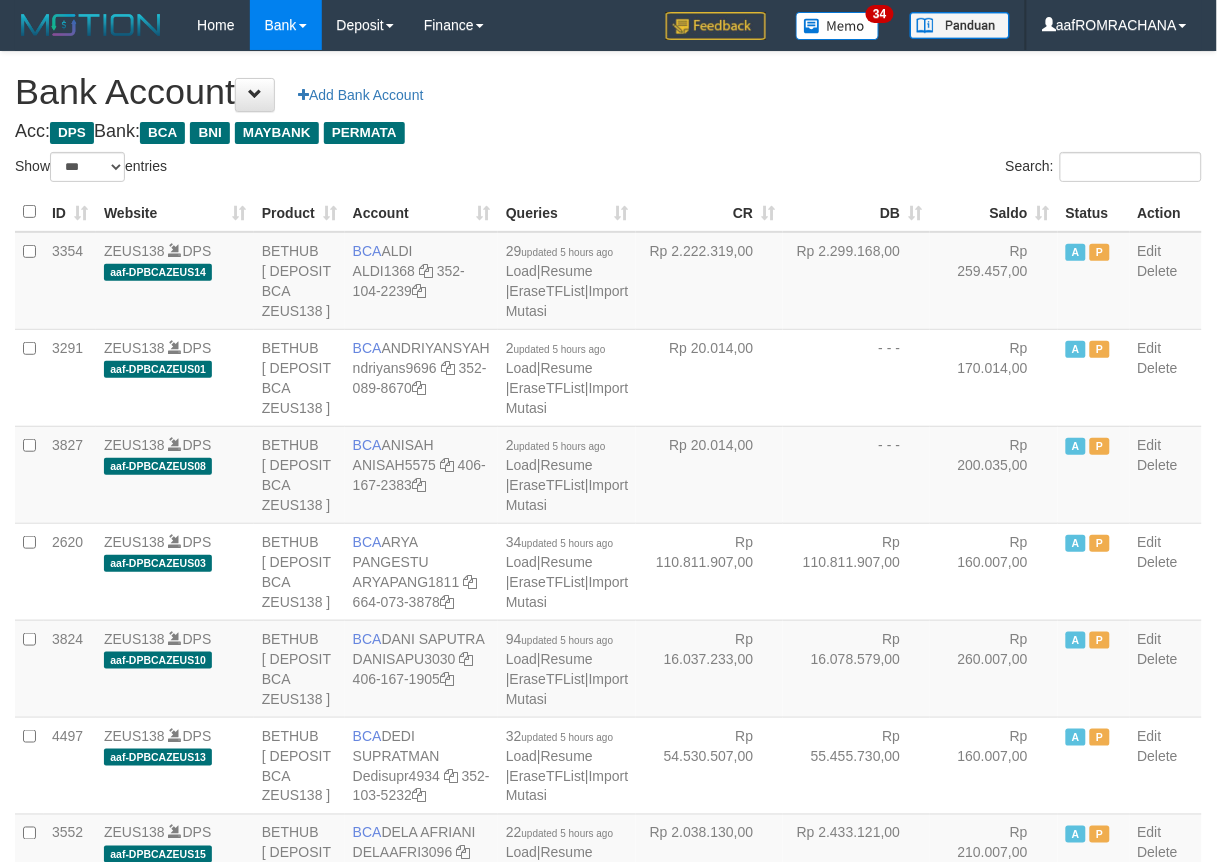 click on "Saldo" at bounding box center [994, 212] 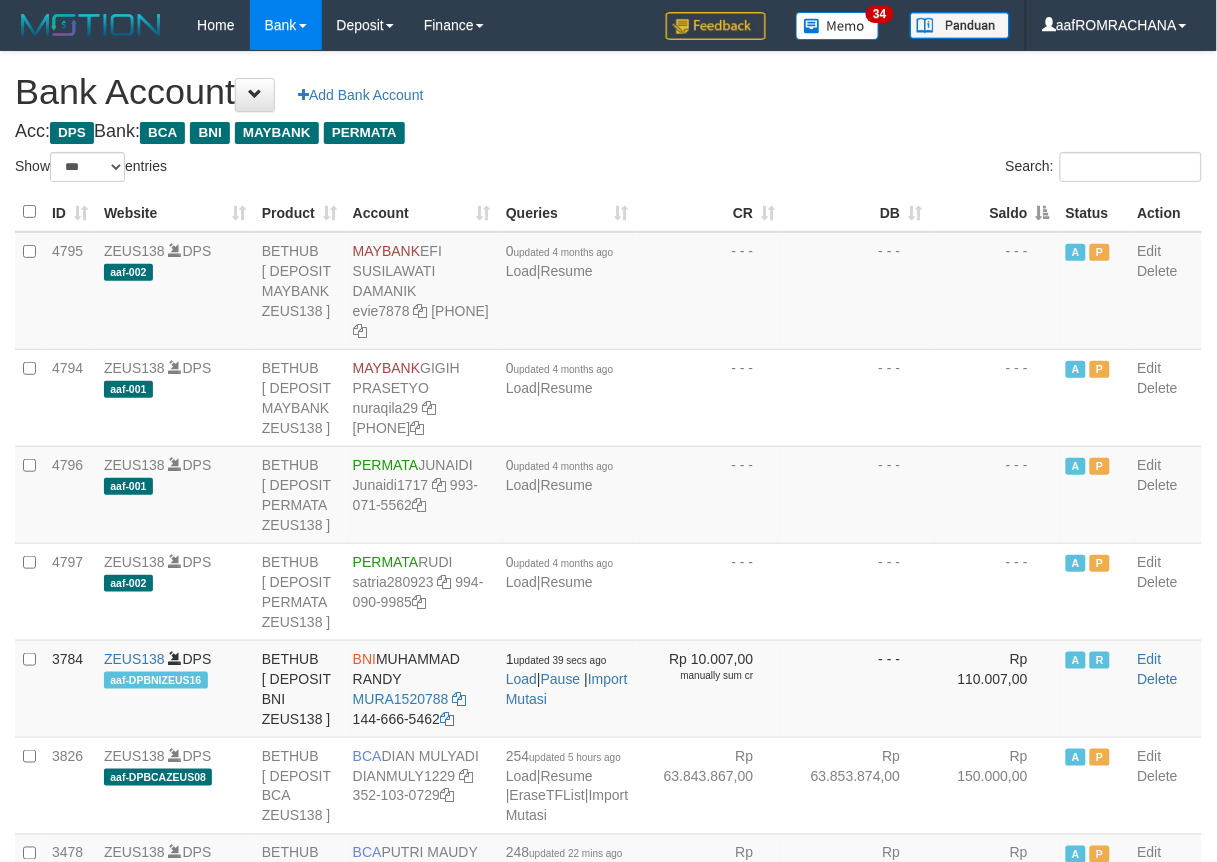 click on "Saldo" at bounding box center (994, 212) 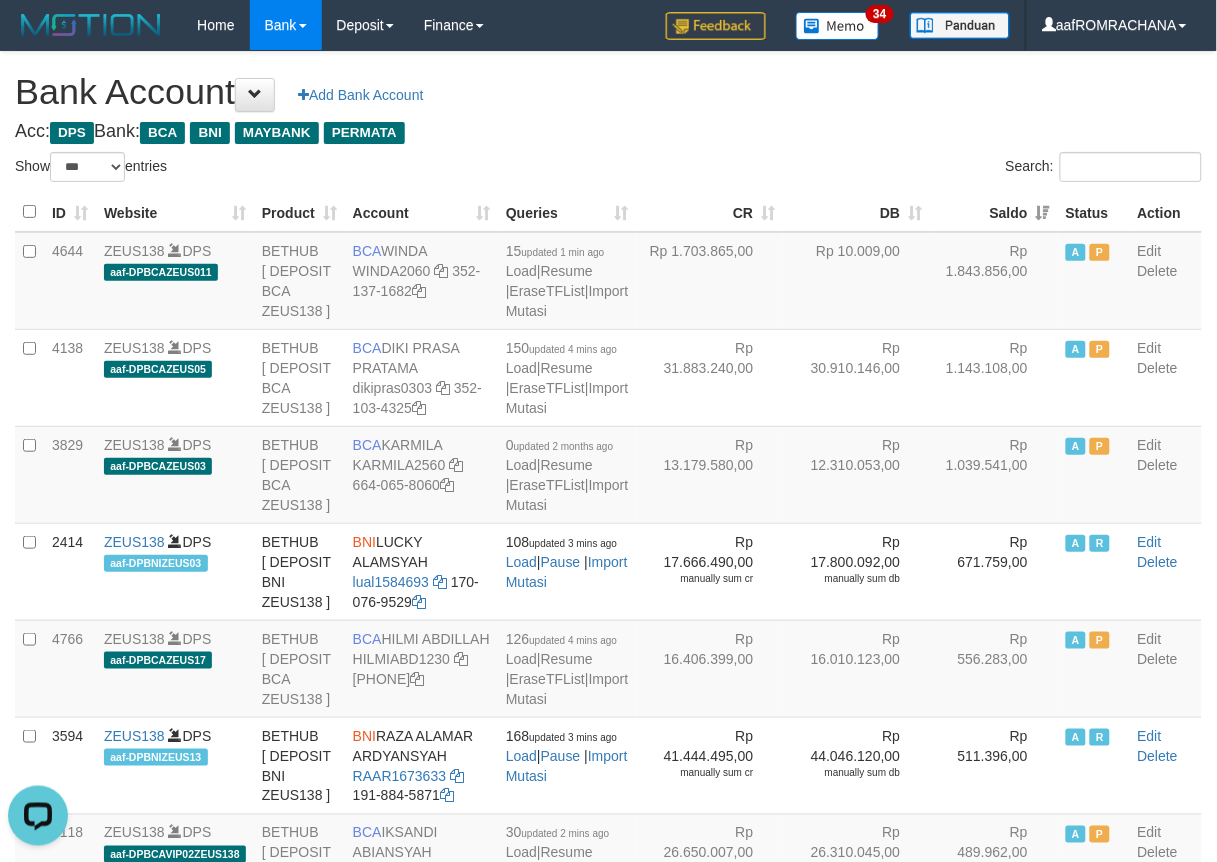 scroll, scrollTop: 0, scrollLeft: 0, axis: both 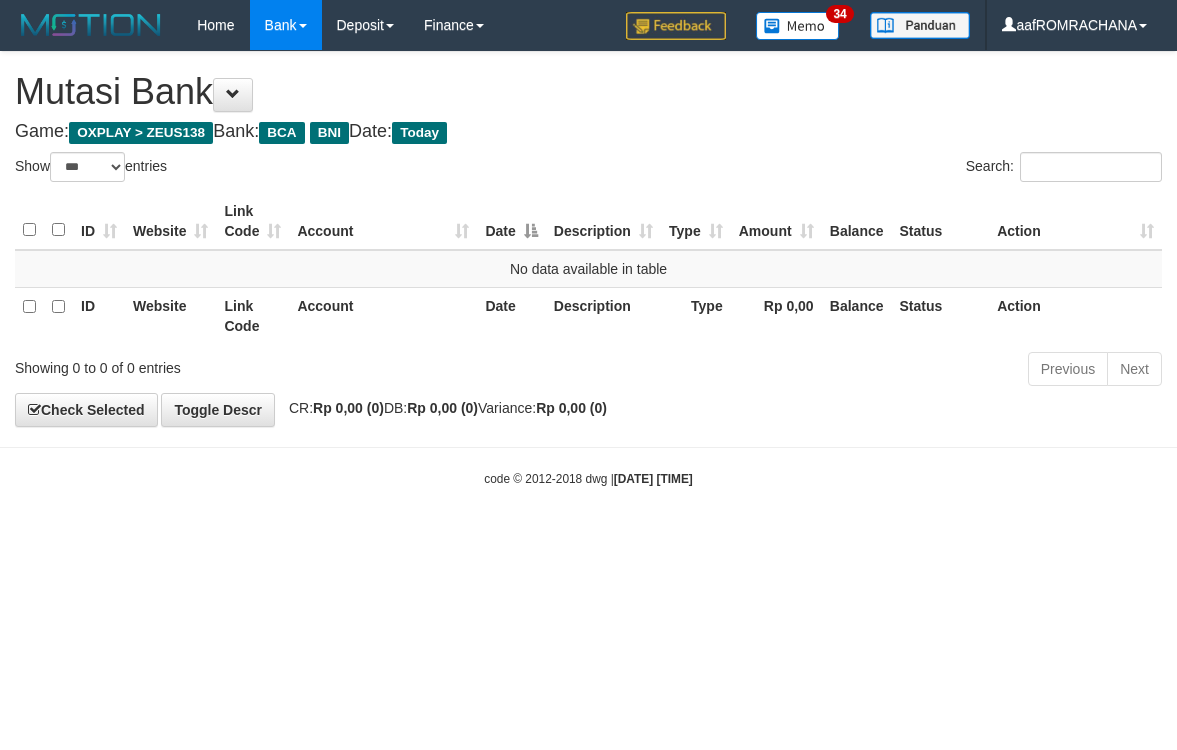 select on "***" 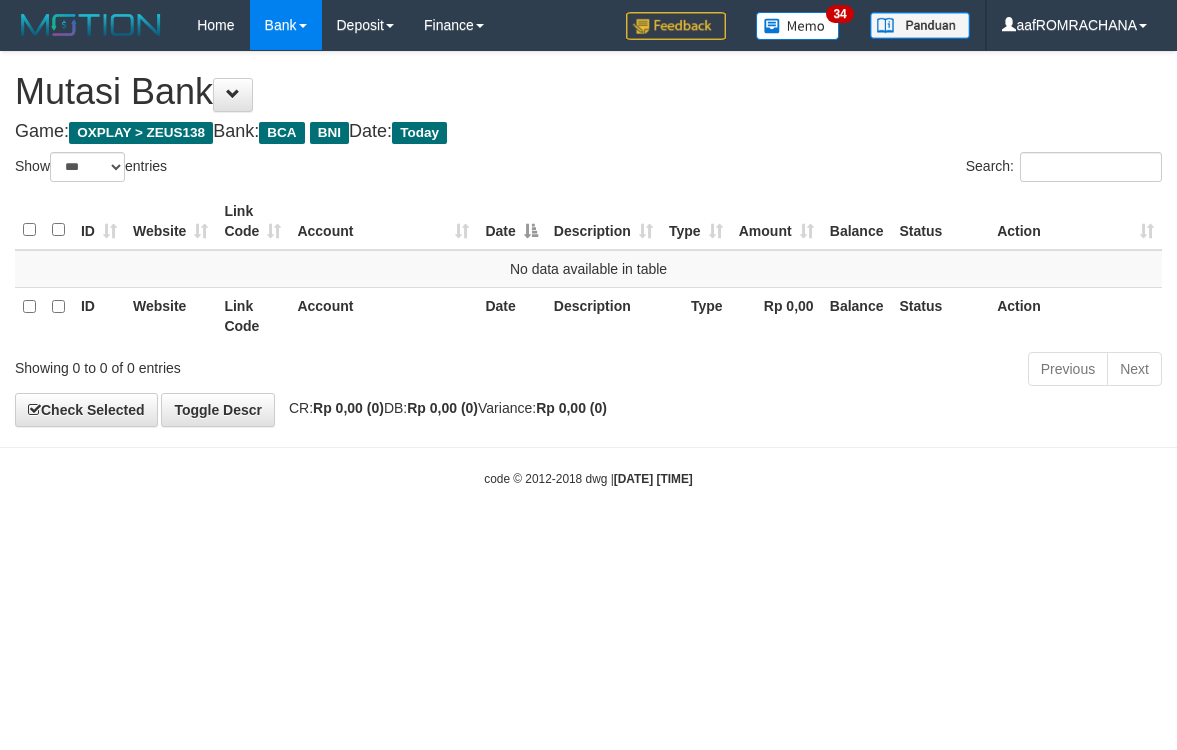 scroll, scrollTop: 0, scrollLeft: 0, axis: both 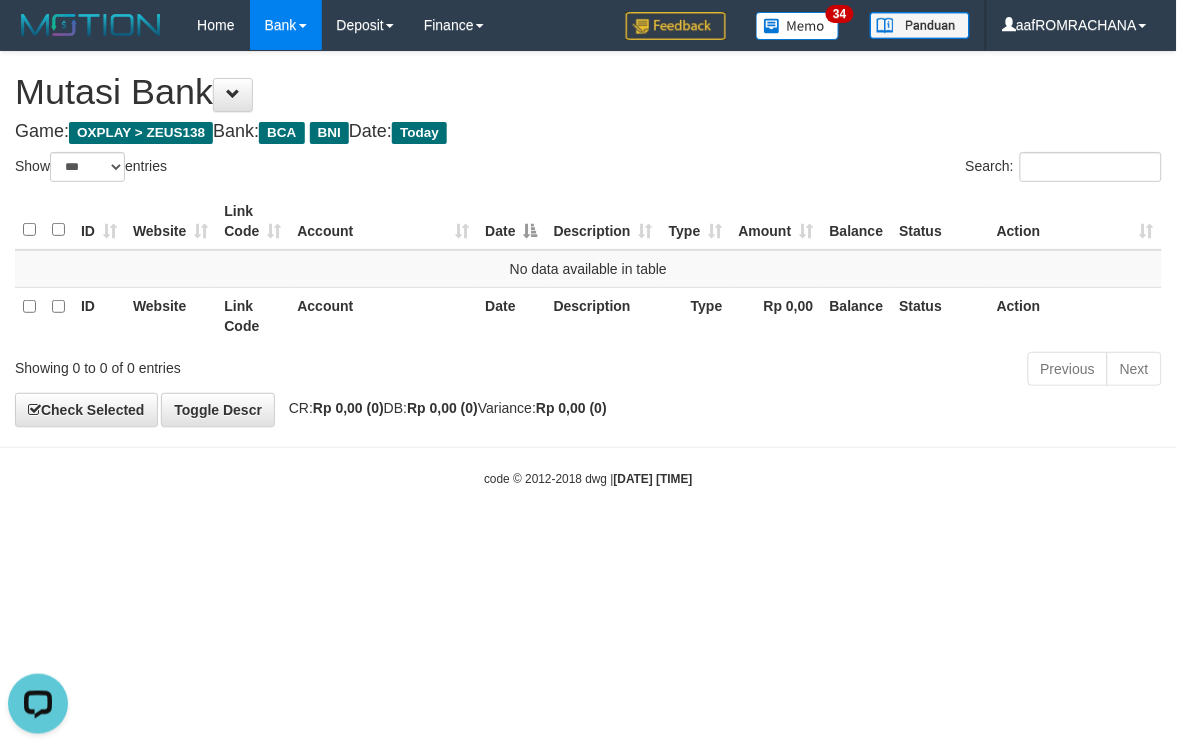click on "Toggle navigation
Home
Bank
Account List
Load
By Website
Group
[OXPLAY]													ZEUS138
By Load Group (DPS)
Sync" at bounding box center (588, 269) 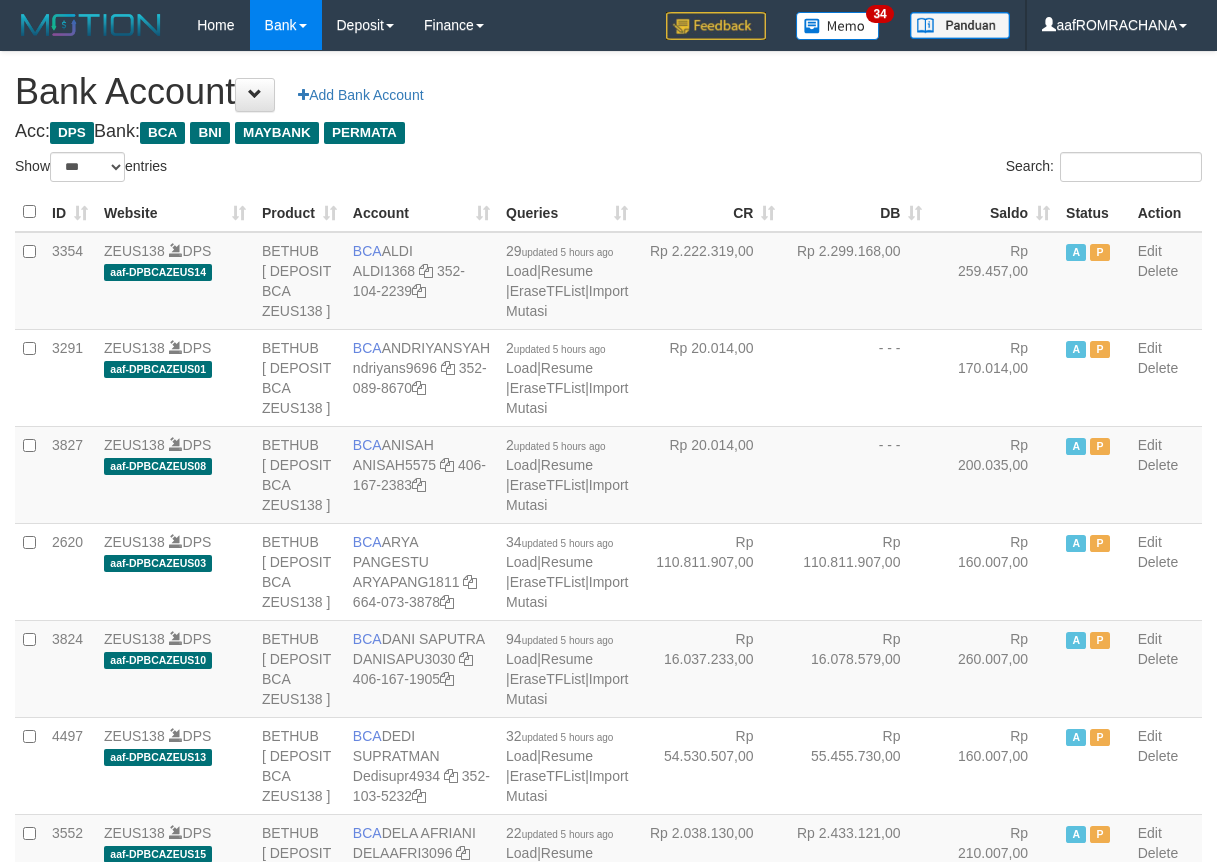 select on "***" 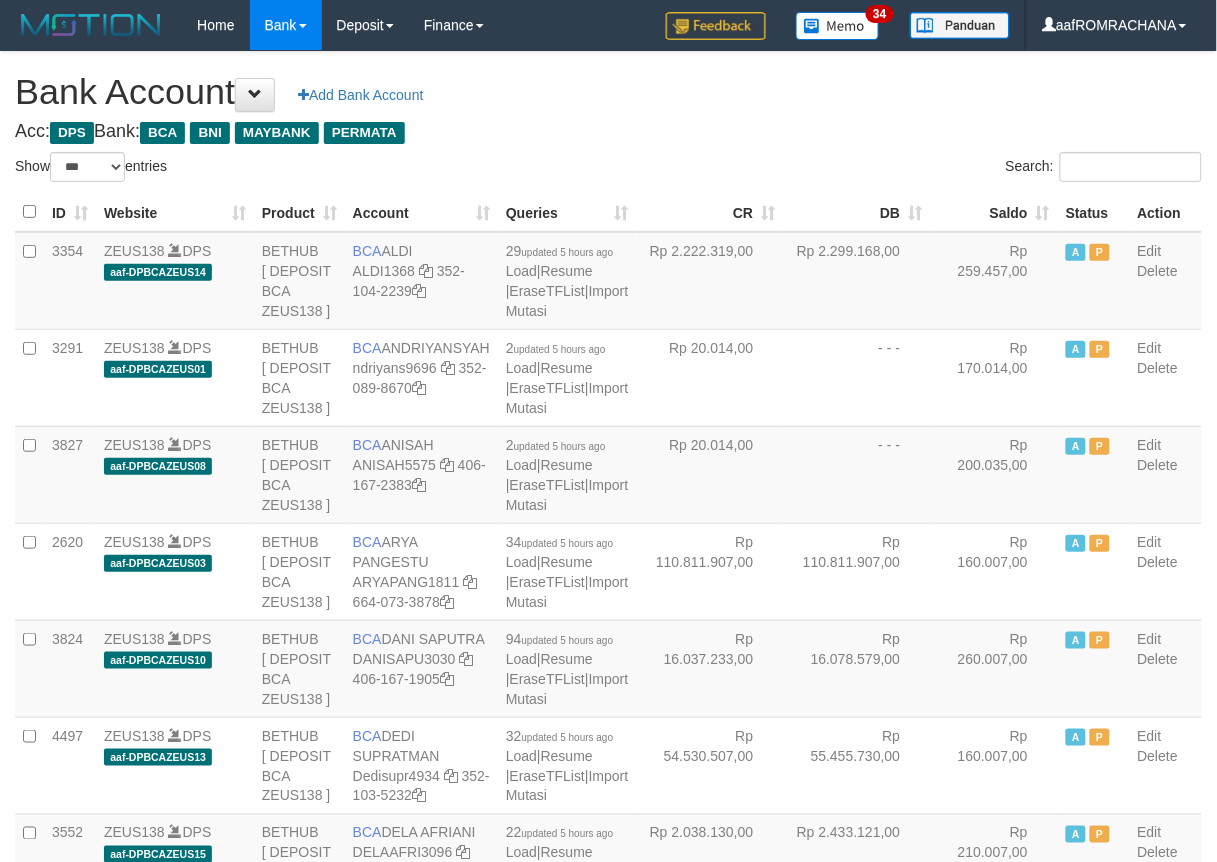 click on "Saldo" at bounding box center [994, 212] 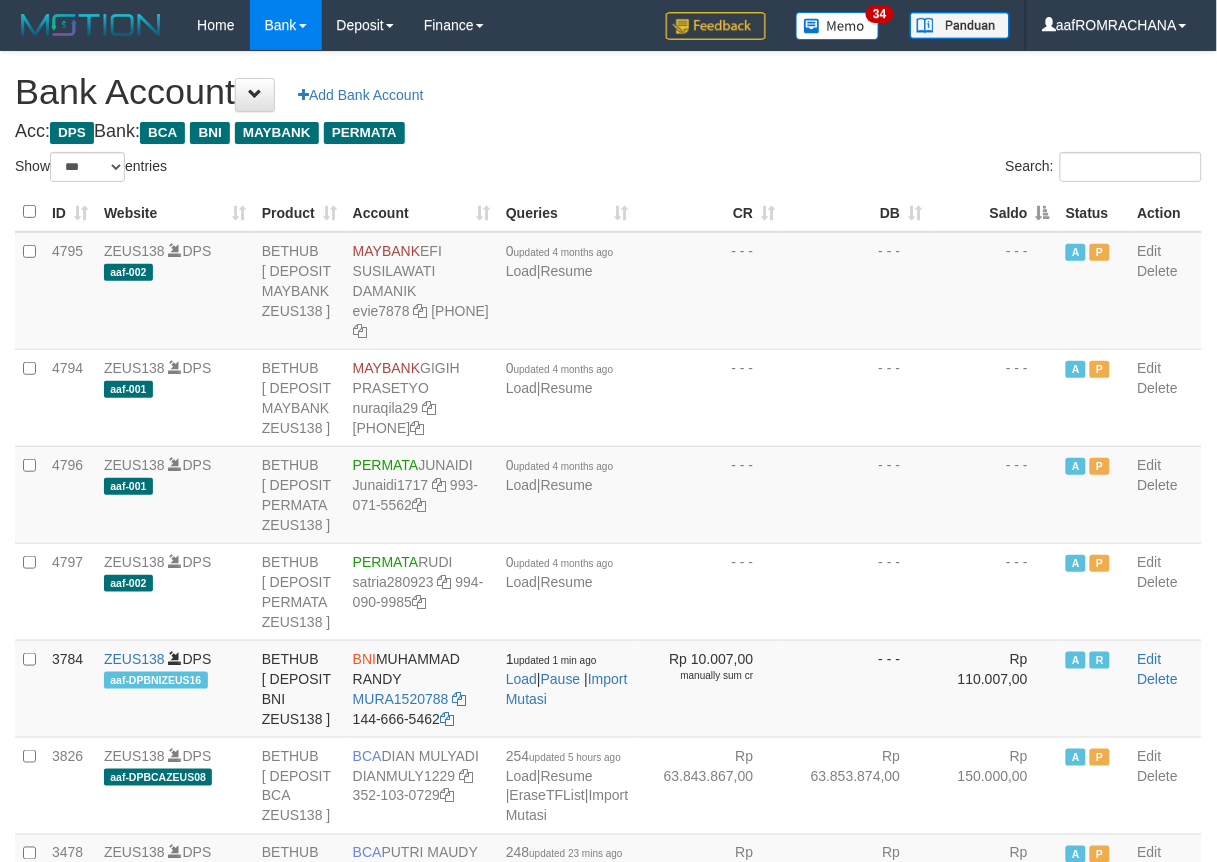 click on "Saldo" at bounding box center [994, 212] 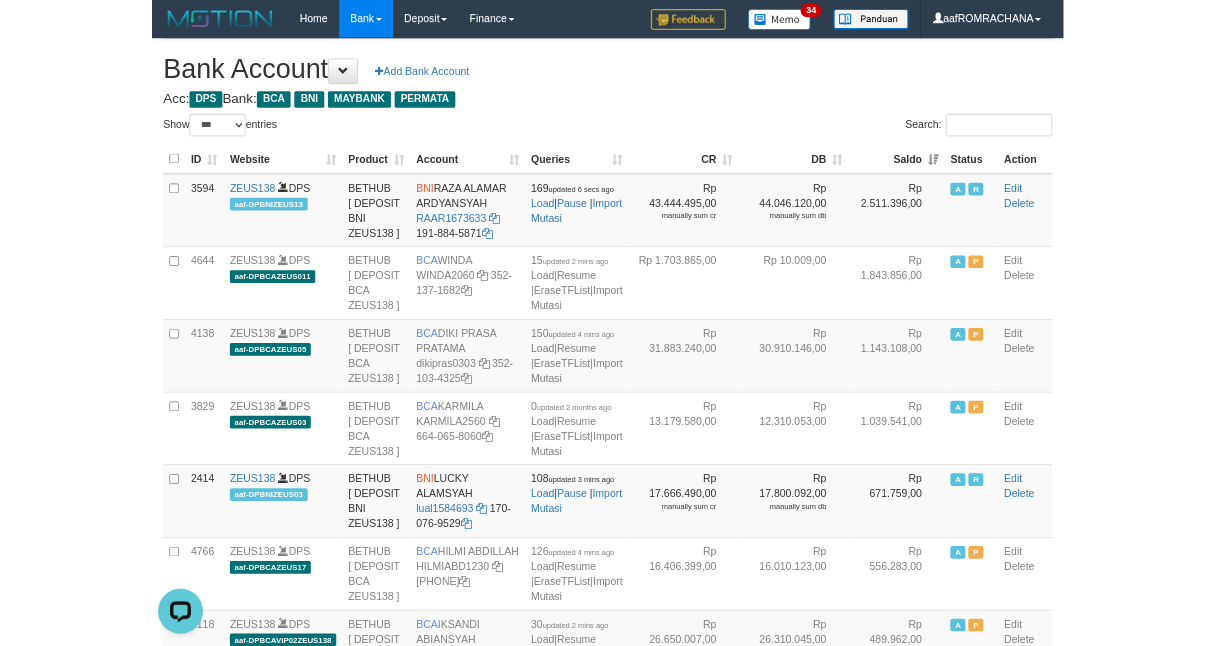 scroll, scrollTop: 0, scrollLeft: 0, axis: both 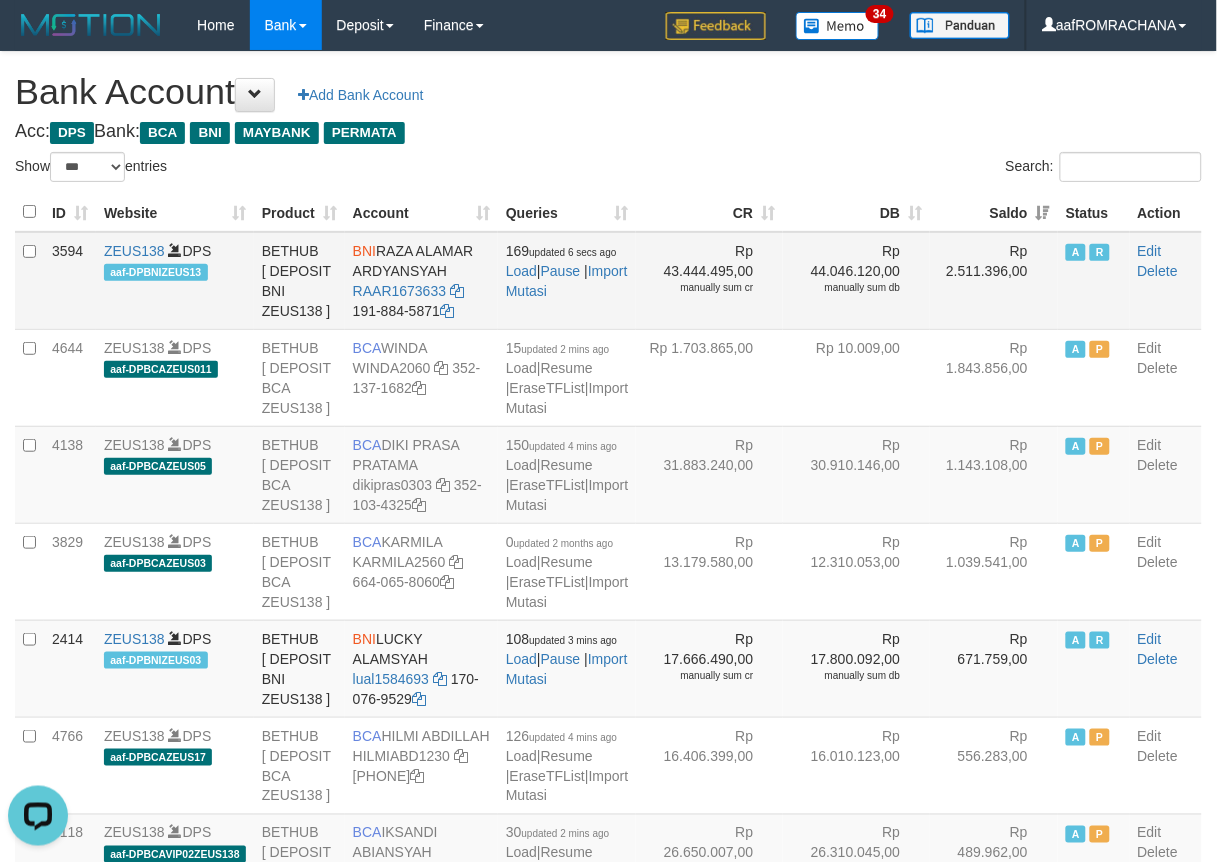 click on "BNI
RAZA ALAMAR ARDYANSYAH
RAAR1673633
191-884-5871" at bounding box center (421, 281) 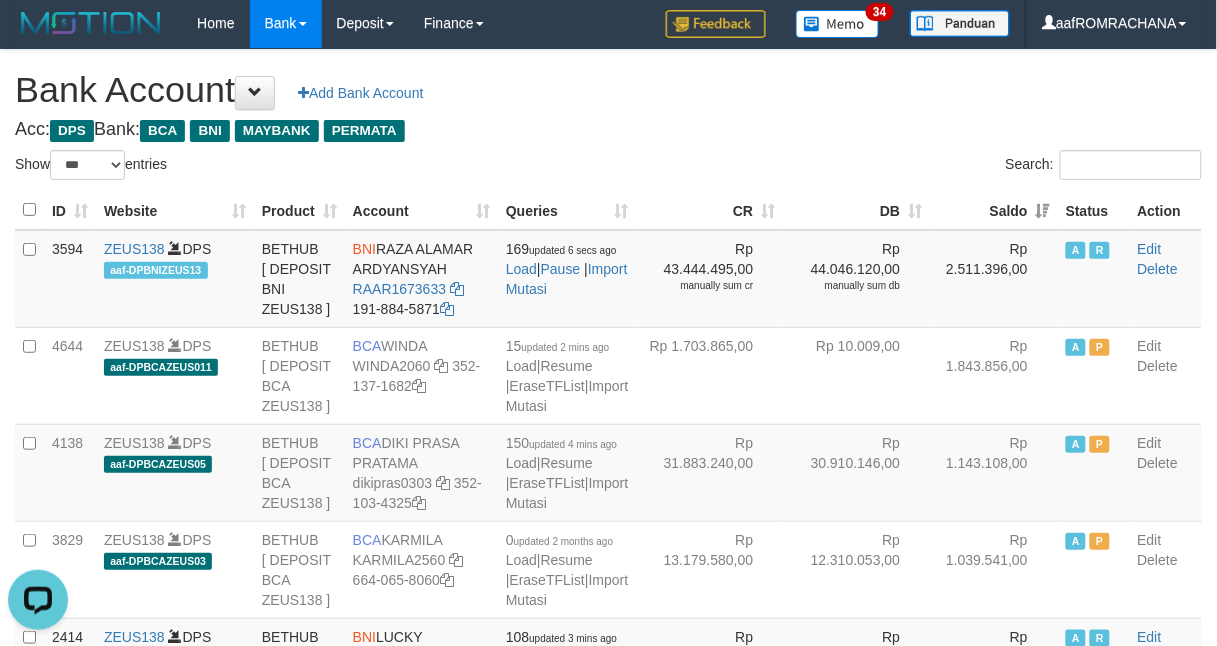 scroll, scrollTop: 0, scrollLeft: 0, axis: both 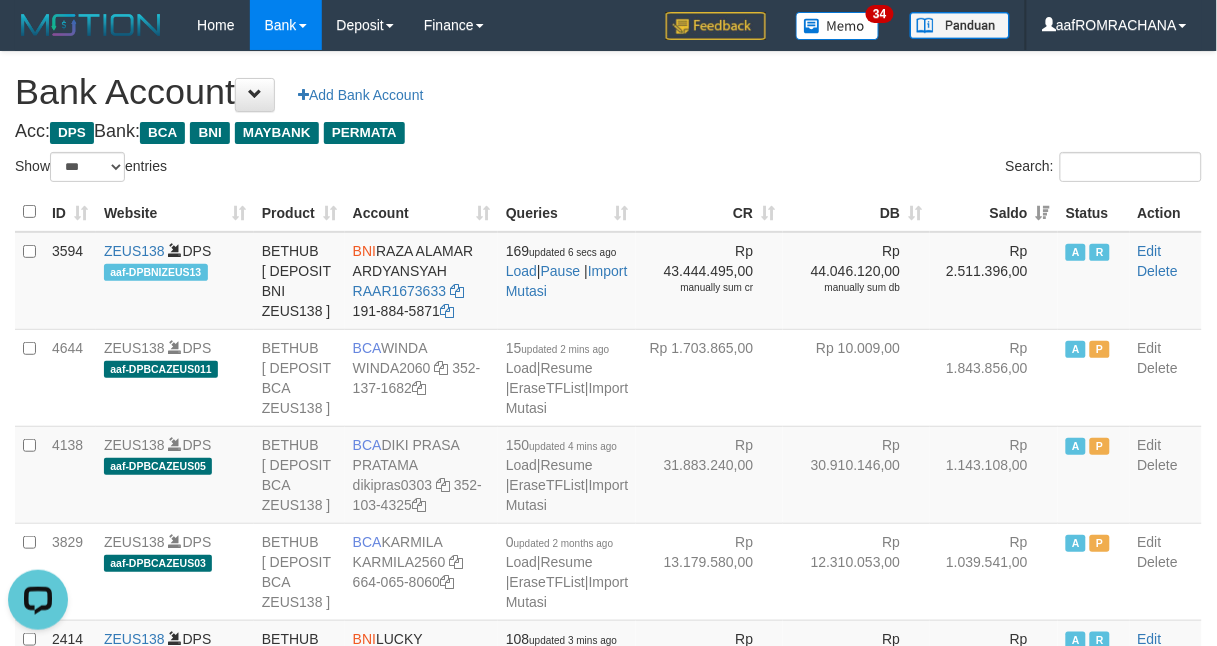 click on "Acc: 										 DPS
Bank:   BCA   BNI   MAYBANK   PERMATA" at bounding box center [608, 132] 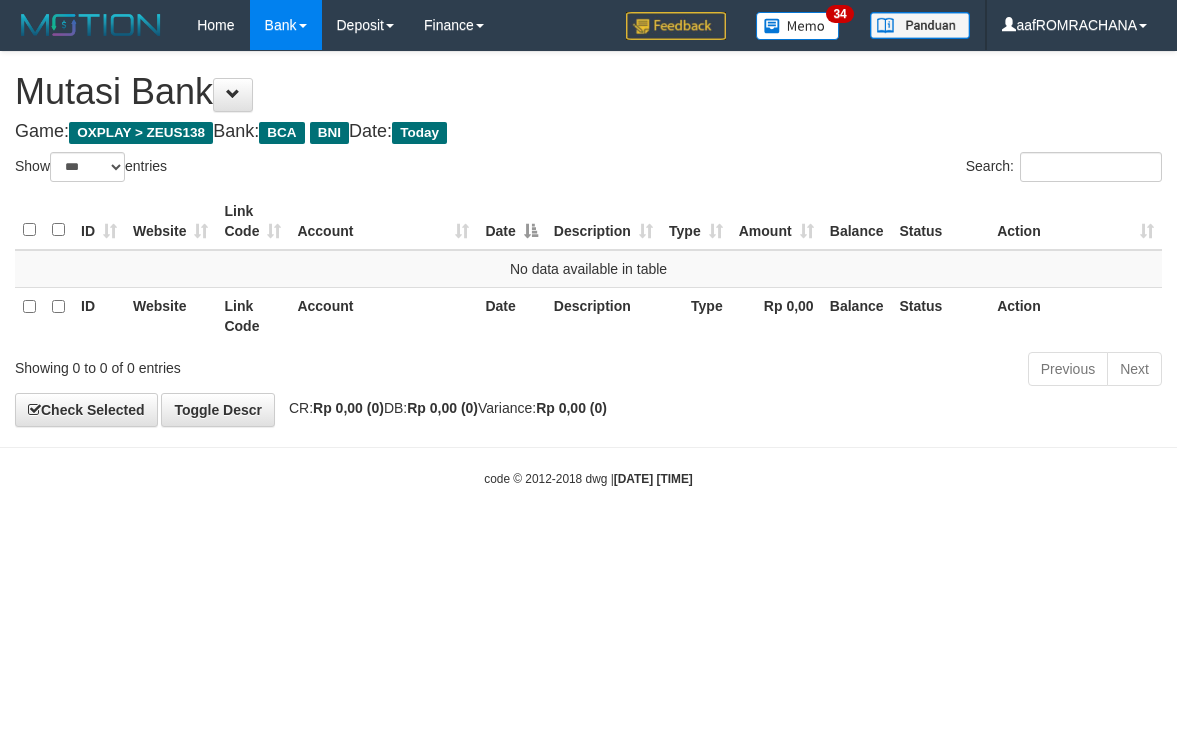 select on "***" 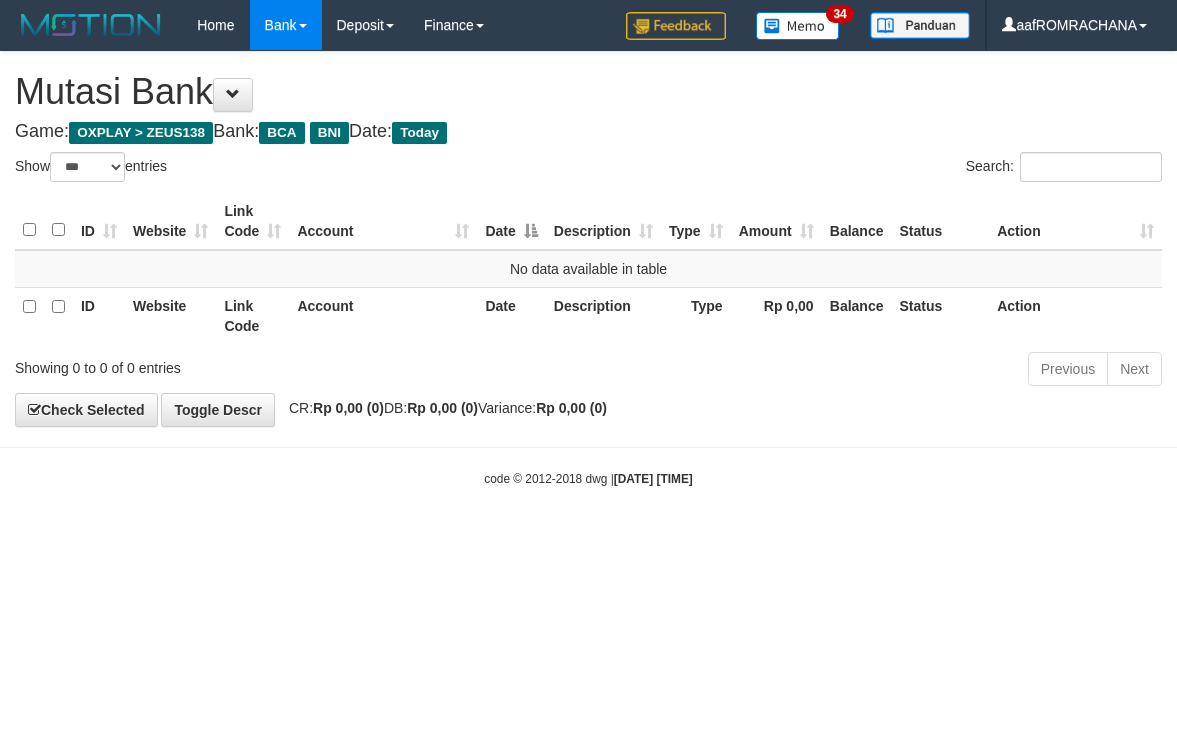 scroll, scrollTop: 0, scrollLeft: 0, axis: both 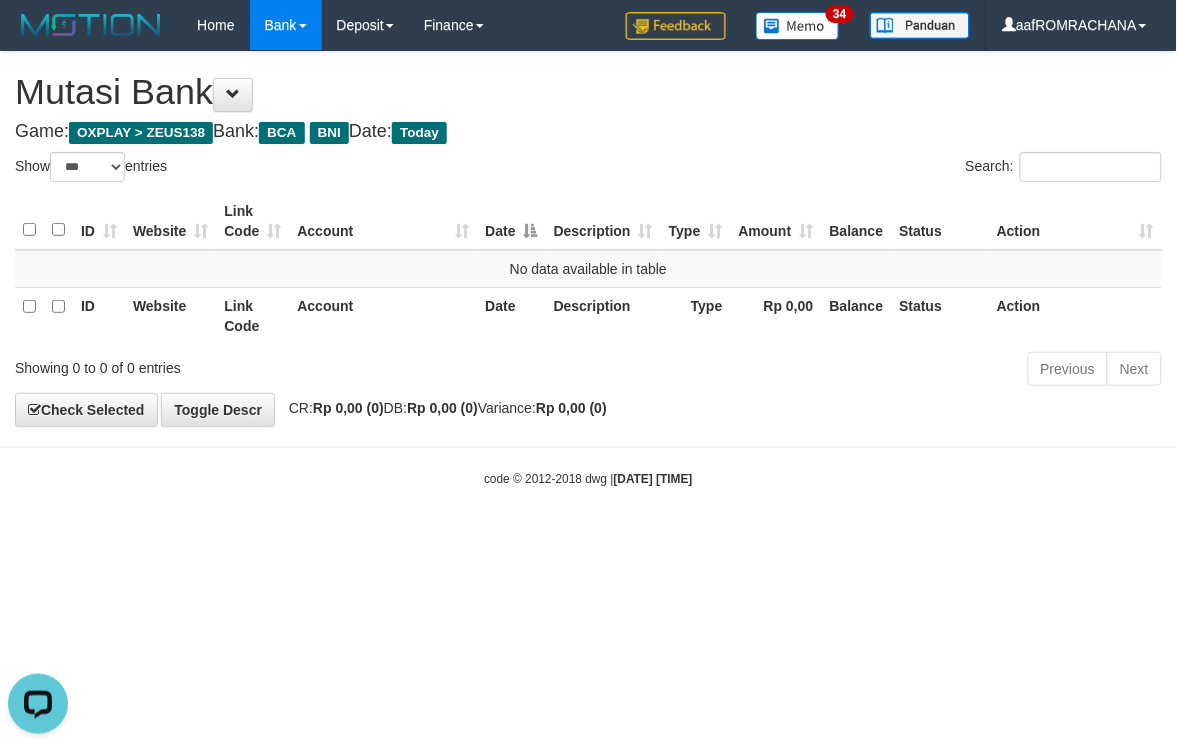 click on "Toggle navigation
Home
Bank
Account List
Load
By Website
Group
[OXPLAY]													ZEUS138
By Load Group (DPS)
Sync" at bounding box center (588, 269) 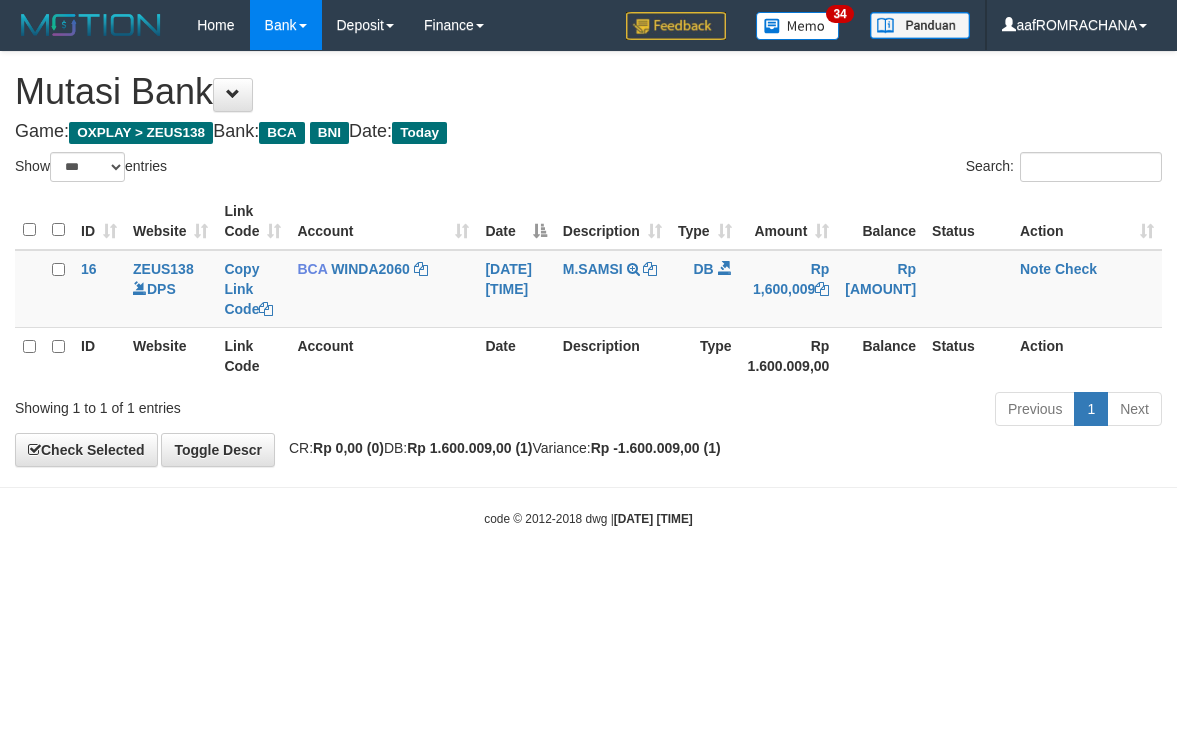 select on "***" 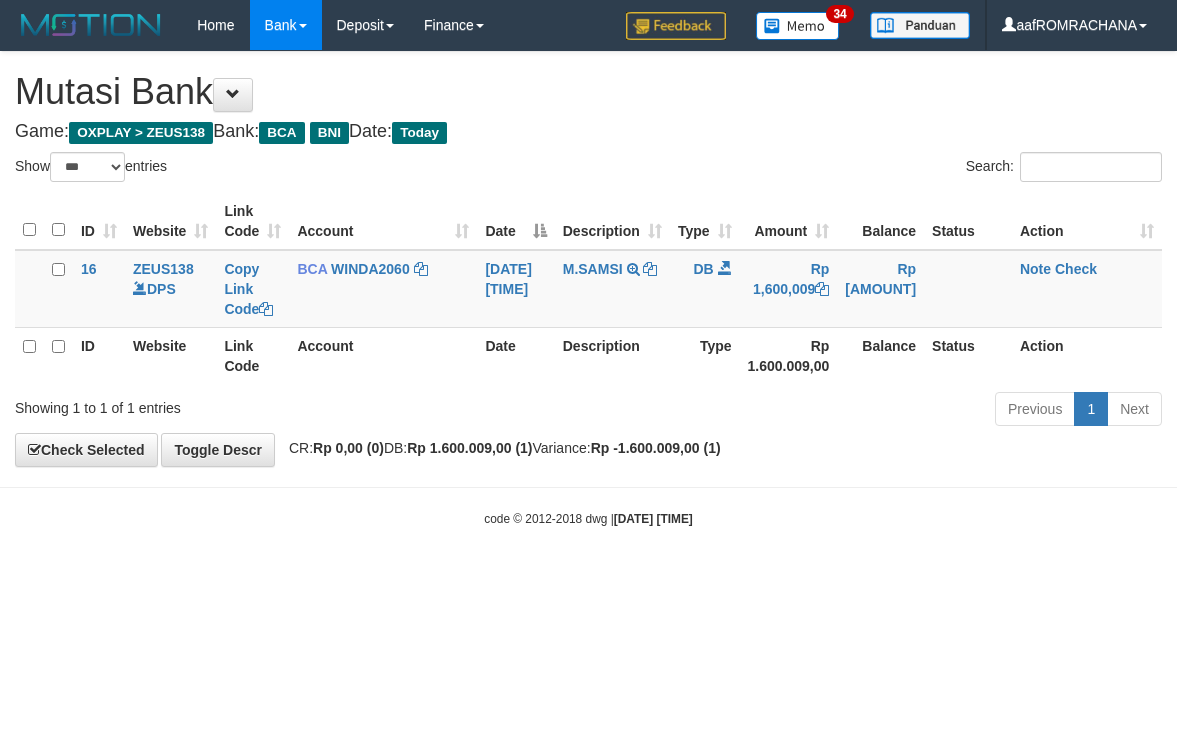 scroll, scrollTop: 0, scrollLeft: 0, axis: both 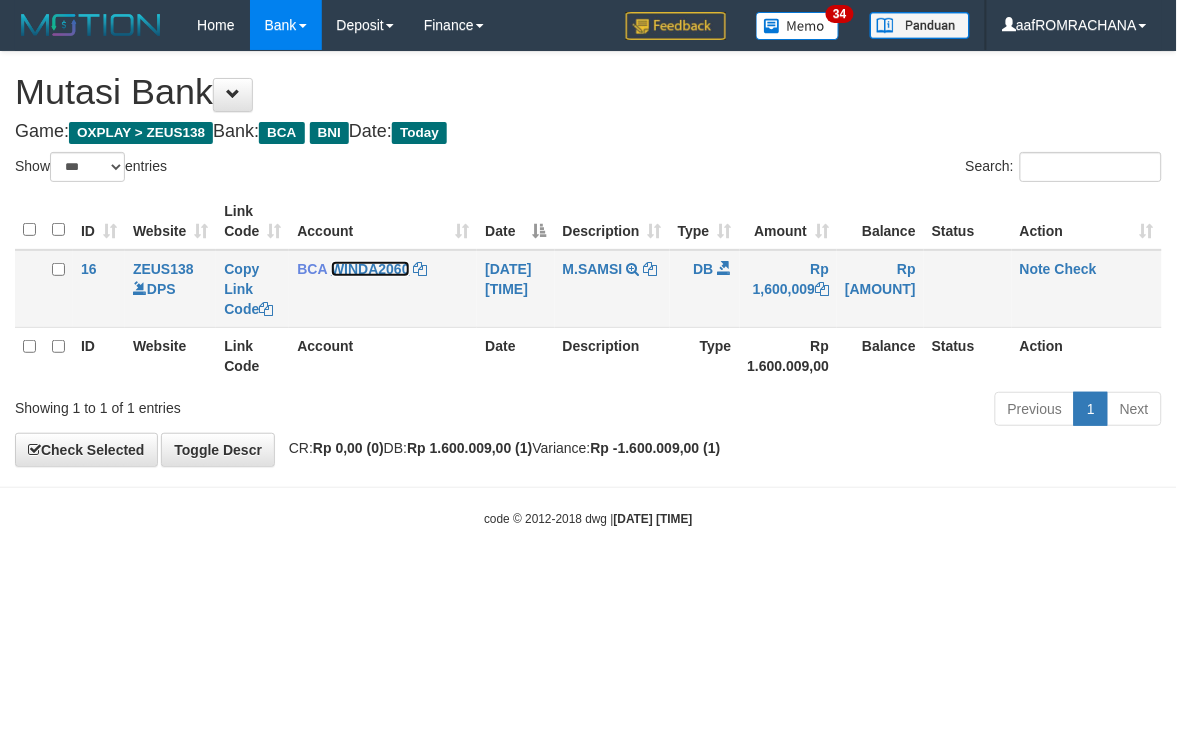 click on "WINDA2060" at bounding box center [370, 269] 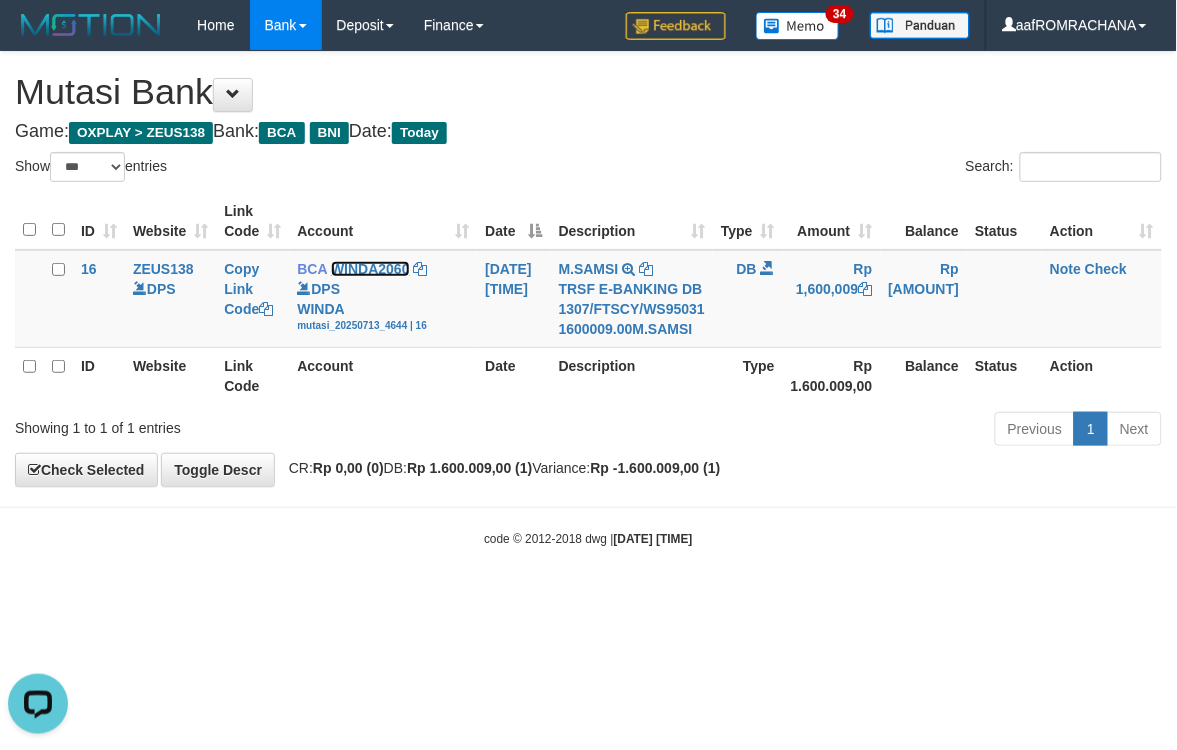 scroll, scrollTop: 0, scrollLeft: 0, axis: both 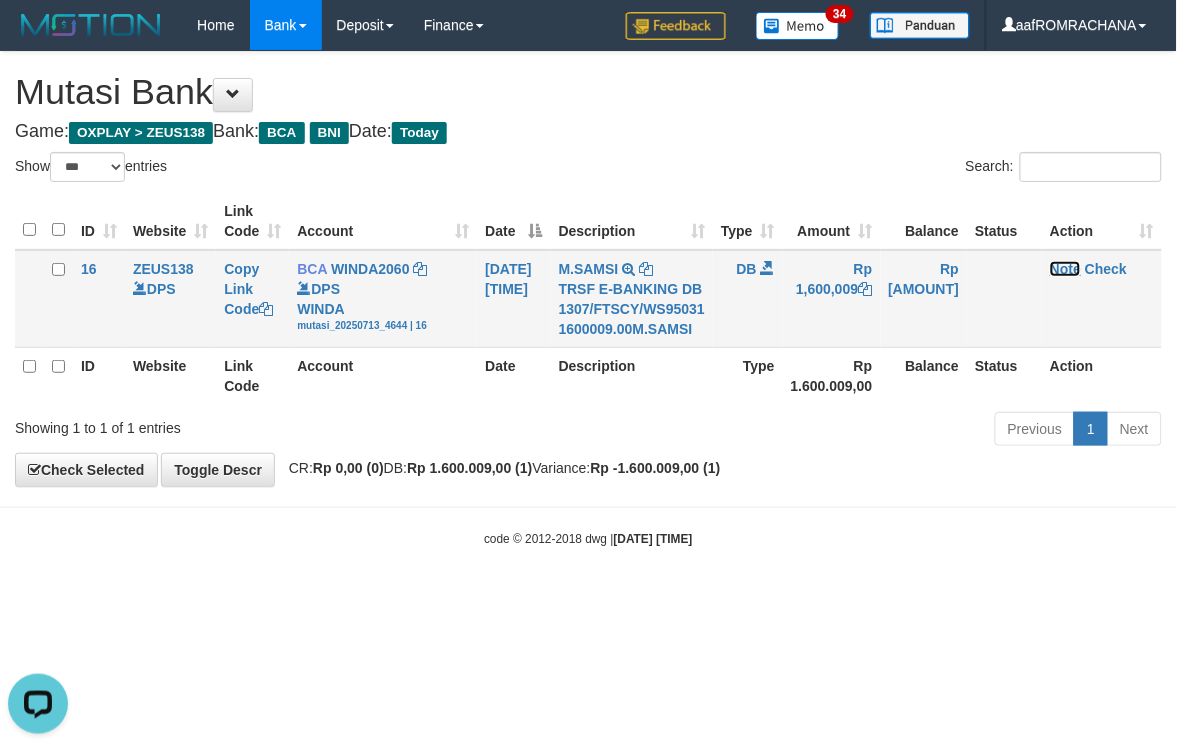 click on "Note" at bounding box center (1065, 269) 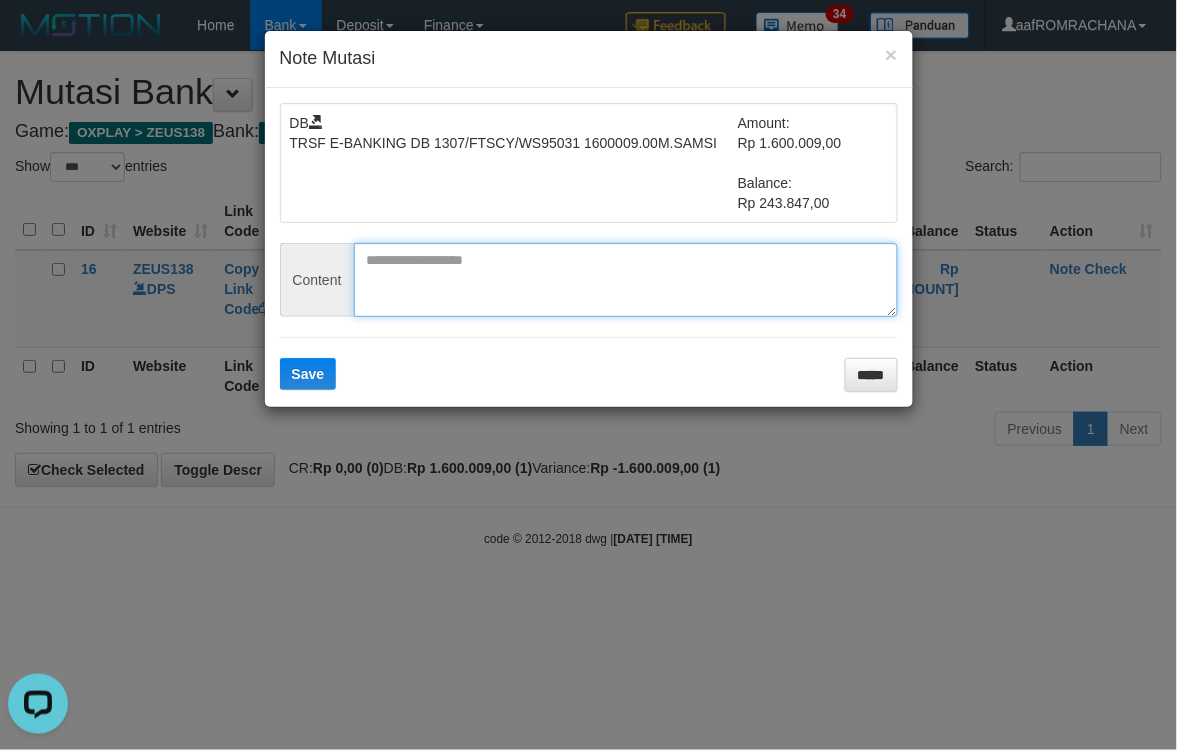 click at bounding box center (626, 280) 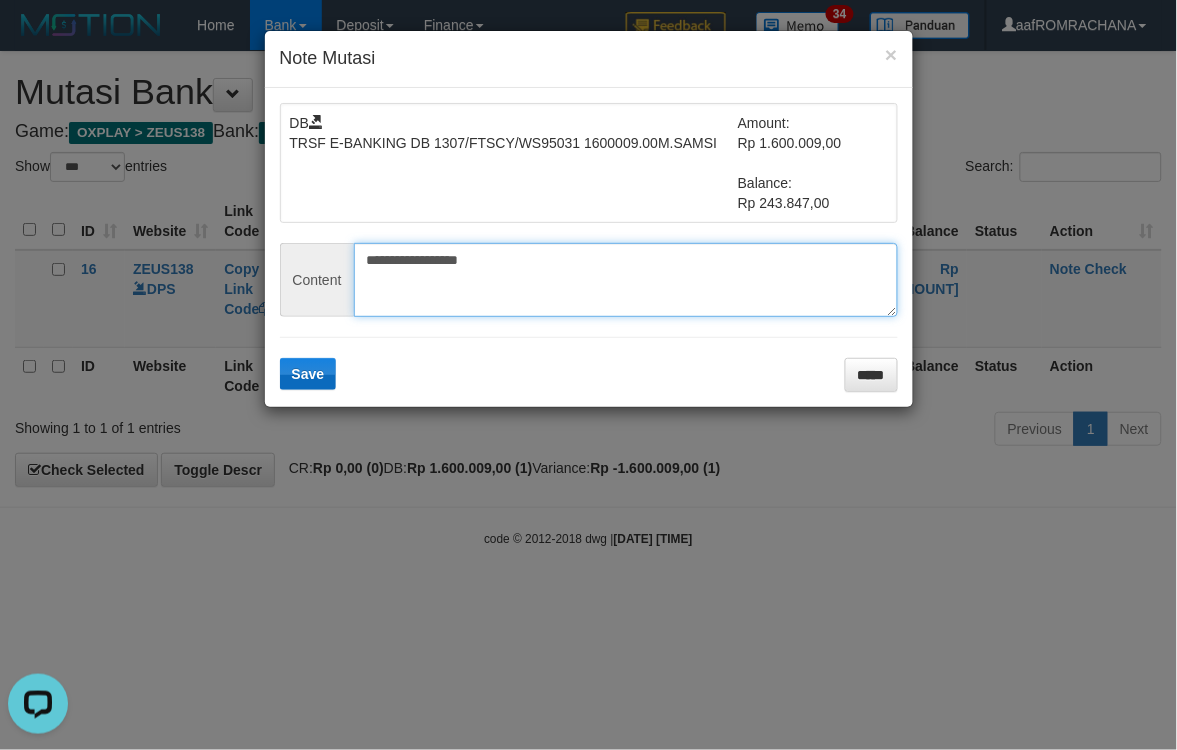 type on "**********" 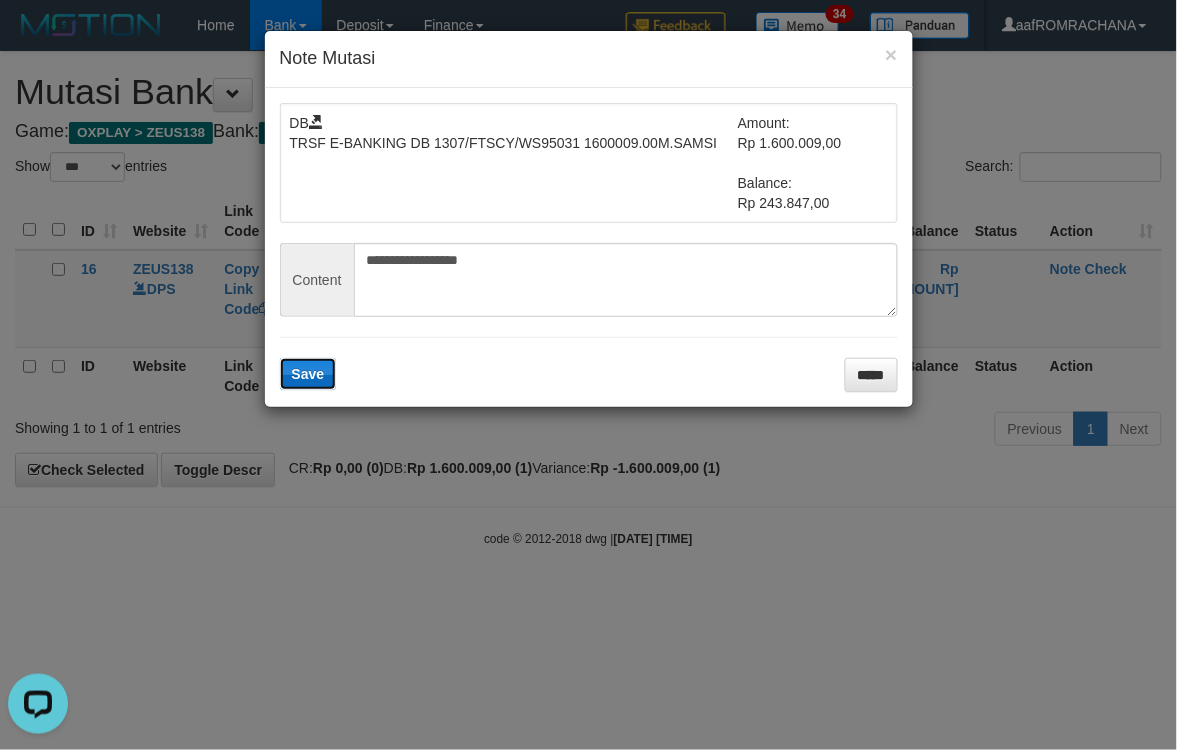 click on "Save" at bounding box center (308, 374) 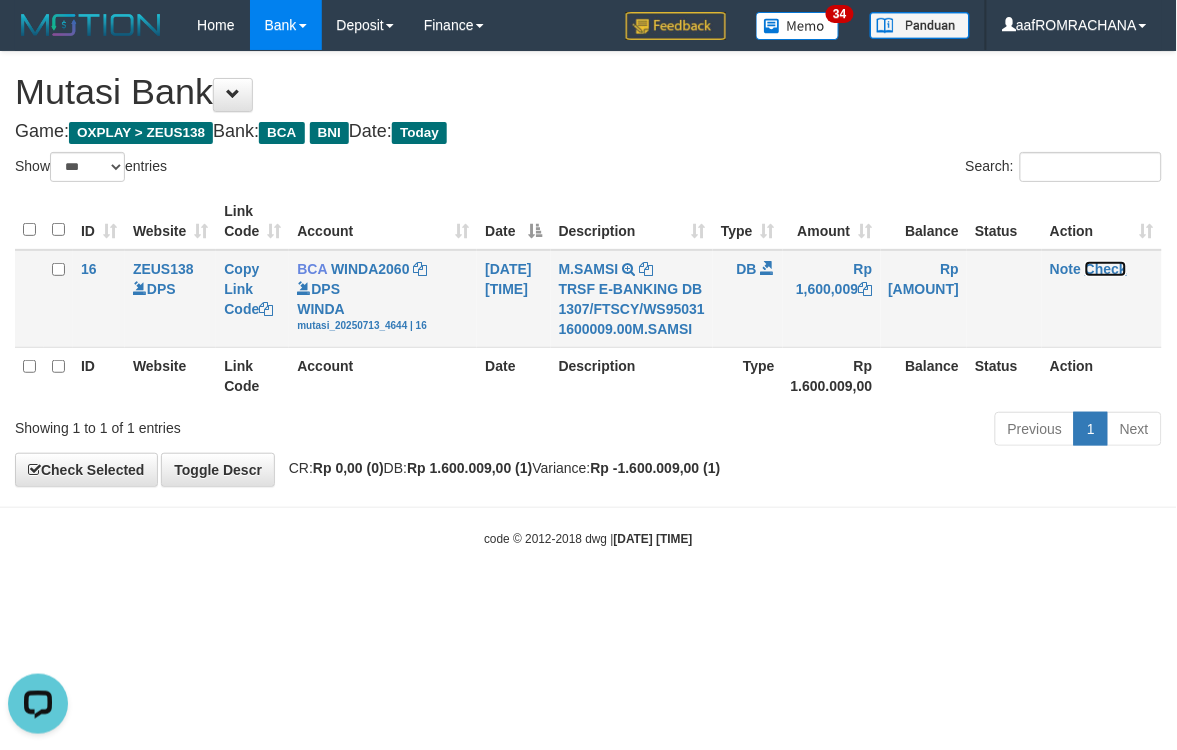 click on "Check" at bounding box center (1106, 269) 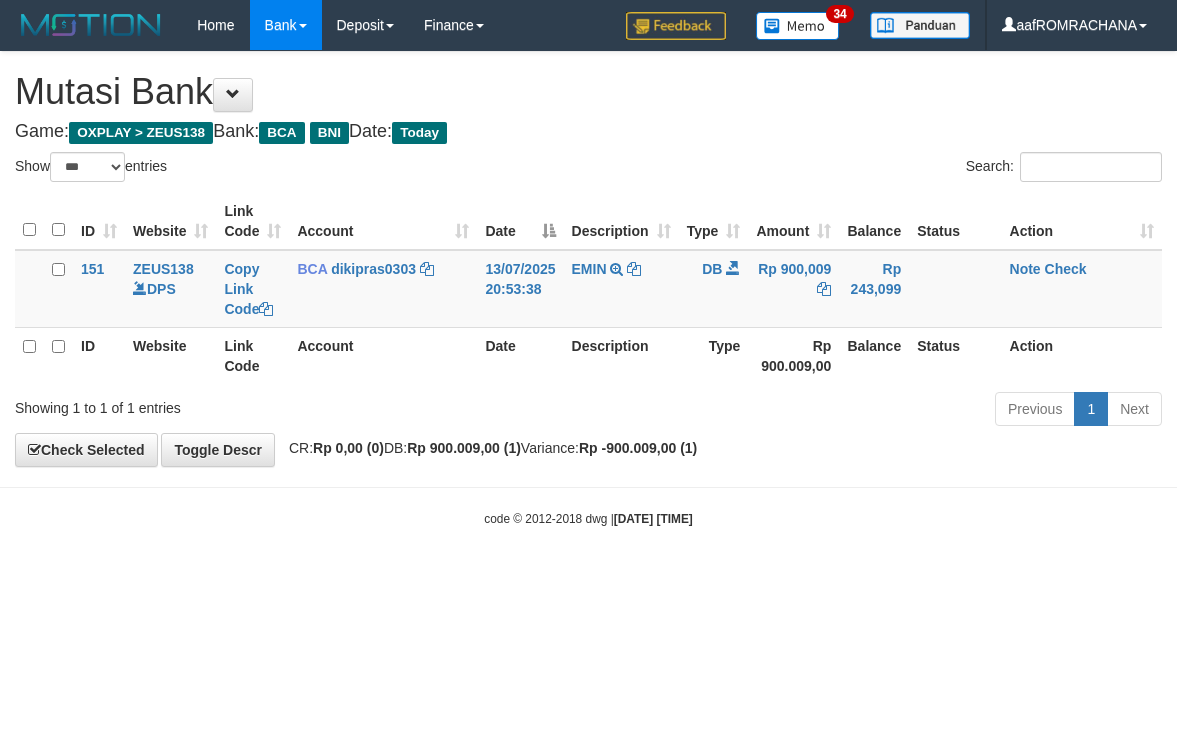 select on "***" 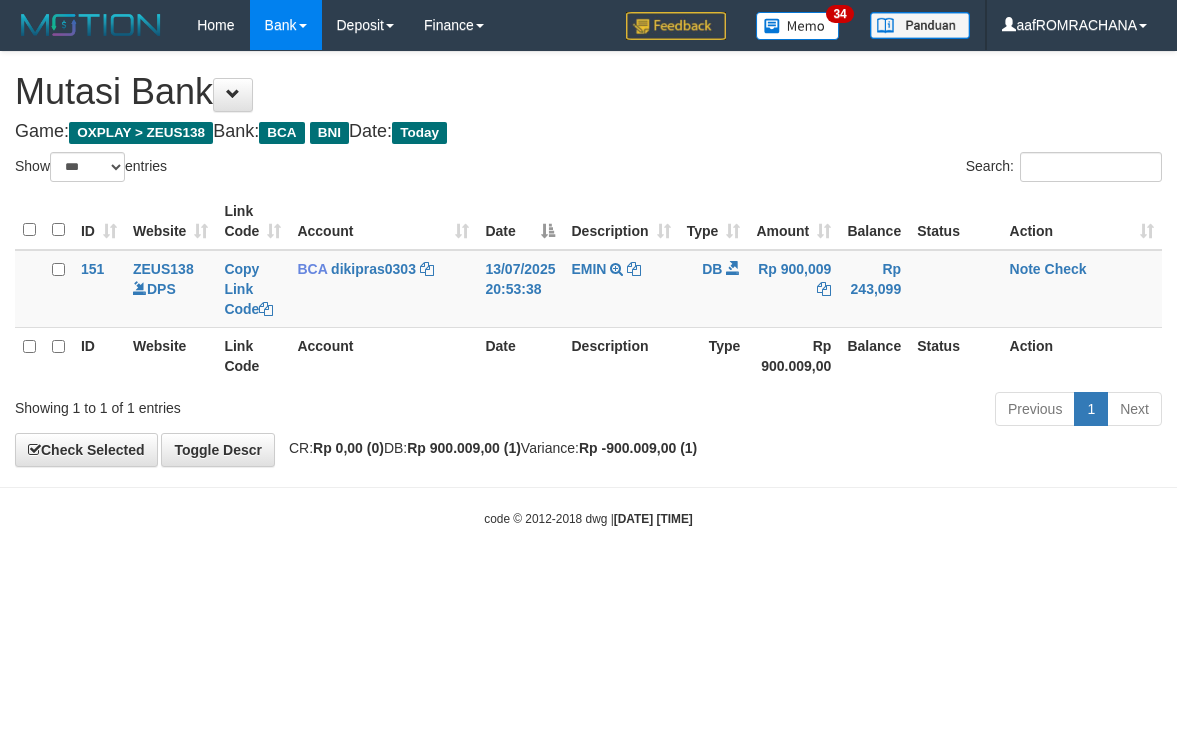 scroll, scrollTop: 0, scrollLeft: 0, axis: both 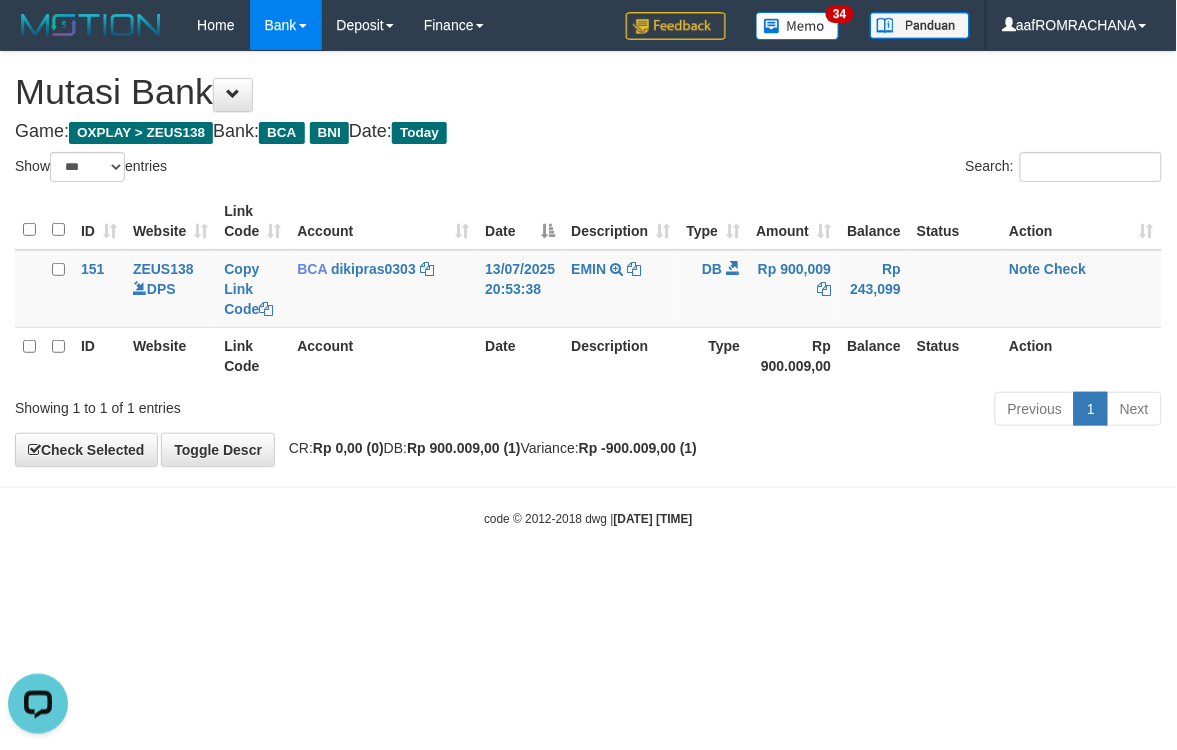 click on "Toggle navigation
Home
Bank
Account List
Load
By Website
Group
[OXPLAY]													ZEUS138
By Load Group (DPS)
Sync" at bounding box center (588, 289) 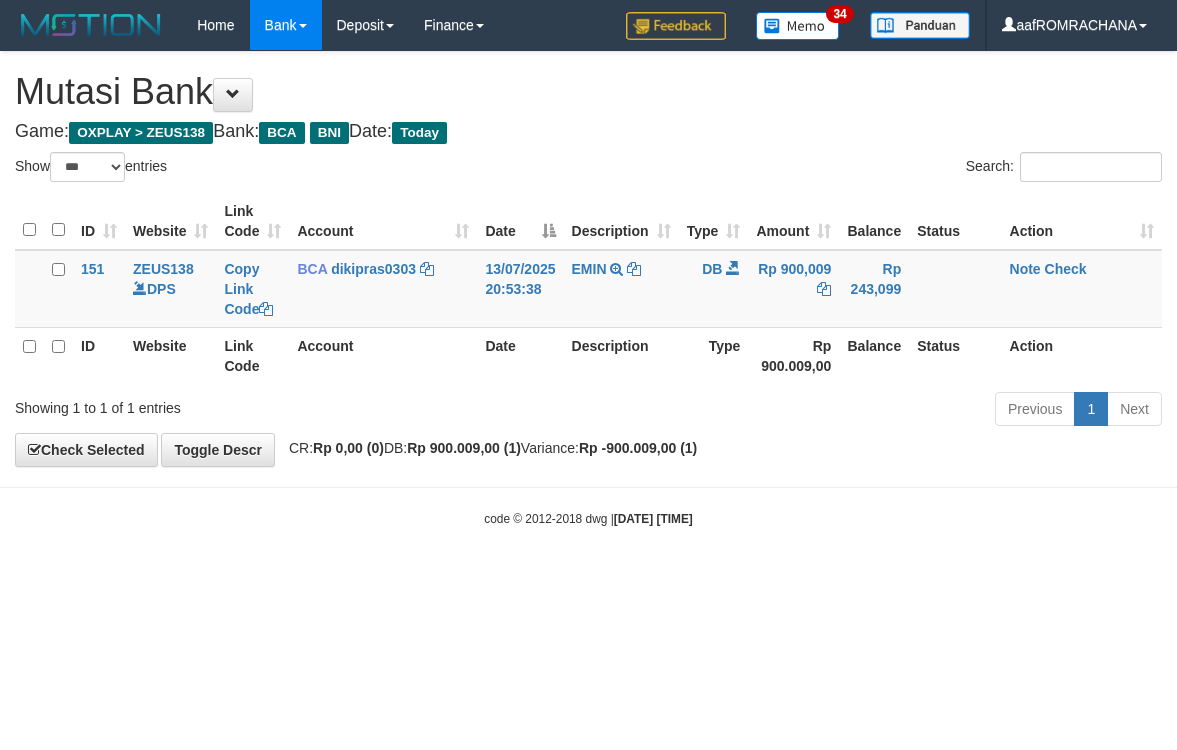 select on "***" 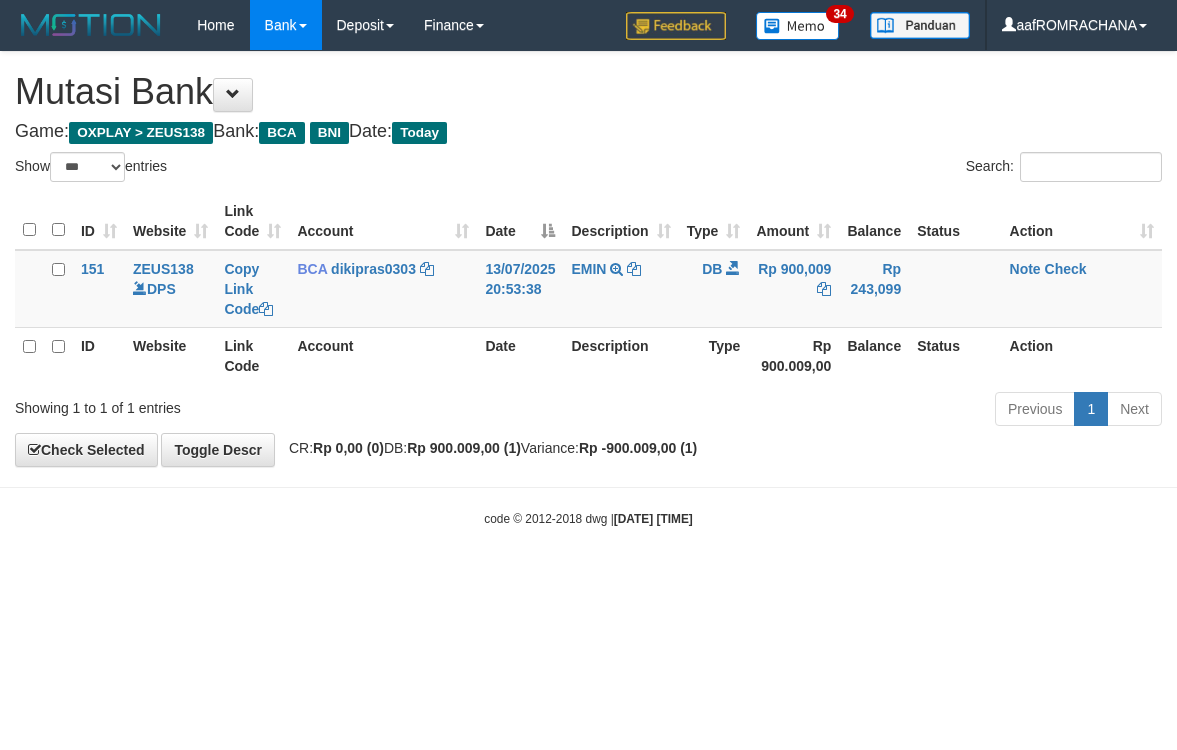 scroll, scrollTop: 0, scrollLeft: 0, axis: both 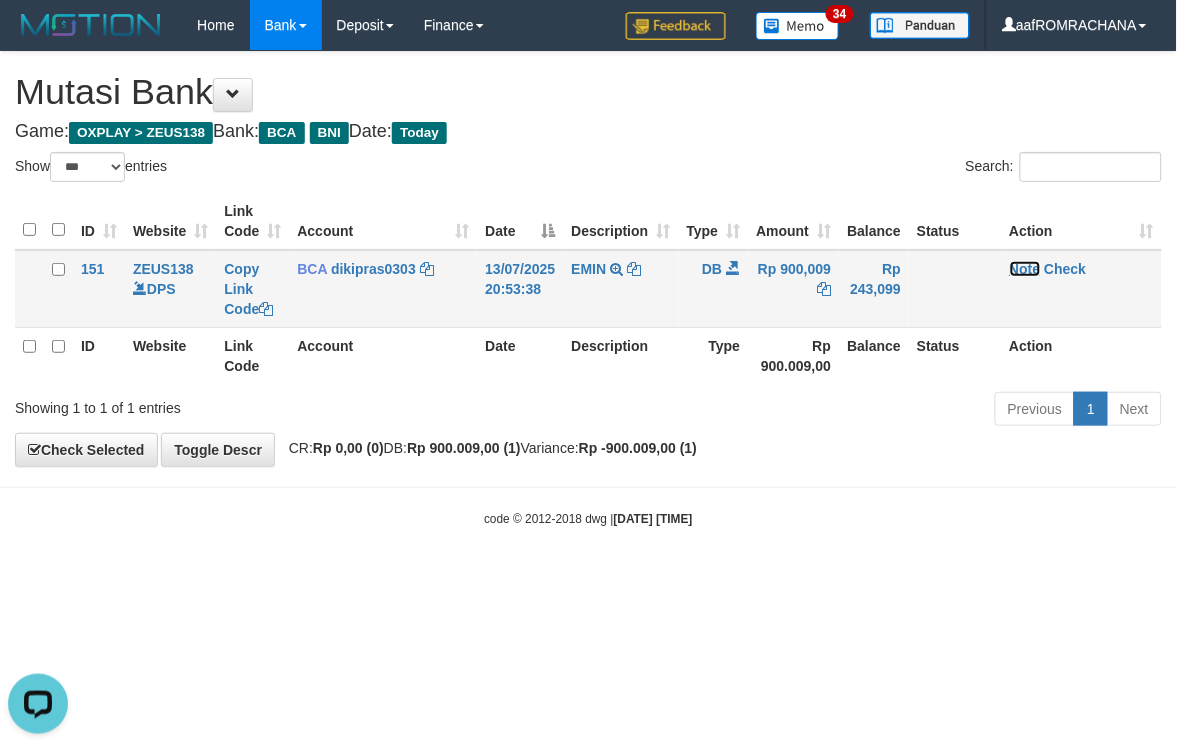 click on "Note" at bounding box center [1025, 269] 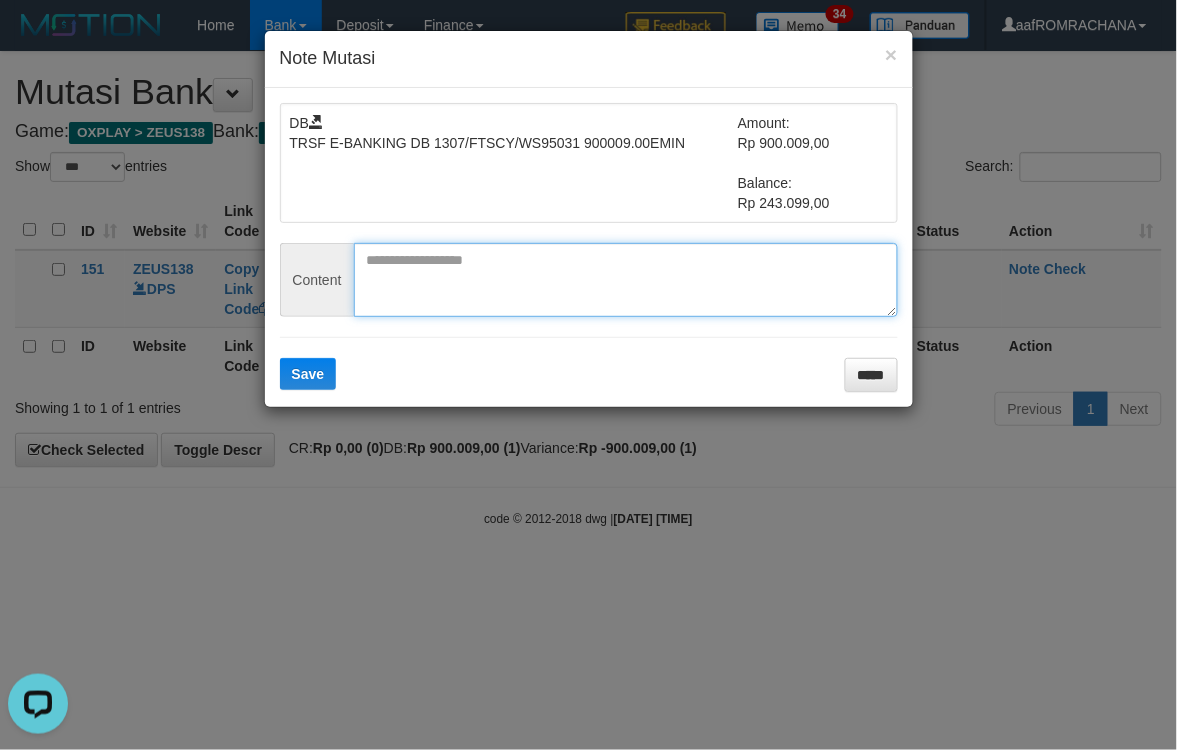 click at bounding box center (626, 280) 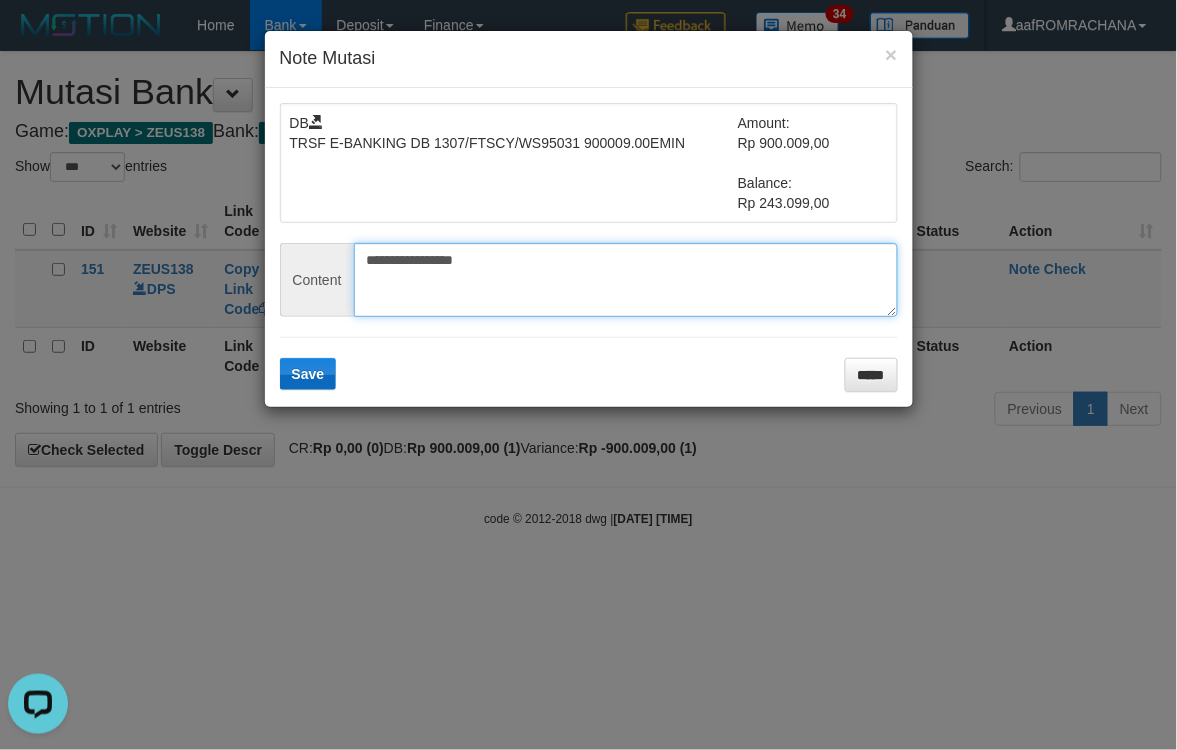 type on "**********" 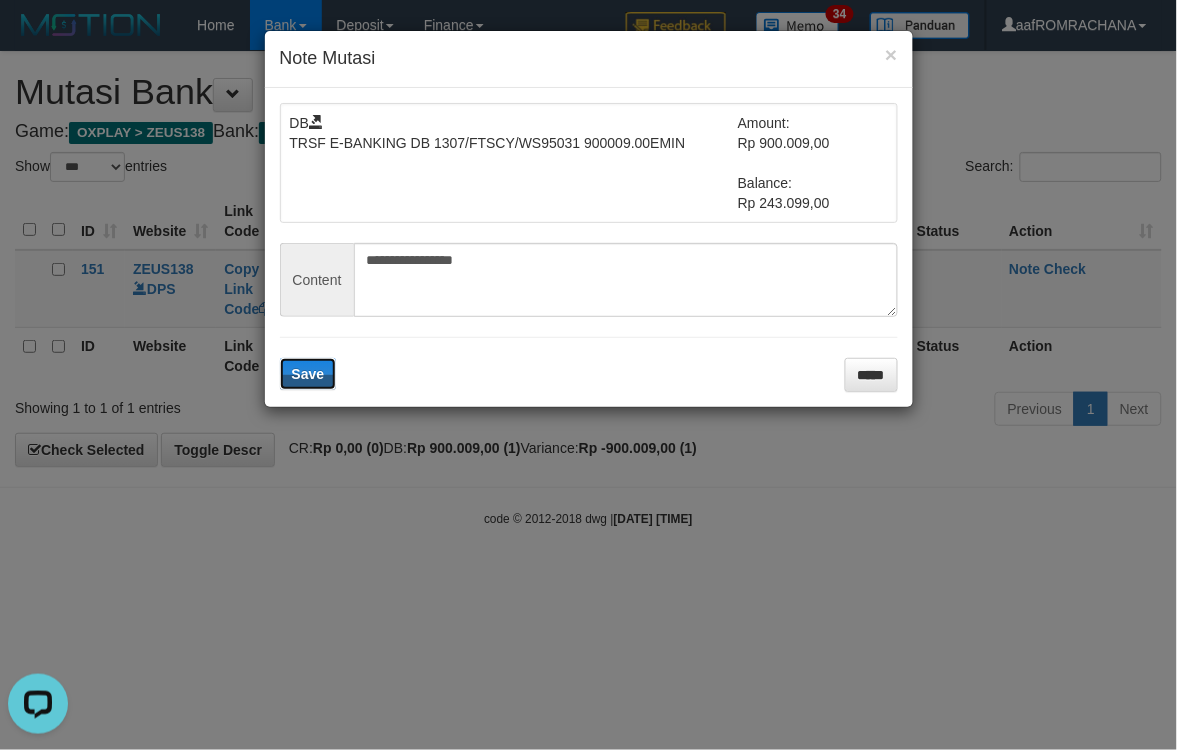 drag, startPoint x: 317, startPoint y: 377, endPoint x: 606, endPoint y: 383, distance: 289.0623 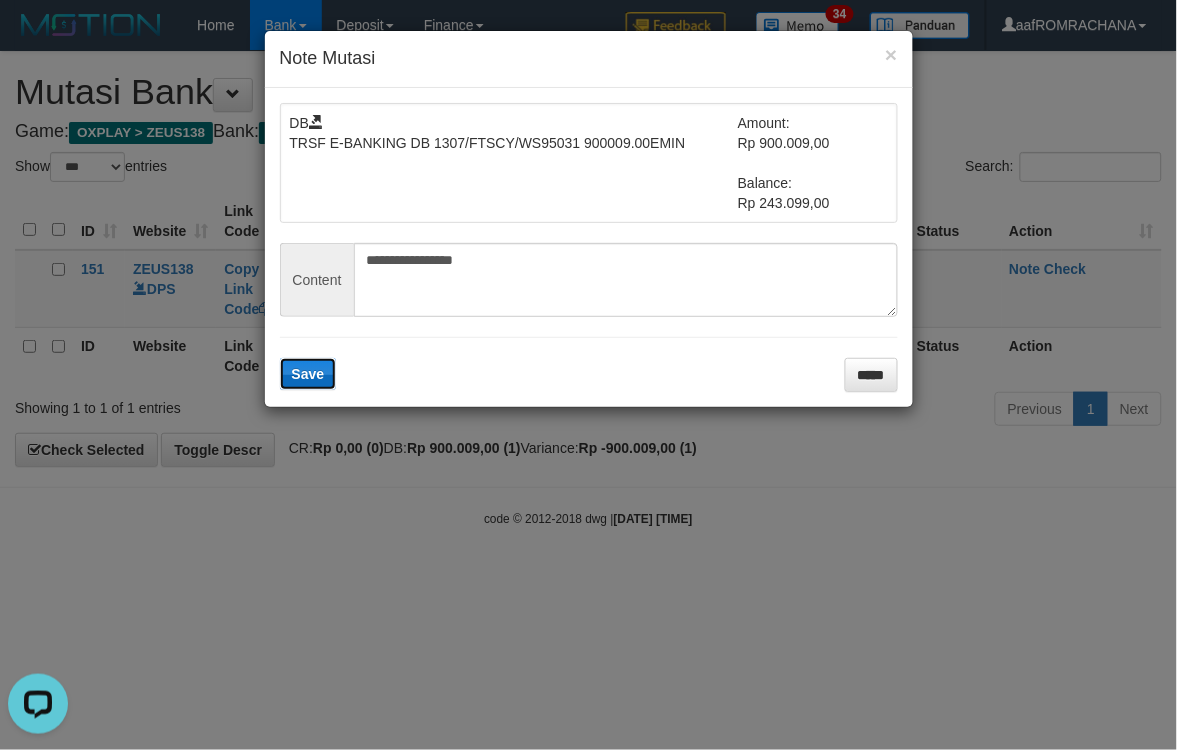 click on "Save" at bounding box center (308, 374) 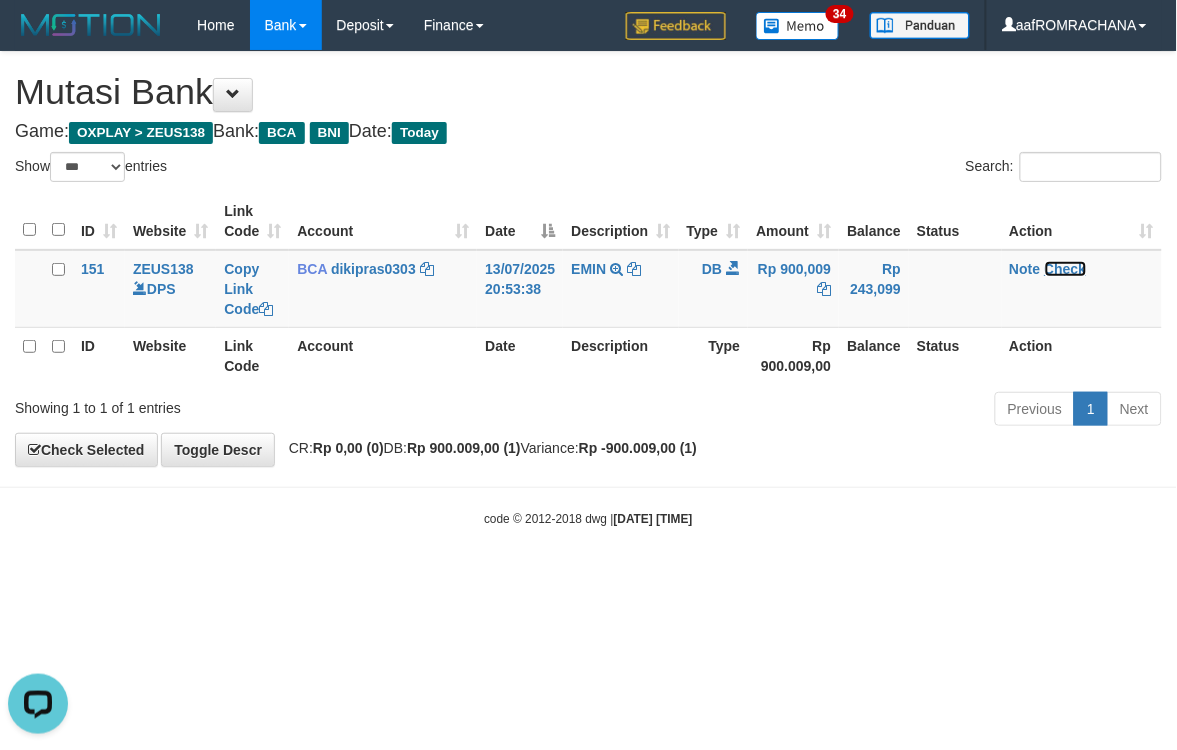 click on "Check" at bounding box center (1066, 269) 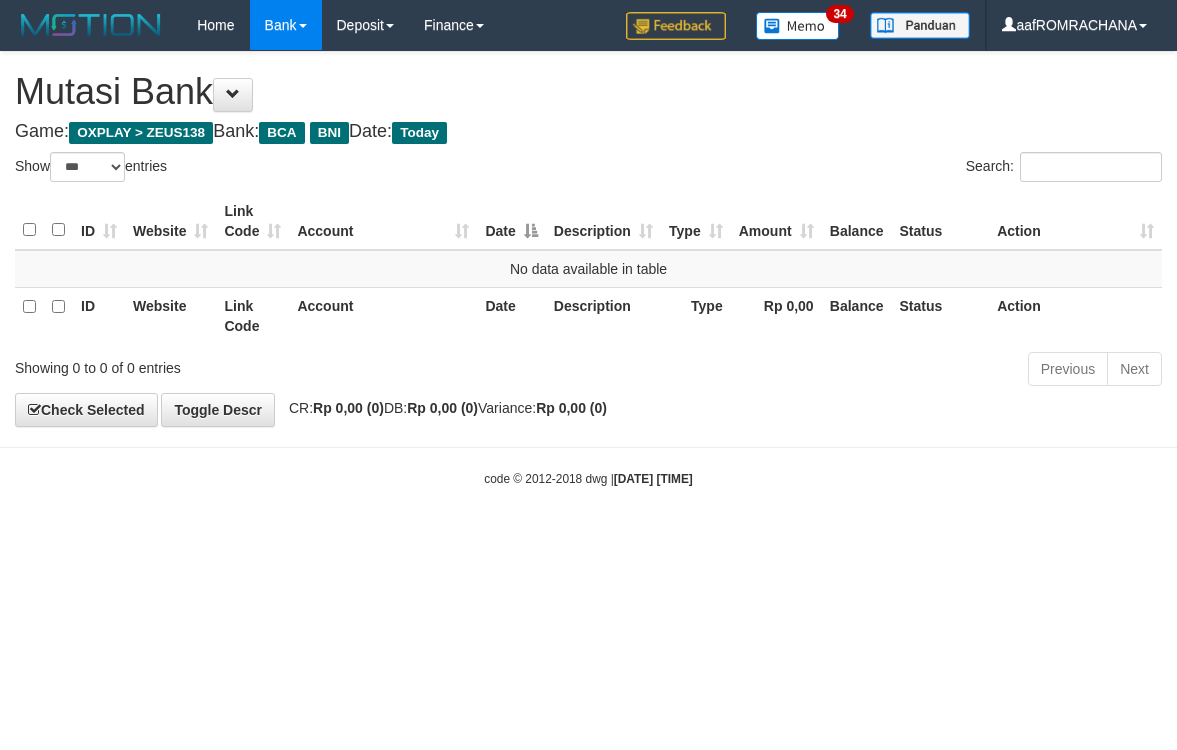 select on "***" 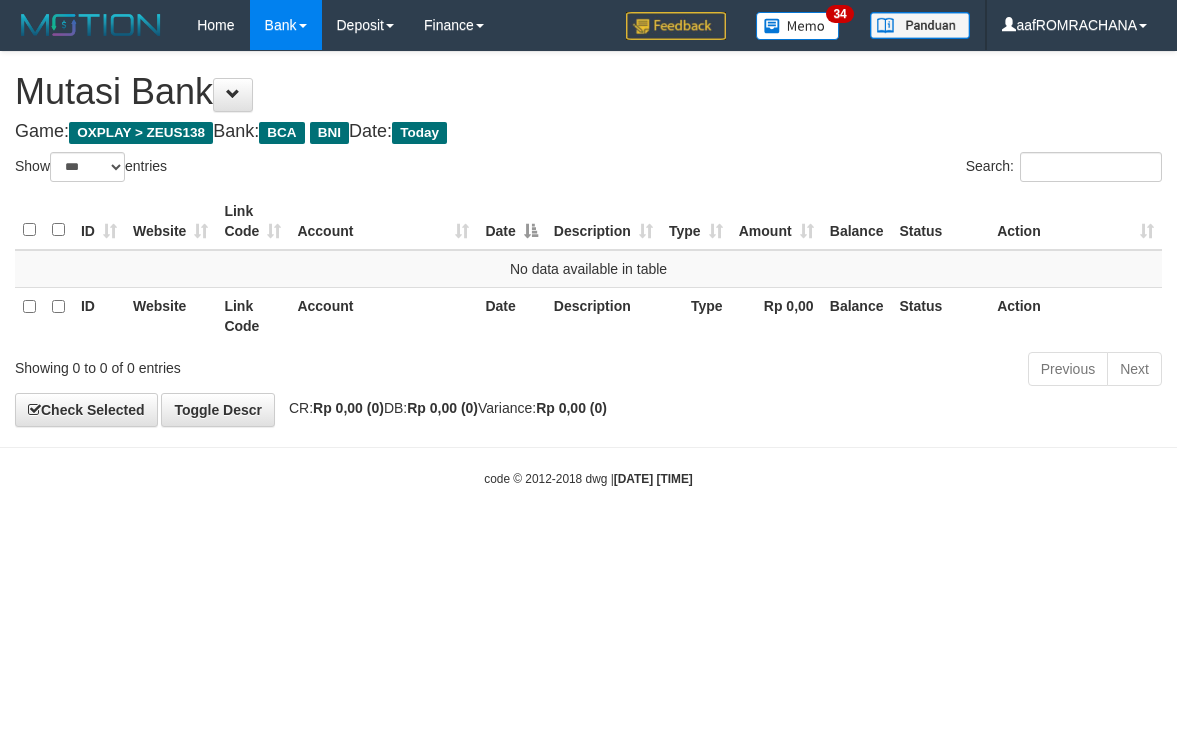 scroll, scrollTop: 0, scrollLeft: 0, axis: both 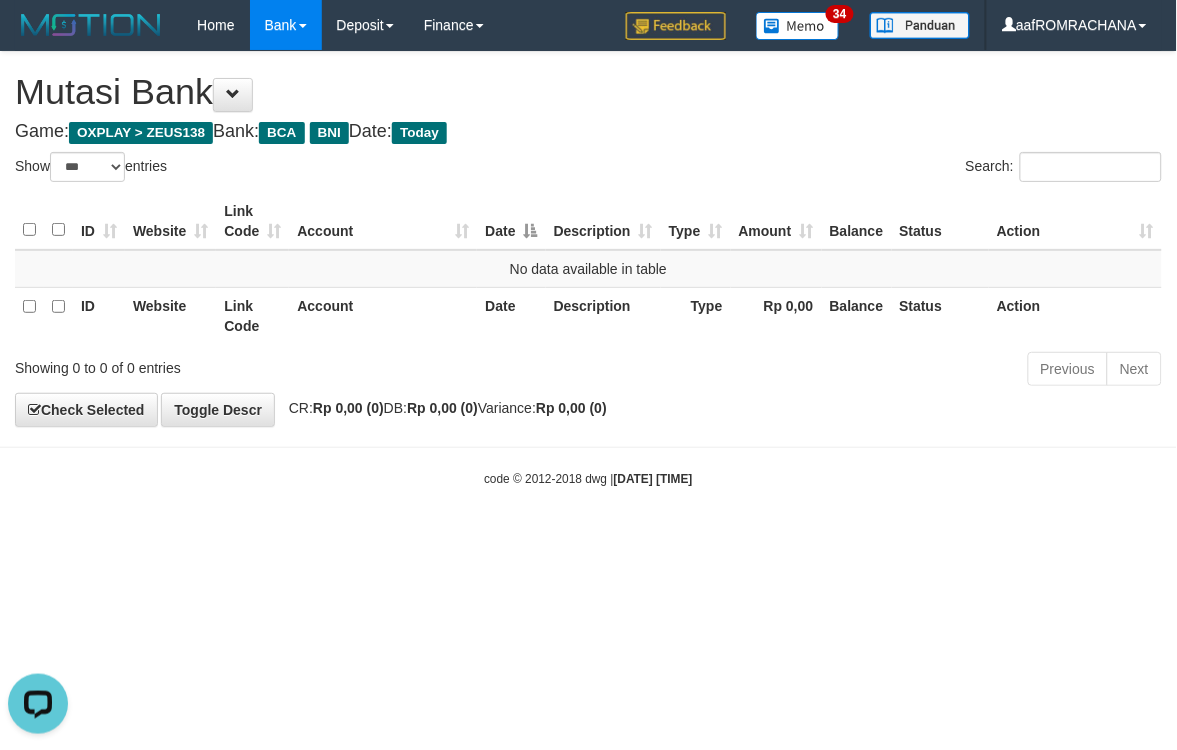 click on "Toggle navigation
Home
Bank
Account List
Load
By Website
Group
[OXPLAY]													ZEUS138
By Load Group (DPS)
Sync" at bounding box center (588, 269) 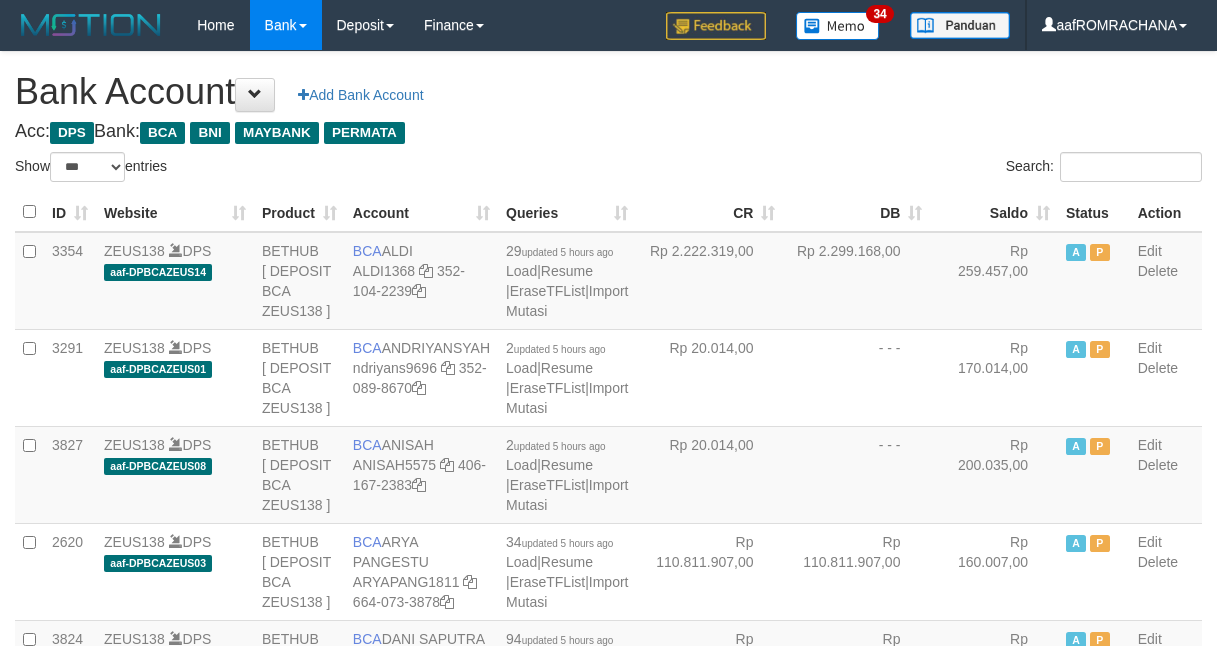 select on "***" 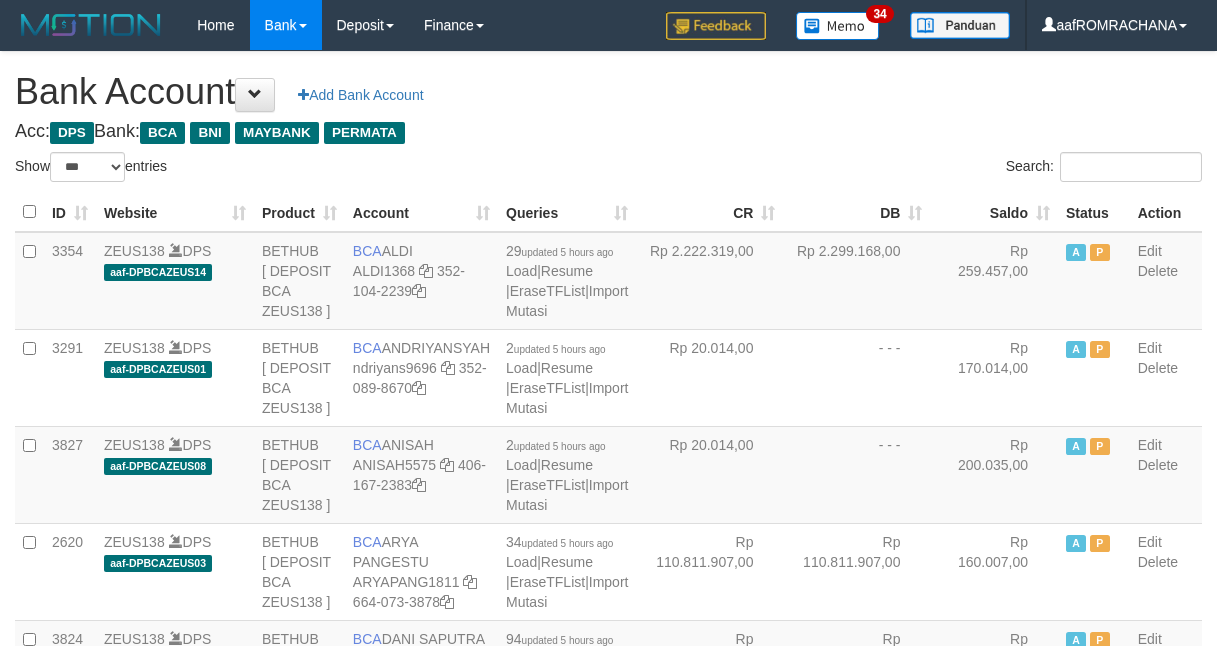 scroll, scrollTop: 0, scrollLeft: 0, axis: both 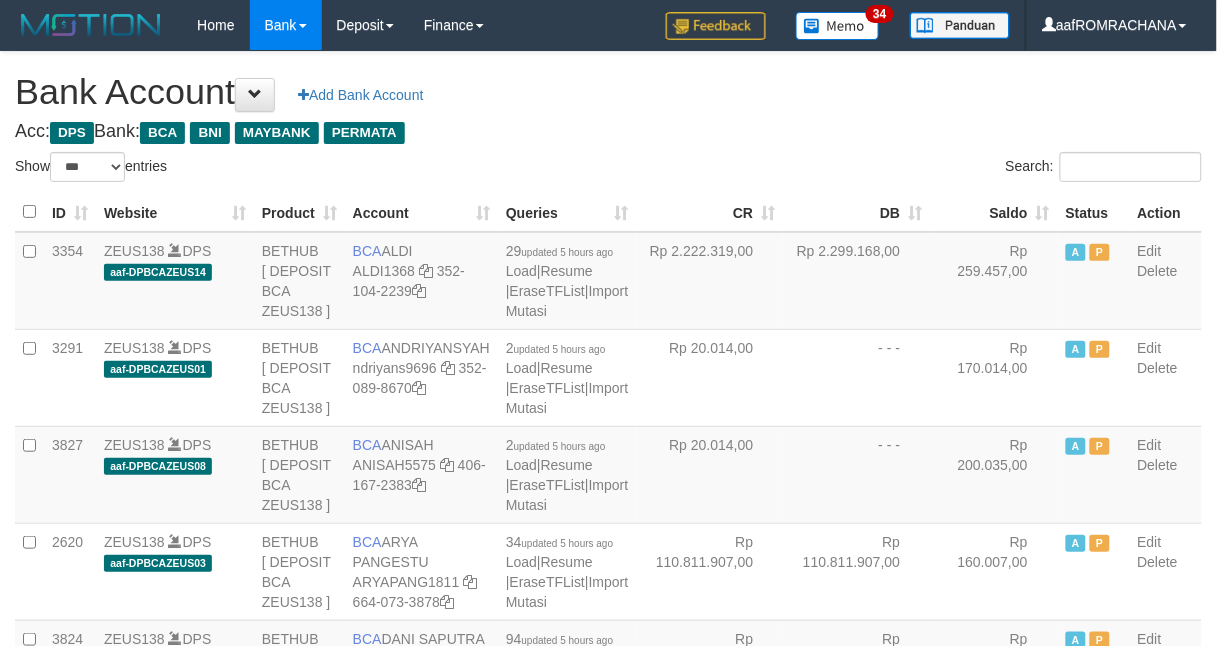 click on "Saldo" at bounding box center [994, 212] 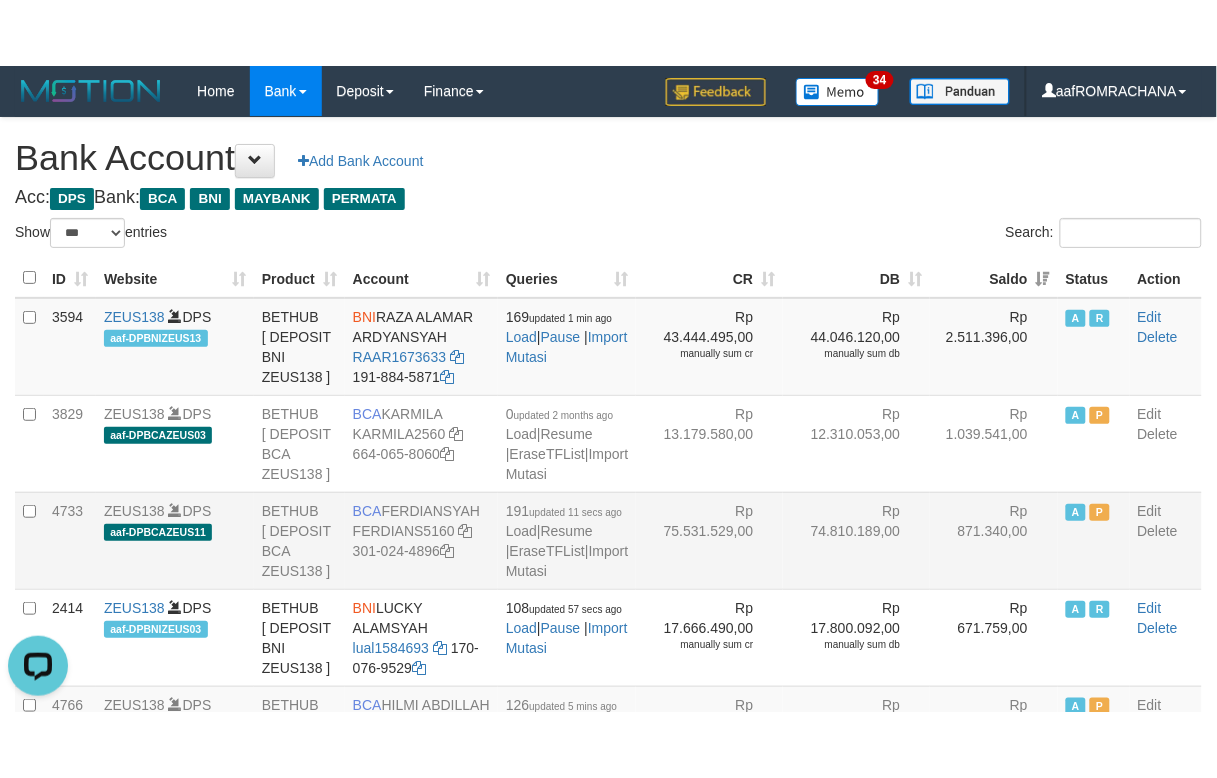 scroll, scrollTop: 0, scrollLeft: 0, axis: both 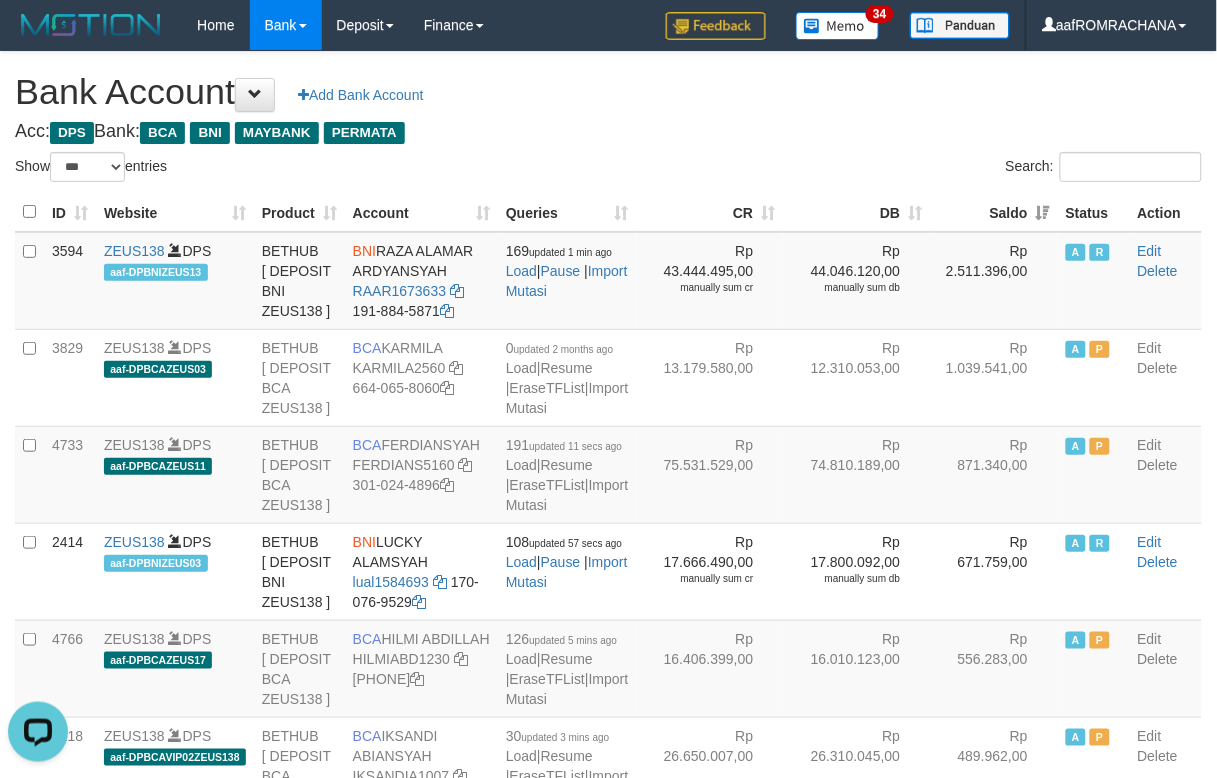 click on "Bank Account
Add Bank Account" at bounding box center (608, 92) 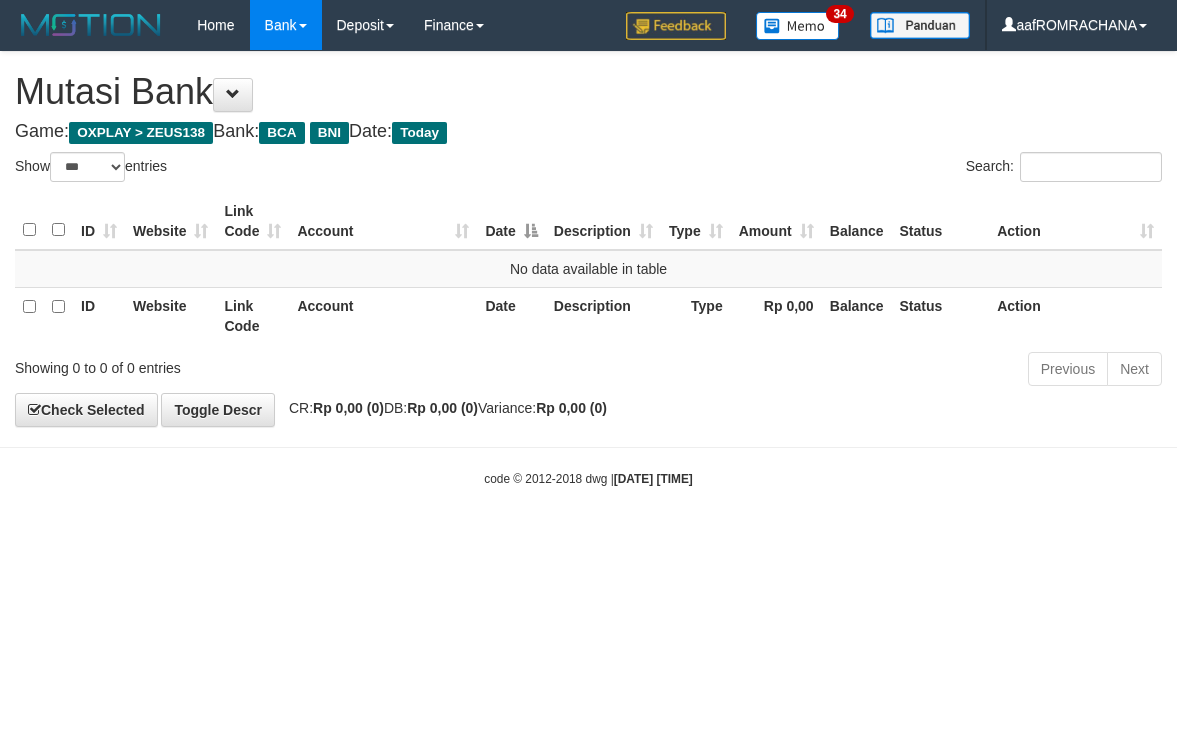 select on "***" 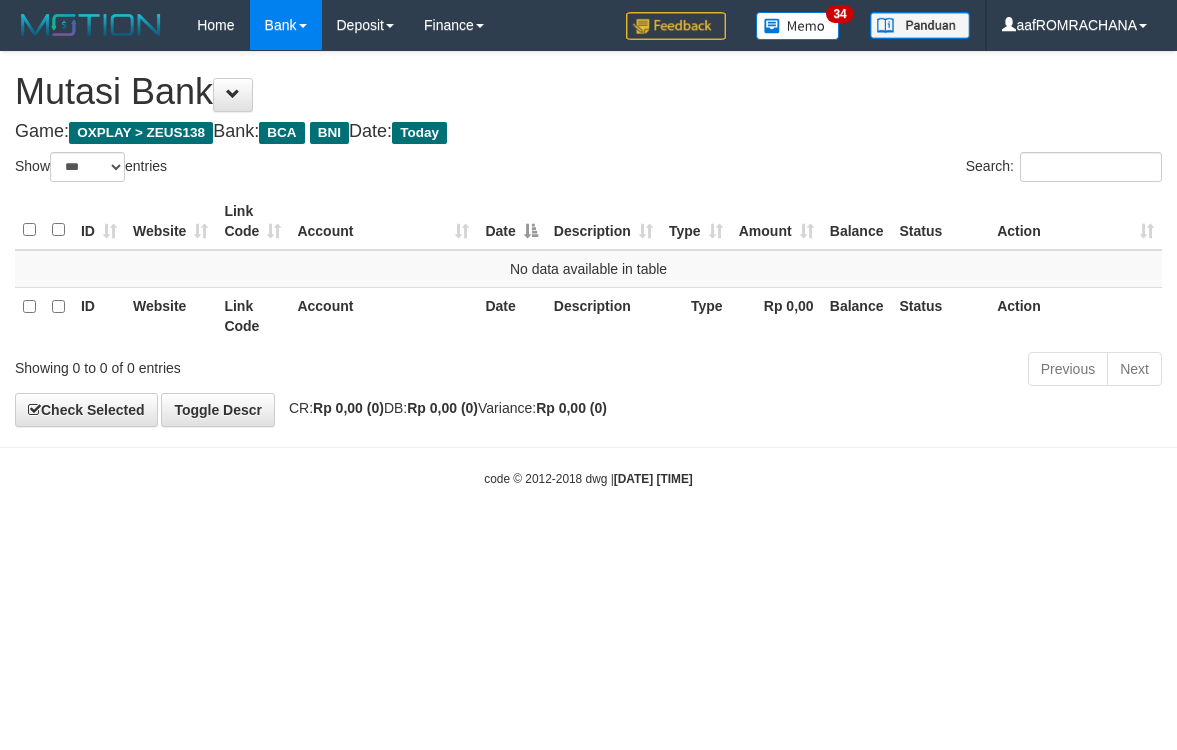 scroll, scrollTop: 0, scrollLeft: 0, axis: both 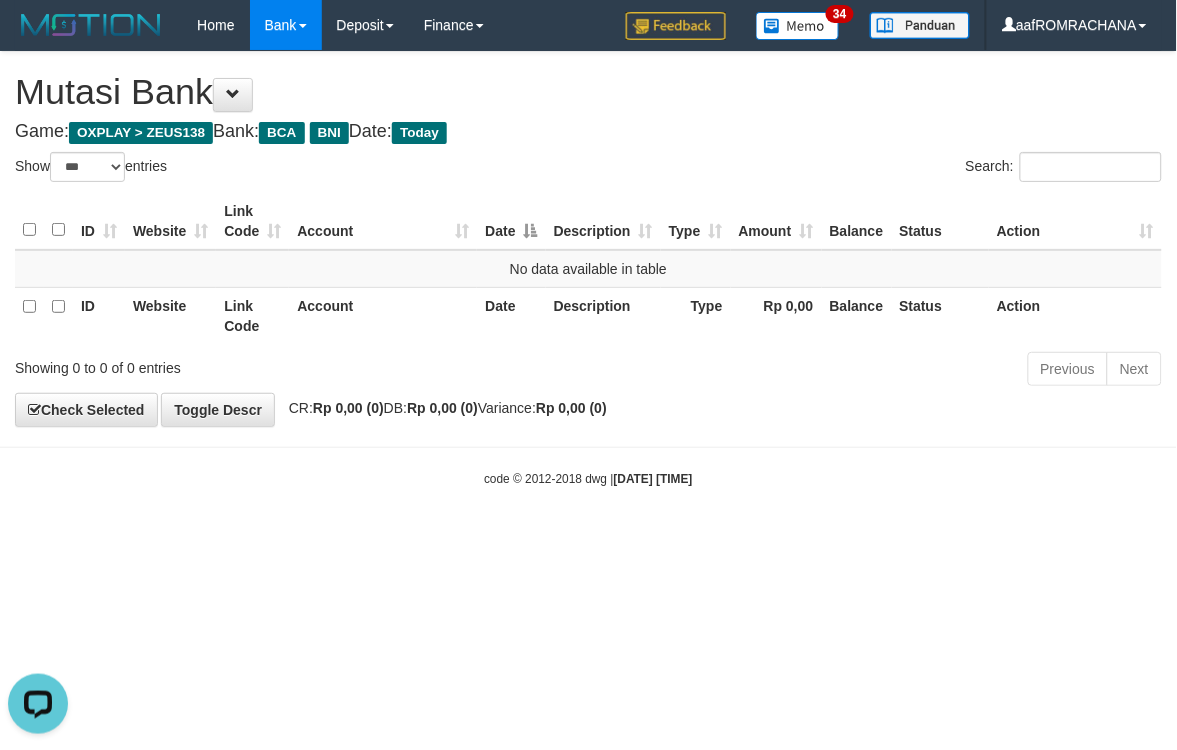 drag, startPoint x: 332, startPoint y: 601, endPoint x: 320, endPoint y: 587, distance: 18.439089 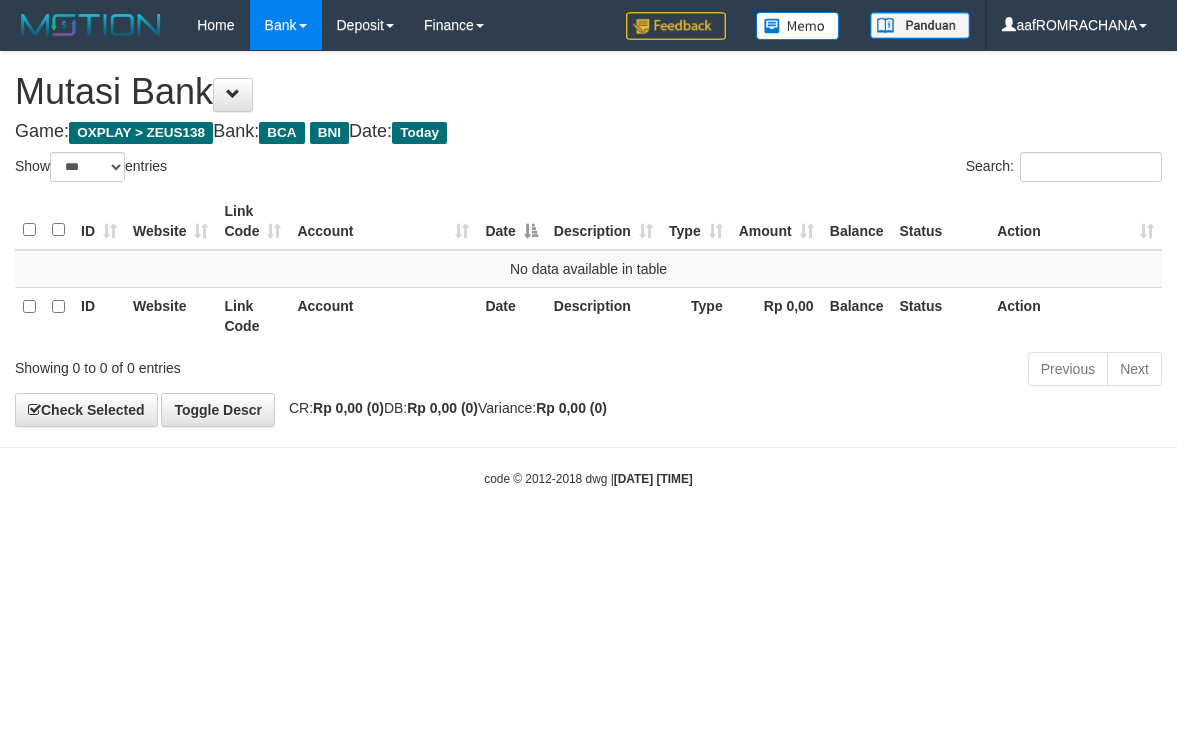select on "***" 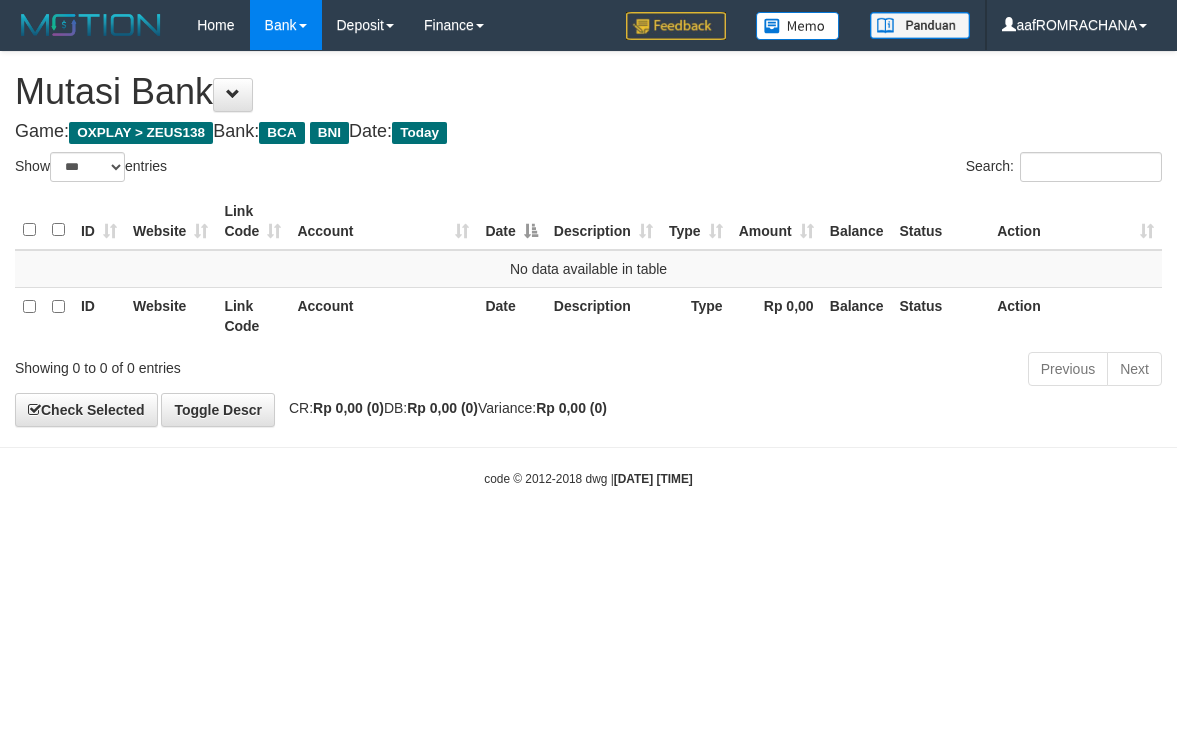 scroll, scrollTop: 0, scrollLeft: 0, axis: both 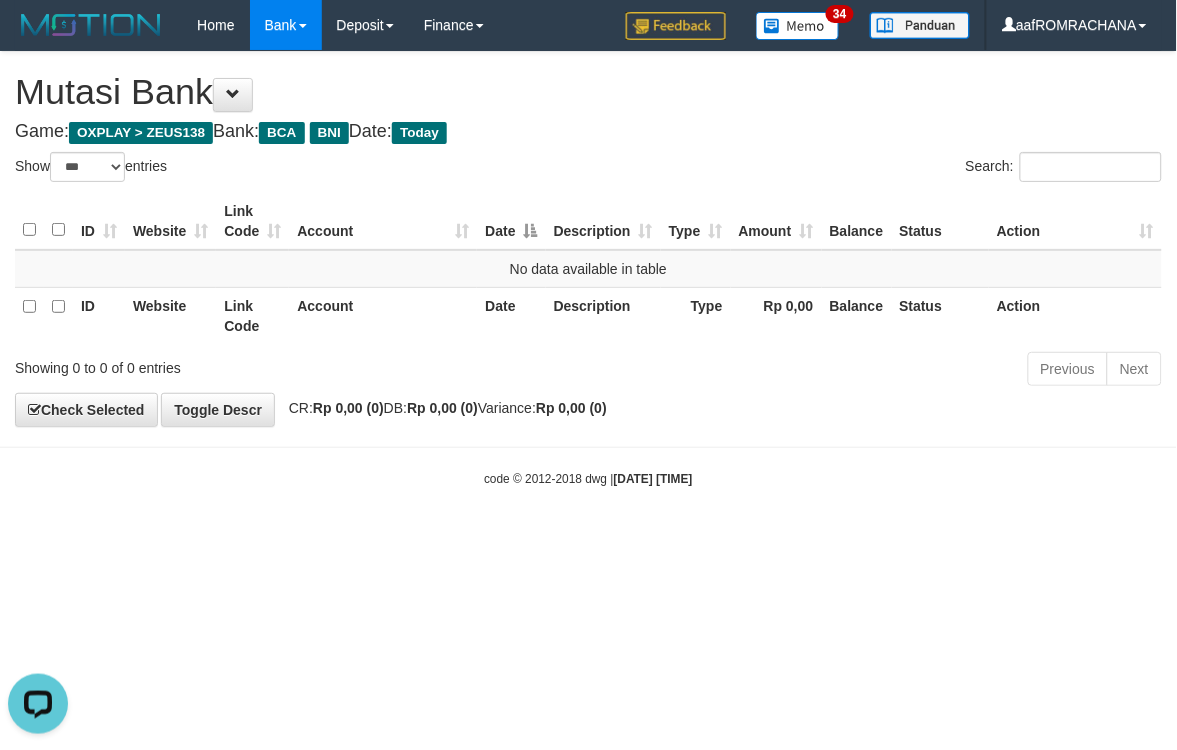 click on "Toggle navigation
Home
Bank
Account List
Load
By Website
Group
[OXPLAY]													ZEUS138
By Load Group (DPS)
Sync" at bounding box center [588, 269] 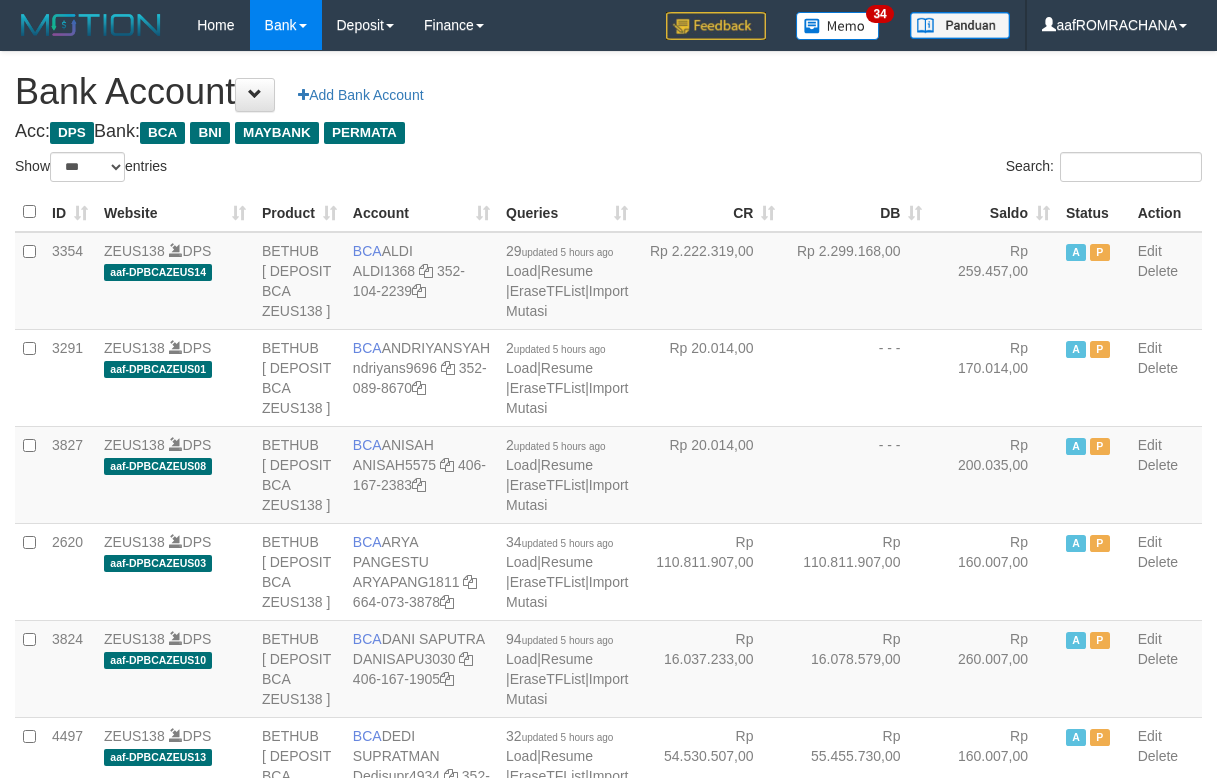 select on "***" 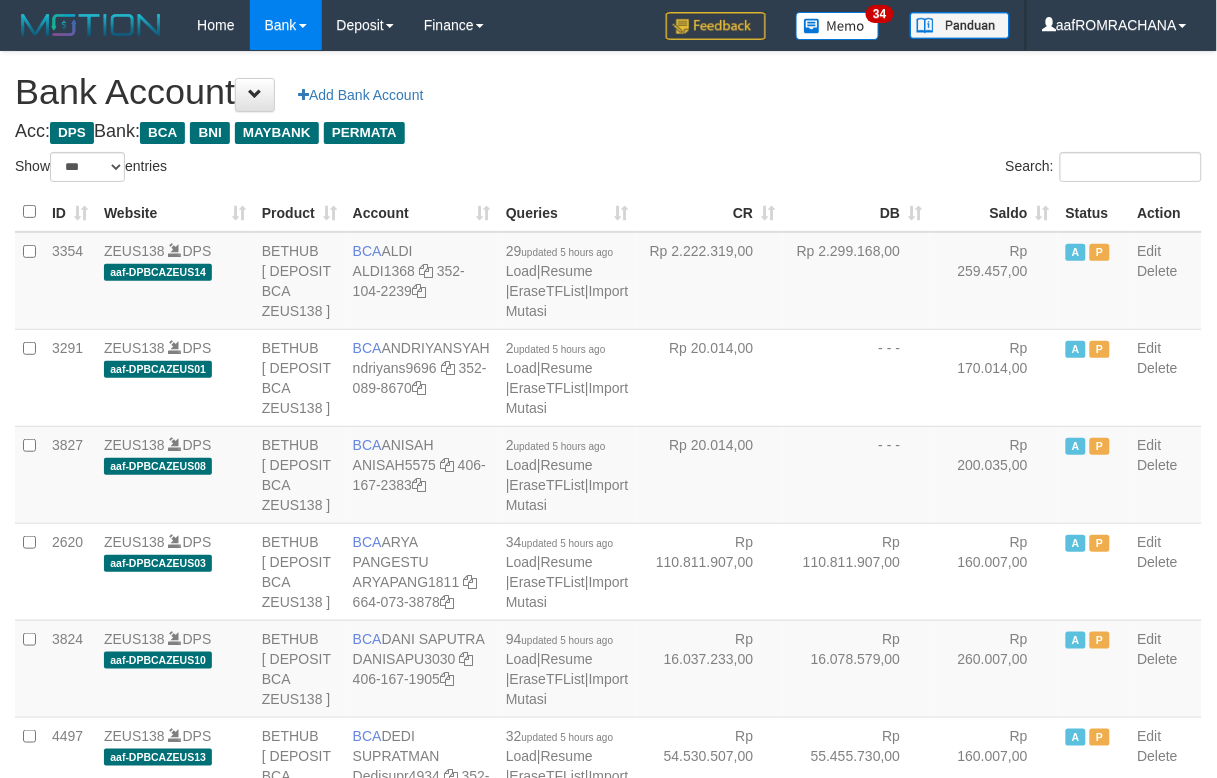 click on "Saldo" at bounding box center [994, 212] 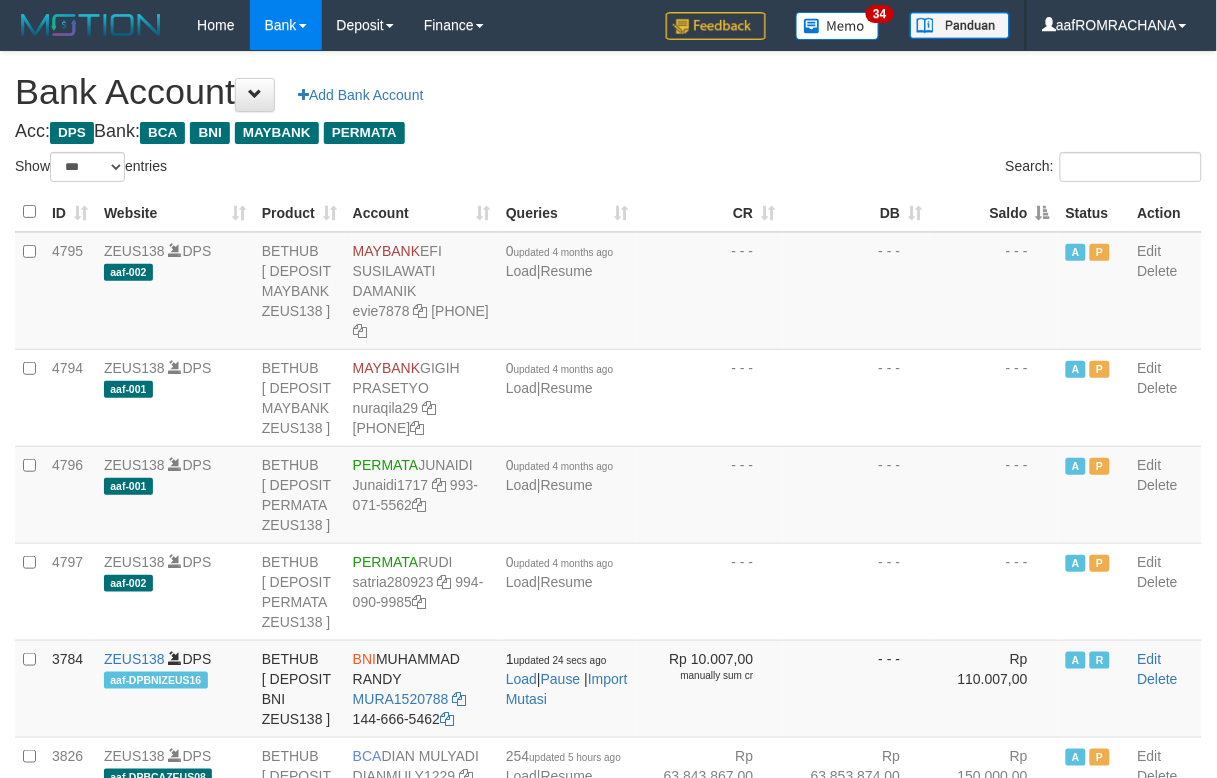 click on "Saldo" at bounding box center [994, 212] 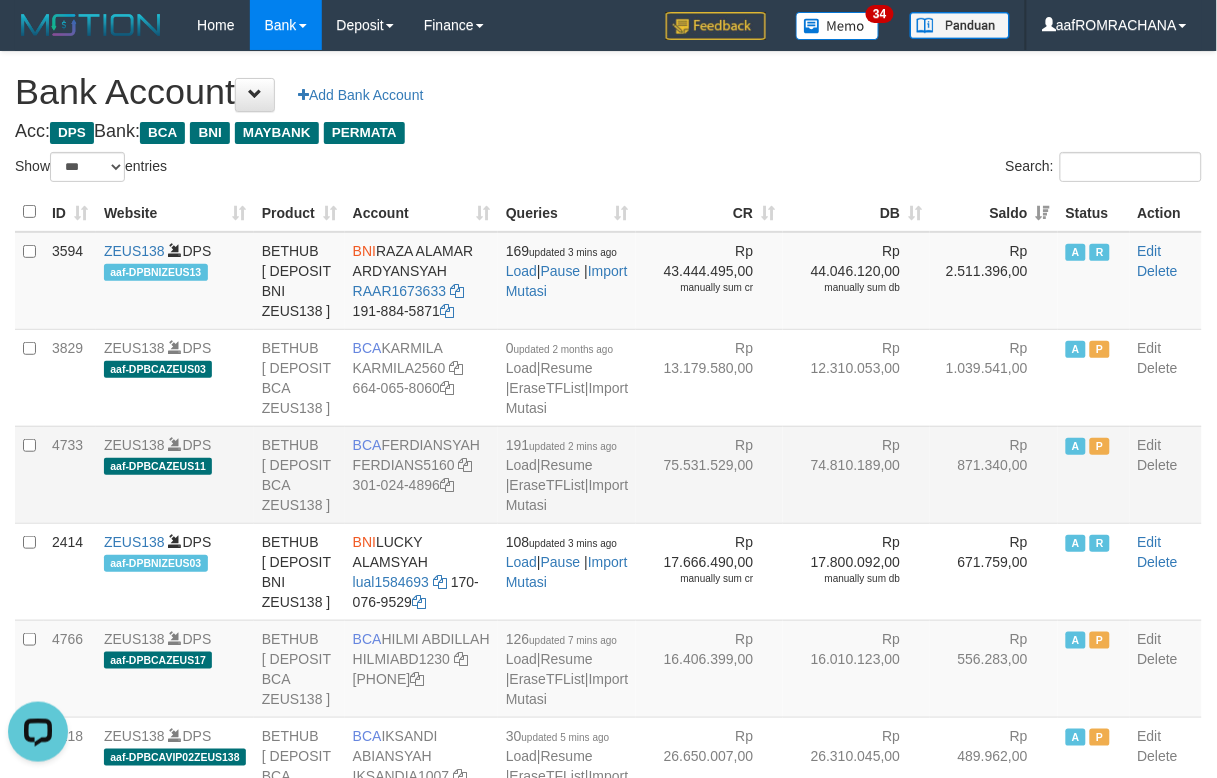 scroll, scrollTop: 0, scrollLeft: 0, axis: both 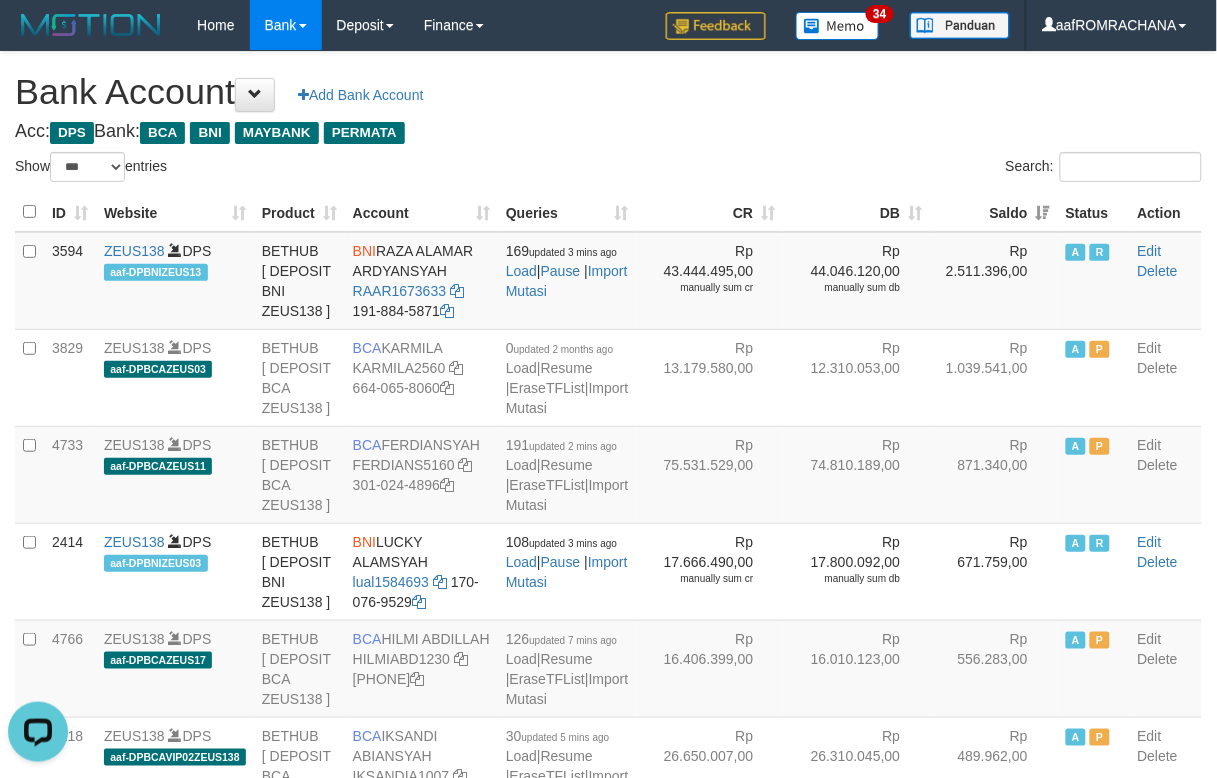 click on "Acc: 										 DPS
Bank:   BCA   BNI   MAYBANK   PERMATA" at bounding box center (608, 132) 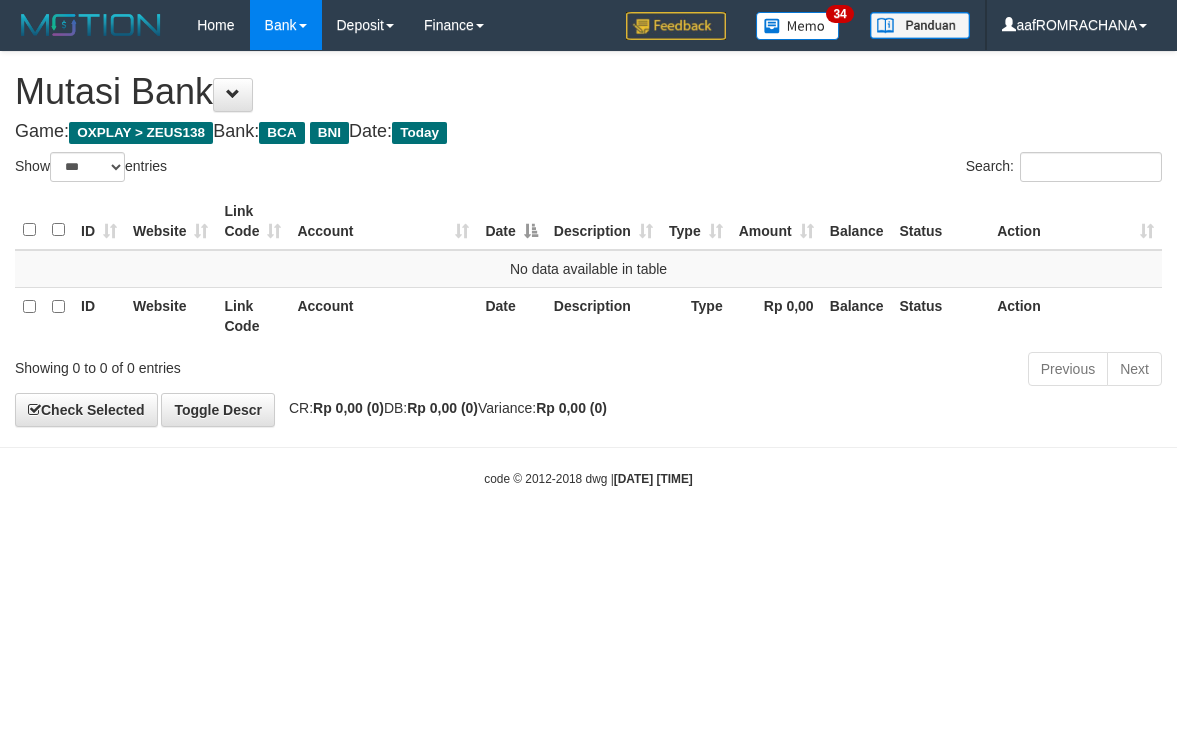 select on "***" 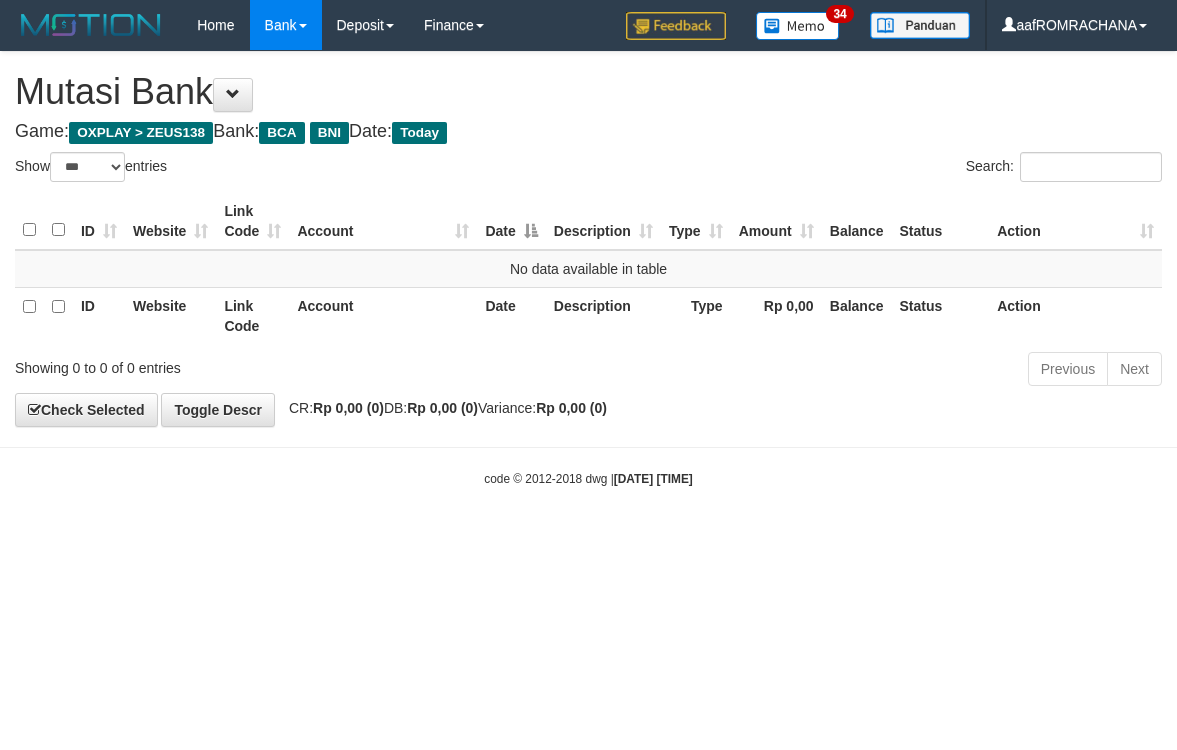 scroll, scrollTop: 0, scrollLeft: 0, axis: both 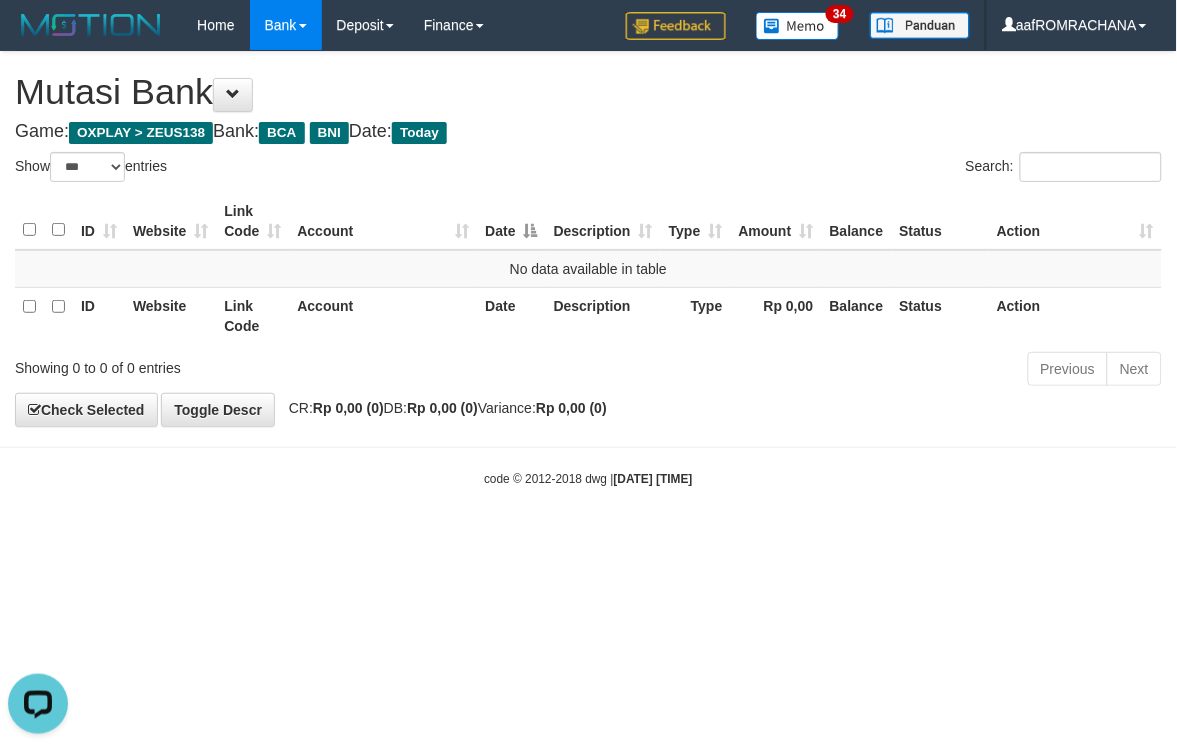click on "Toggle navigation
Home
Bank
Account List
Load
By Website
Group
[OXPLAY]													ZEUS138
By Load Group (DPS)
Sync" at bounding box center (588, 269) 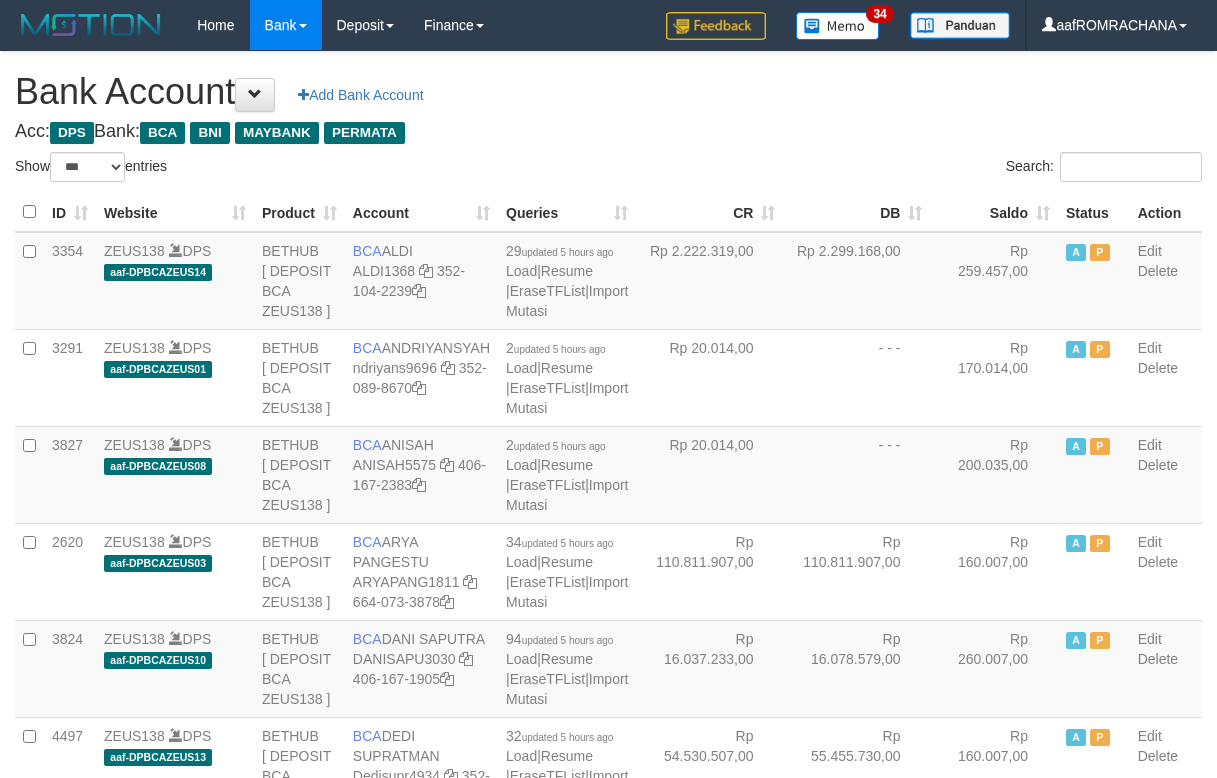 select on "***" 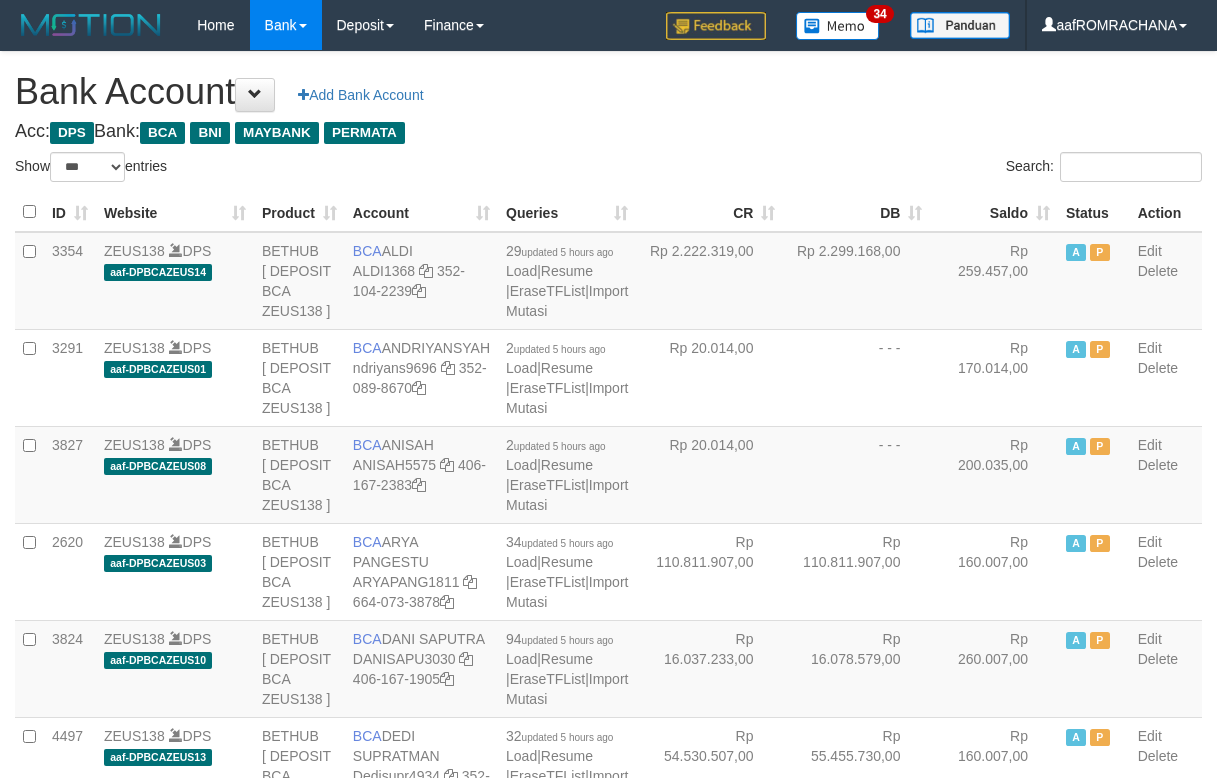 scroll, scrollTop: 0, scrollLeft: 0, axis: both 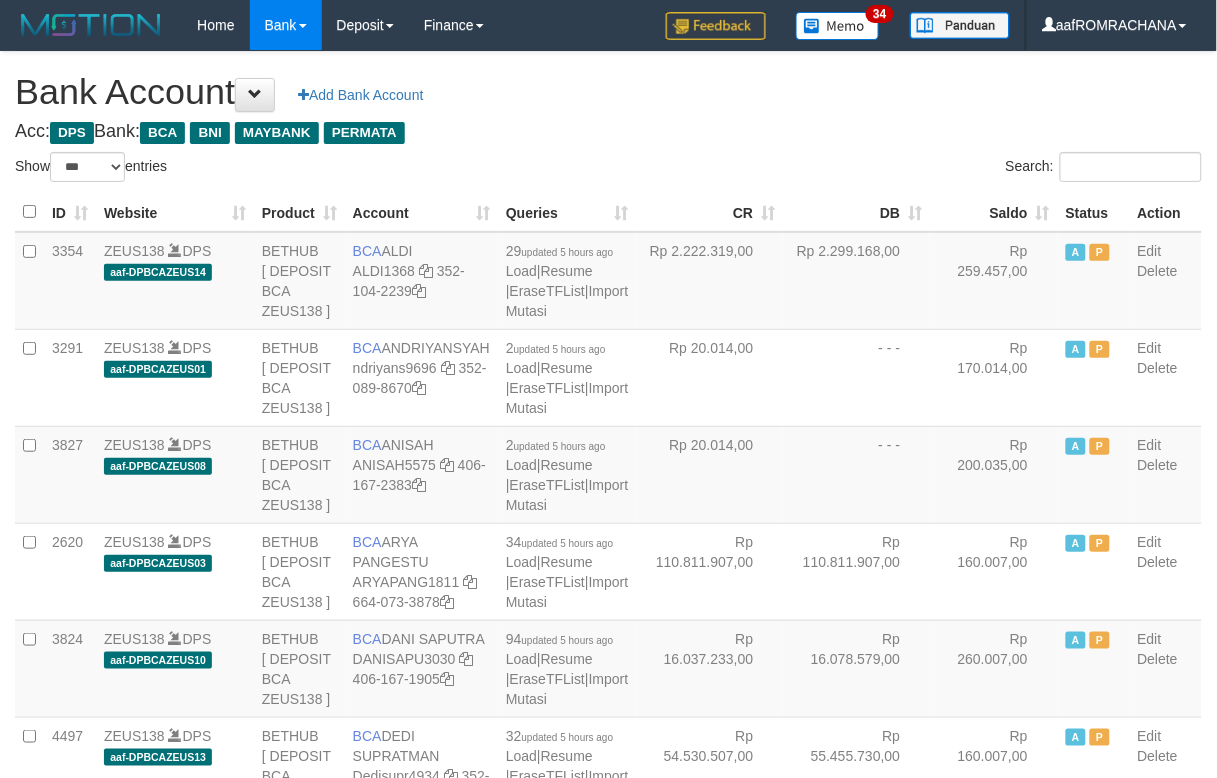 click on "Saldo" at bounding box center [994, 212] 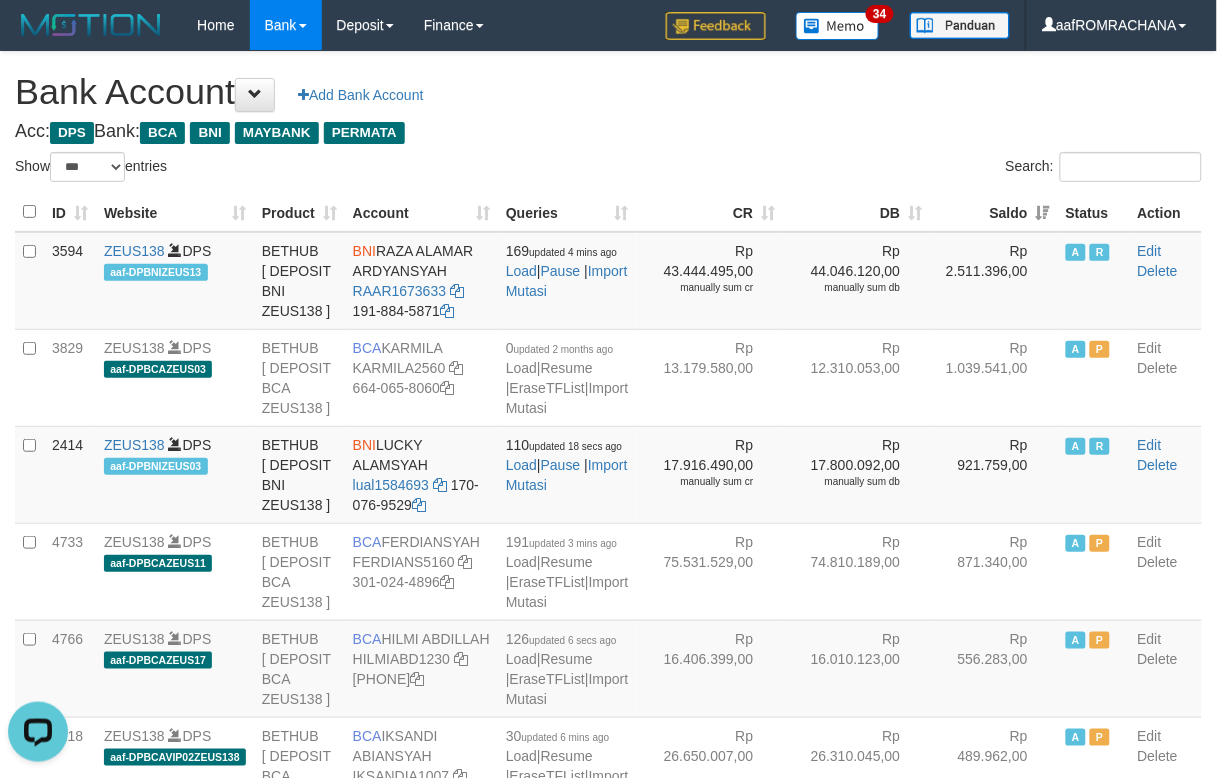 scroll, scrollTop: 0, scrollLeft: 0, axis: both 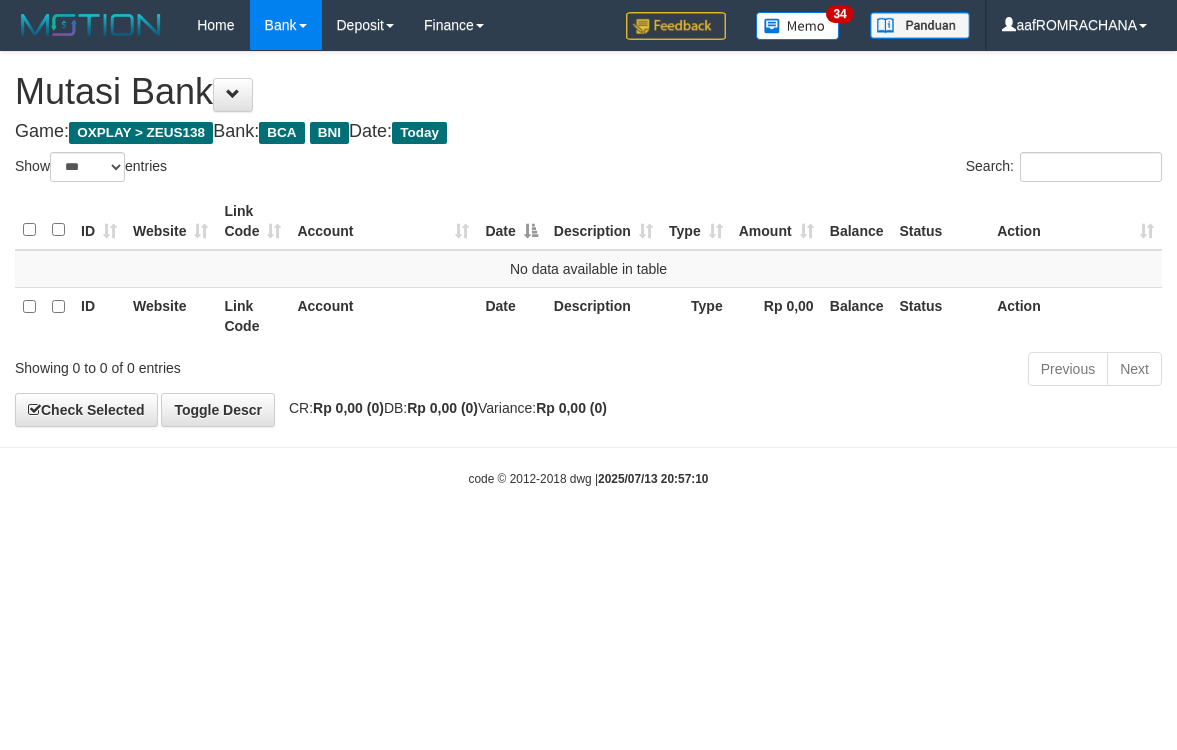 select on "***" 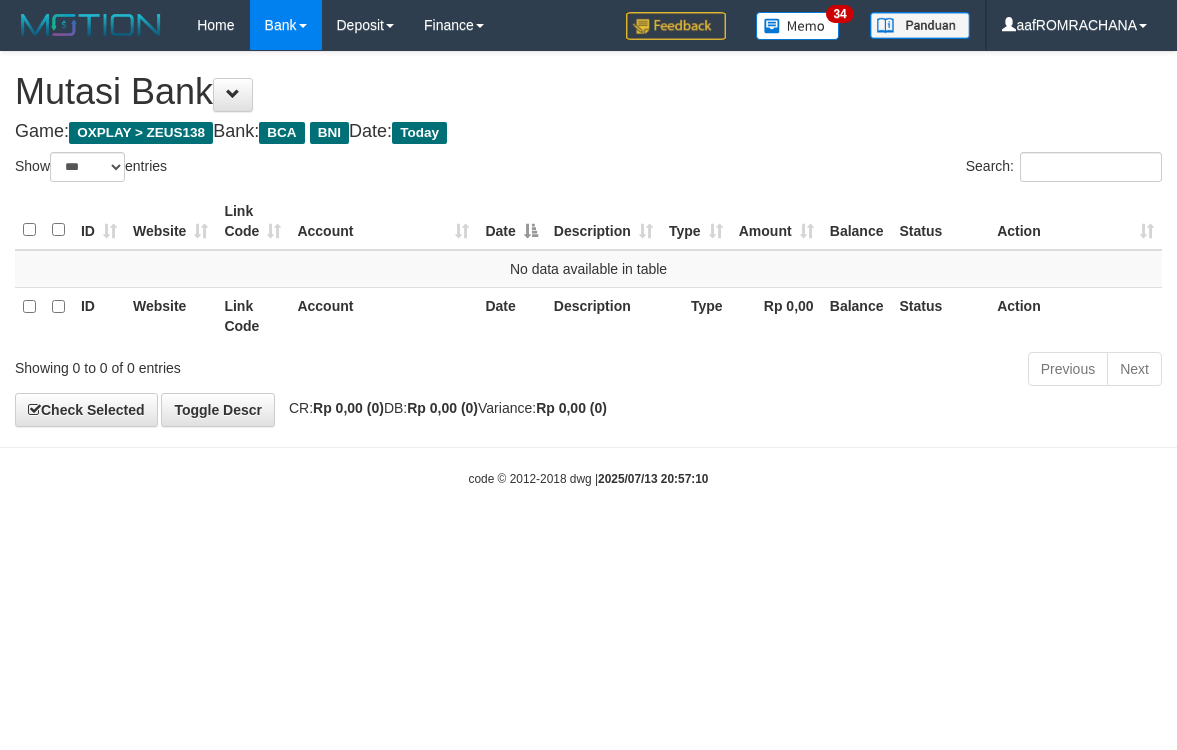 scroll, scrollTop: 0, scrollLeft: 0, axis: both 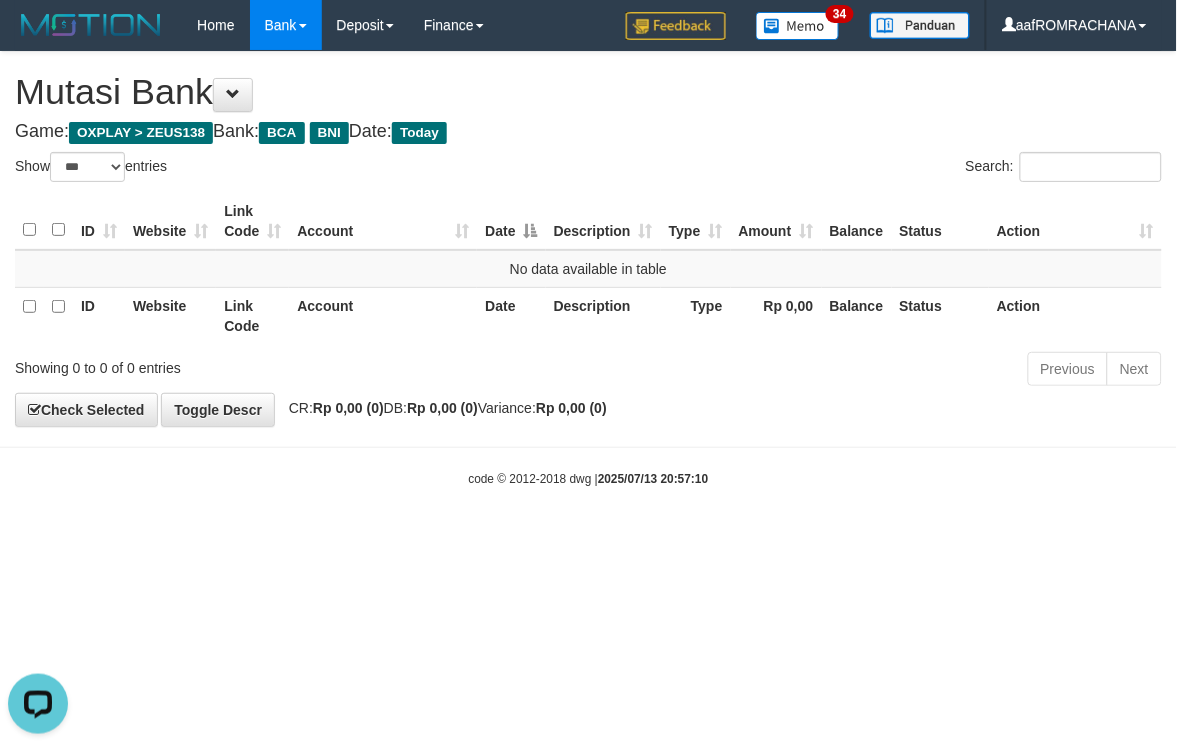 click on "Toggle navigation
Home
Bank
Account List
Load
By Website
Group
[OXPLAY]													ZEUS138
By Load Group (DPS)
Sync" at bounding box center (588, 269) 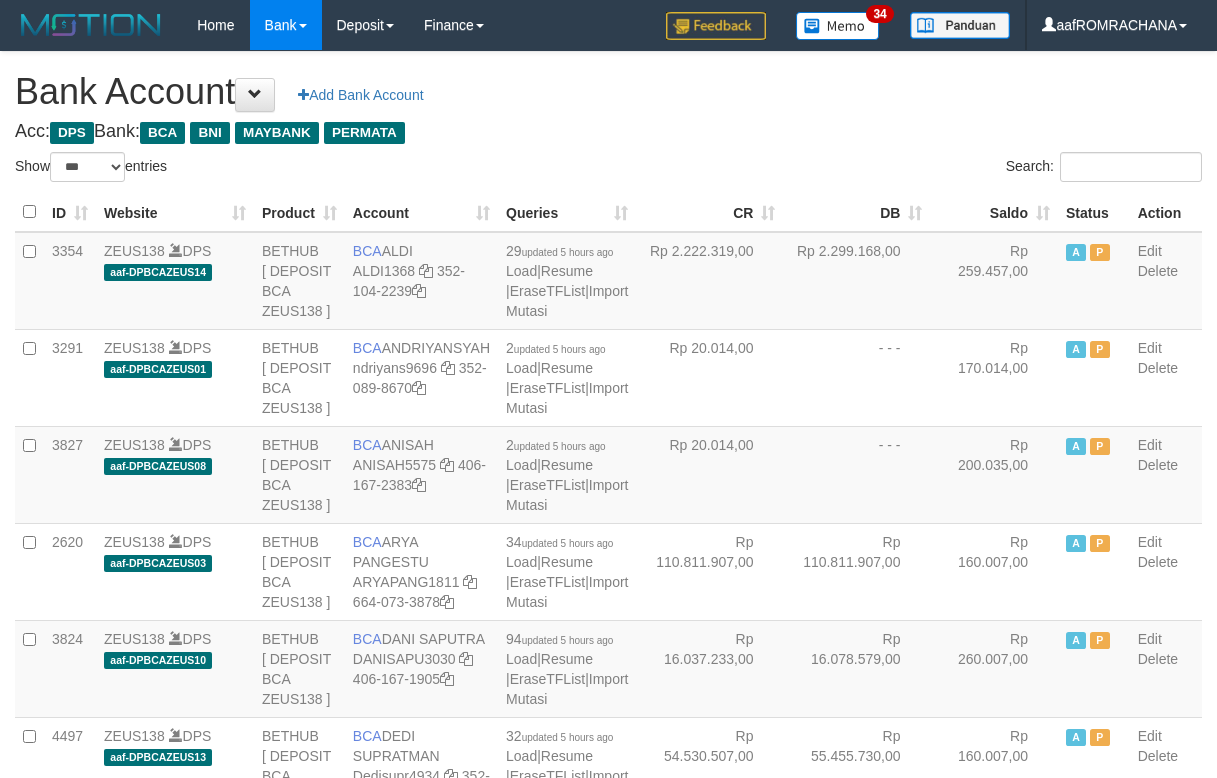 select on "***" 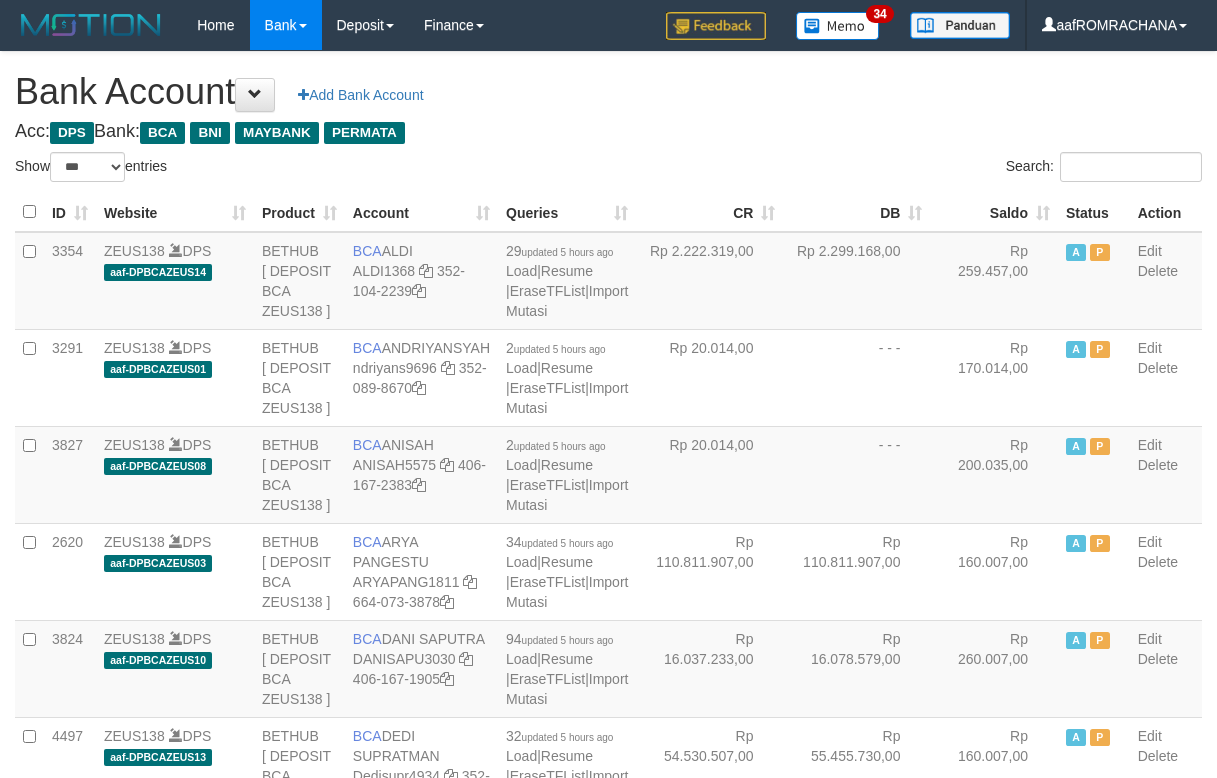 scroll, scrollTop: 0, scrollLeft: 0, axis: both 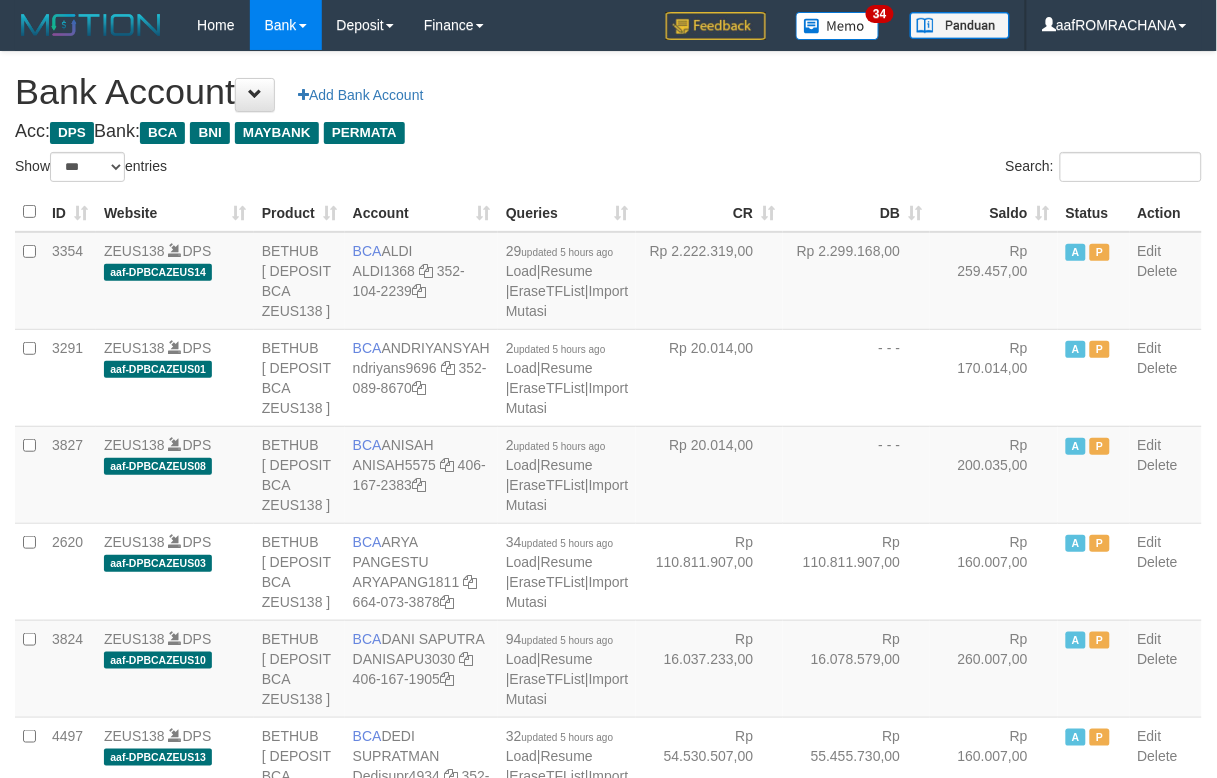 click on "Saldo" at bounding box center (994, 212) 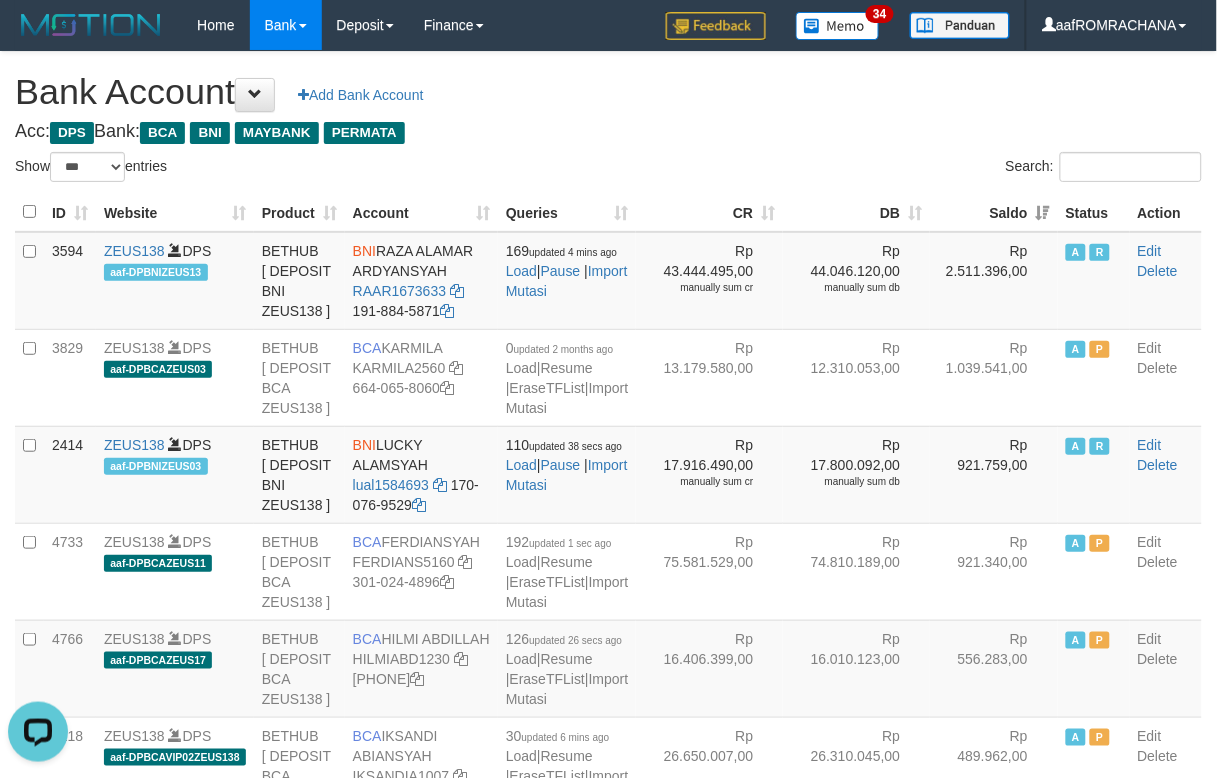 scroll, scrollTop: 0, scrollLeft: 0, axis: both 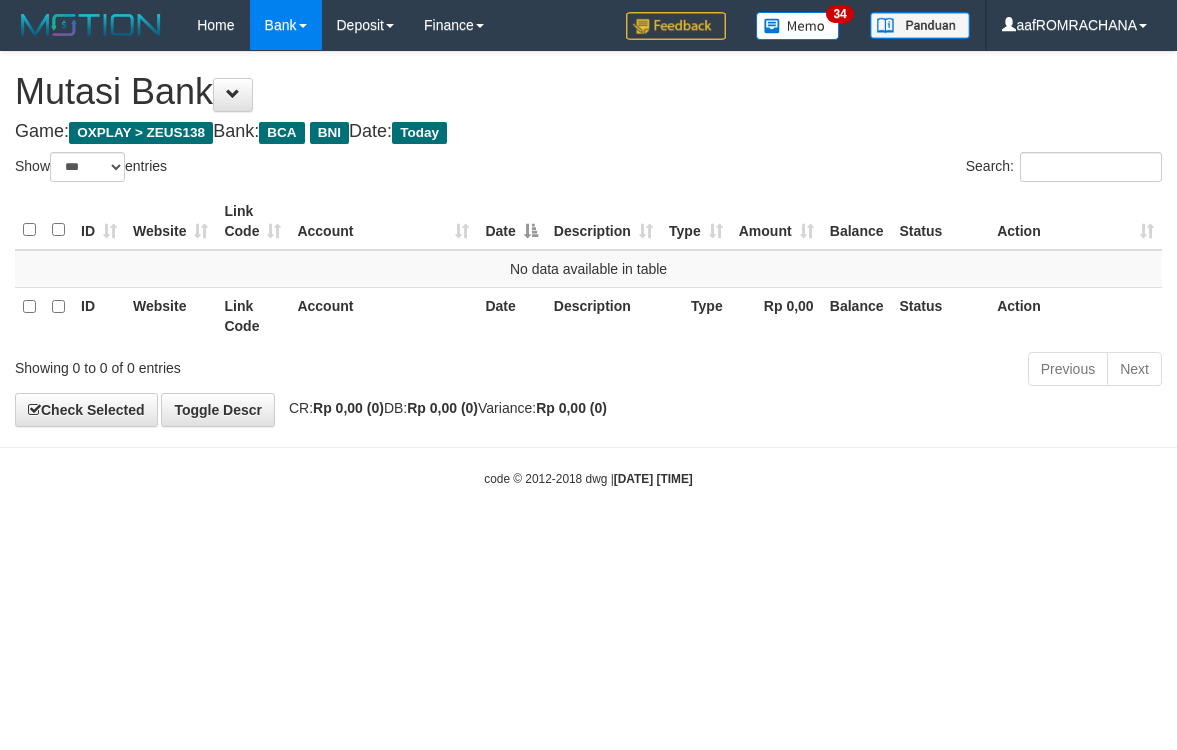 select on "***" 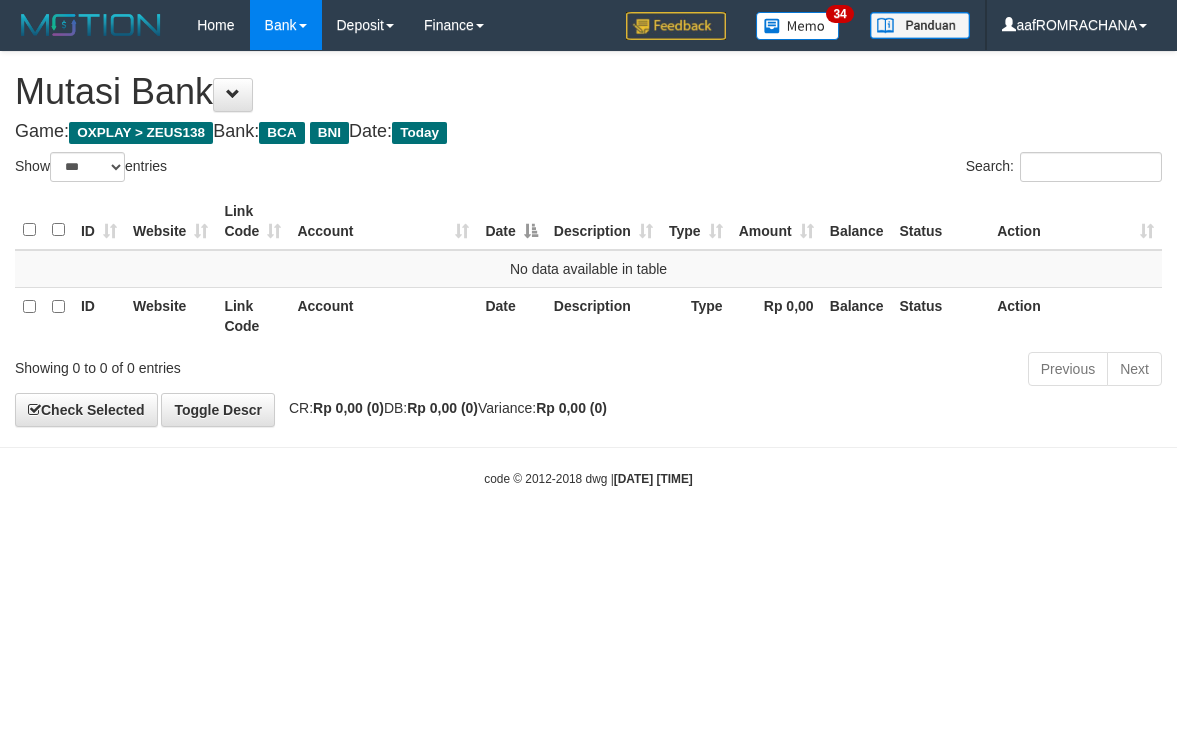 scroll, scrollTop: 0, scrollLeft: 0, axis: both 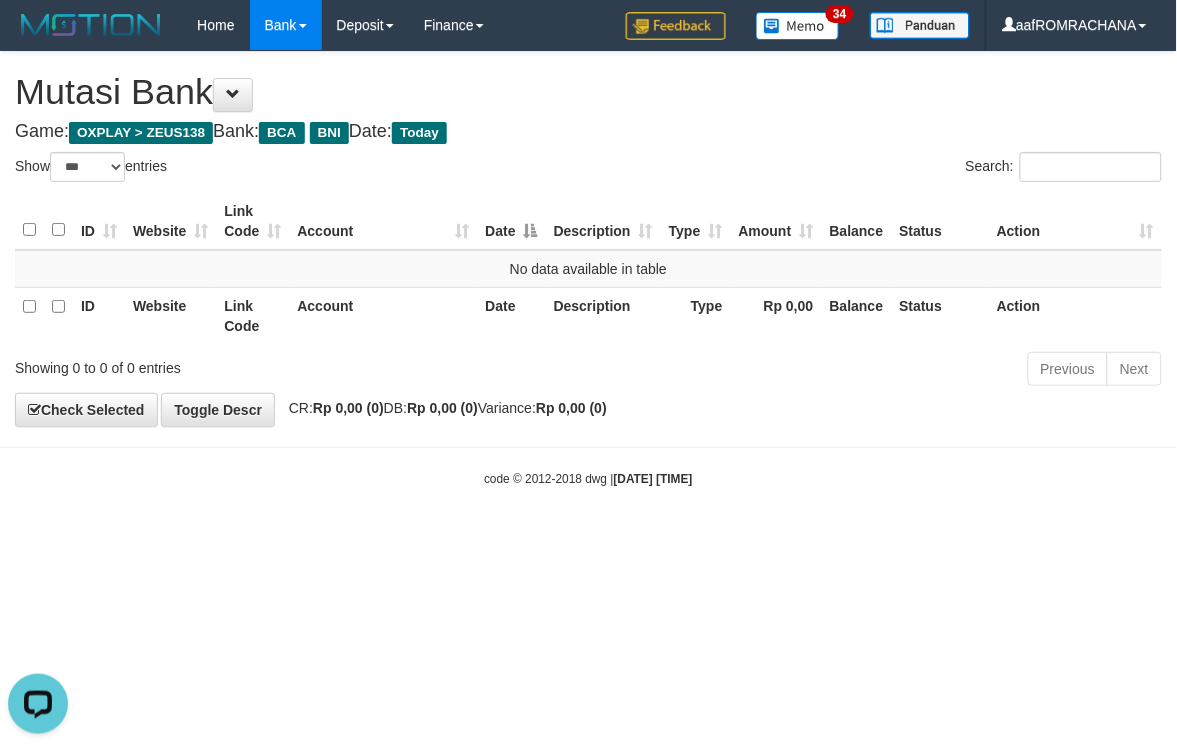 click on "Toggle navigation
Home
Bank
Account List
Load
By Website
Group
[OXPLAY]													ZEUS138
By Load Group (DPS)
Sync" at bounding box center (588, 269) 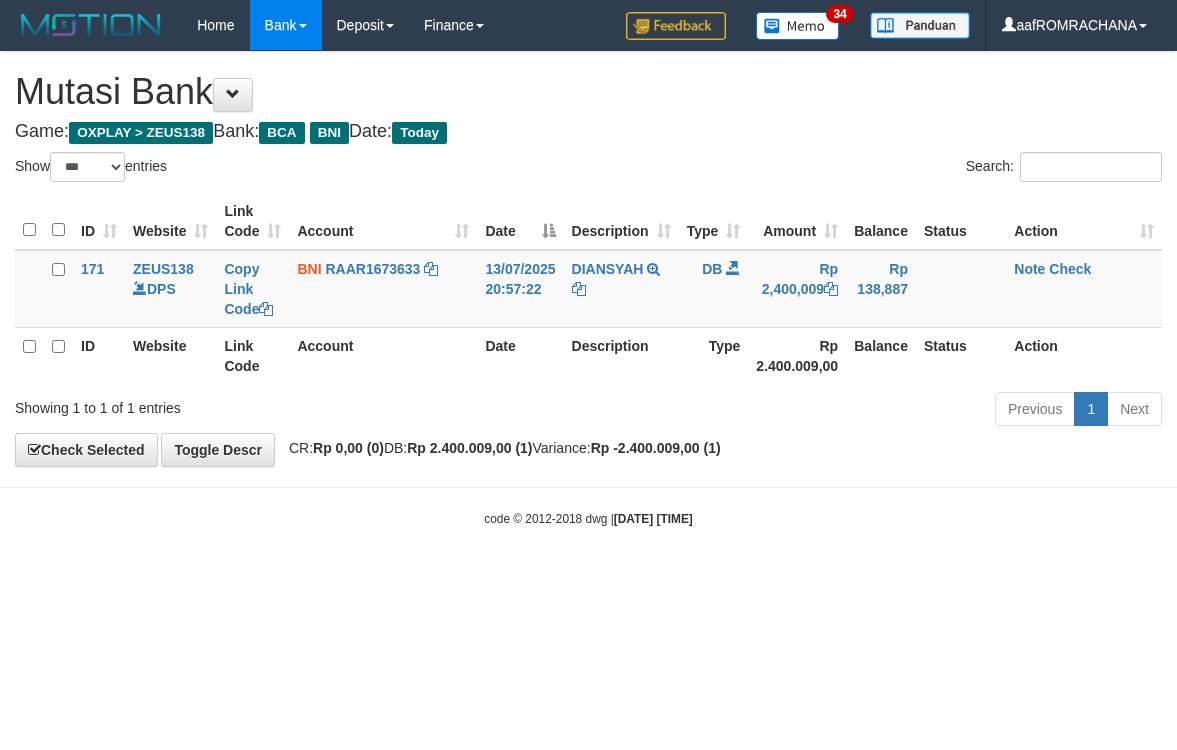 select on "***" 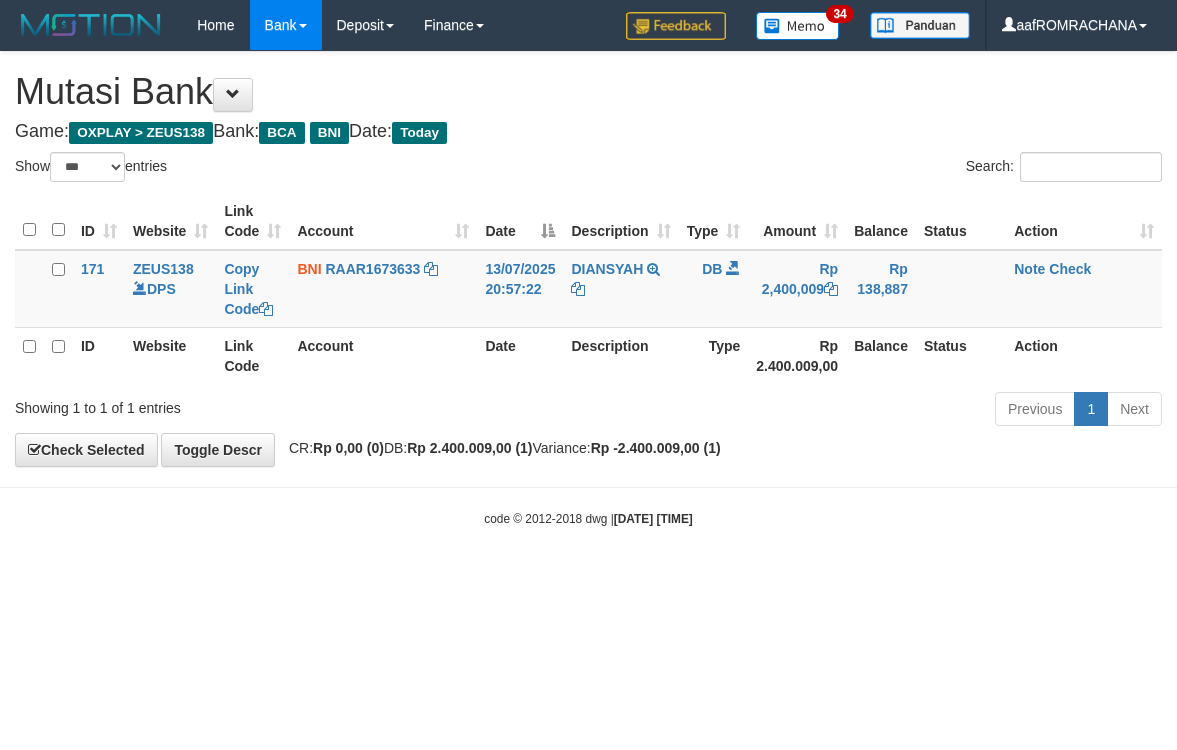 scroll, scrollTop: 0, scrollLeft: 0, axis: both 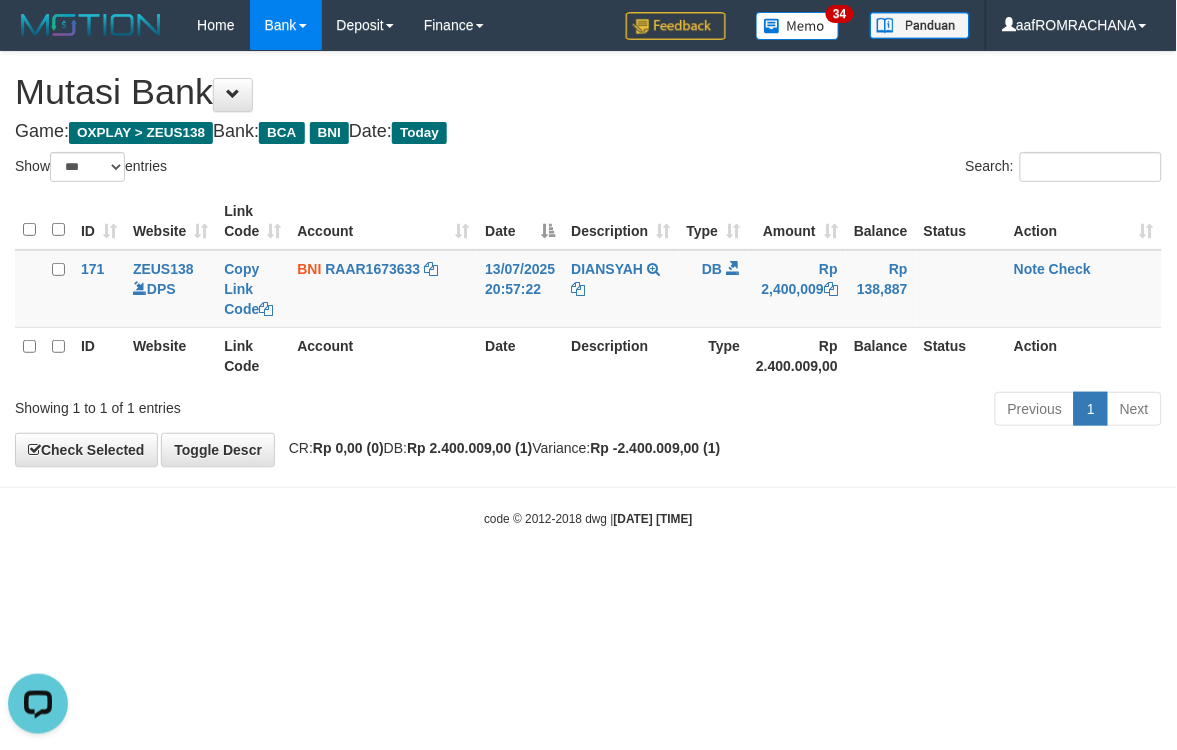 click on "Toggle navigation
Home
Bank
Account List
Load
By Website
Group
[OXPLAY]													ZEUS138
By Load Group (DPS)
Sync" at bounding box center (588, 289) 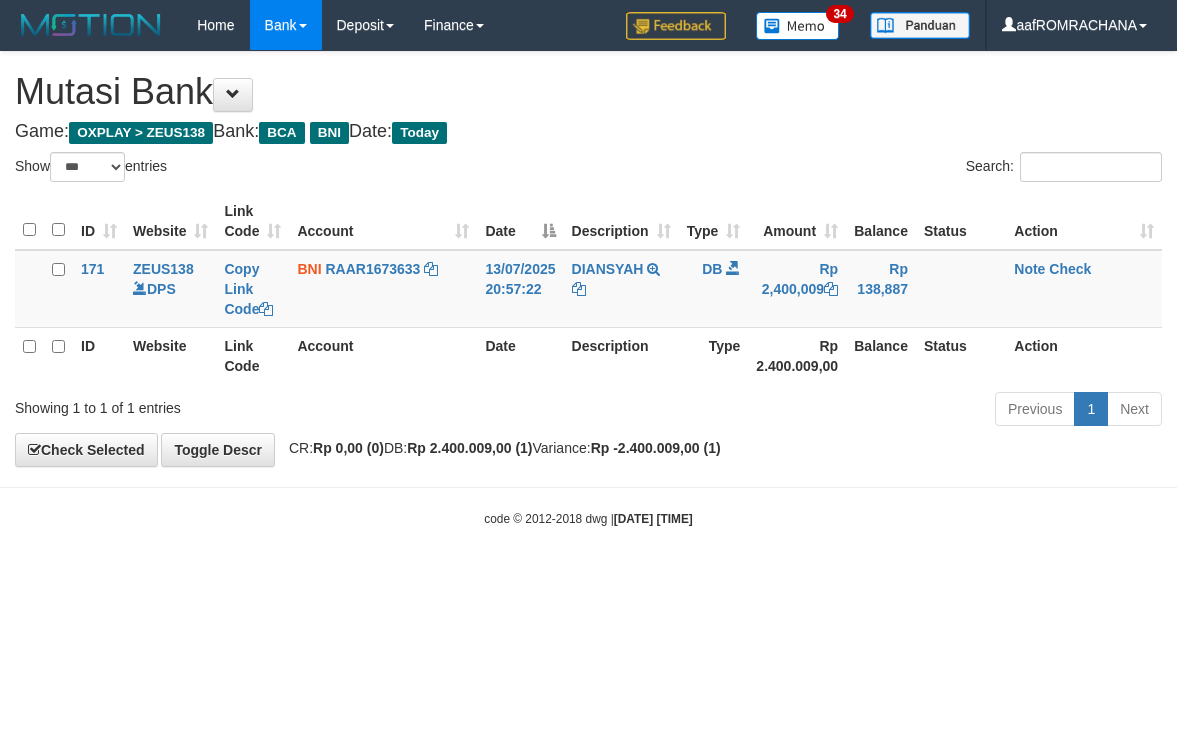 select on "***" 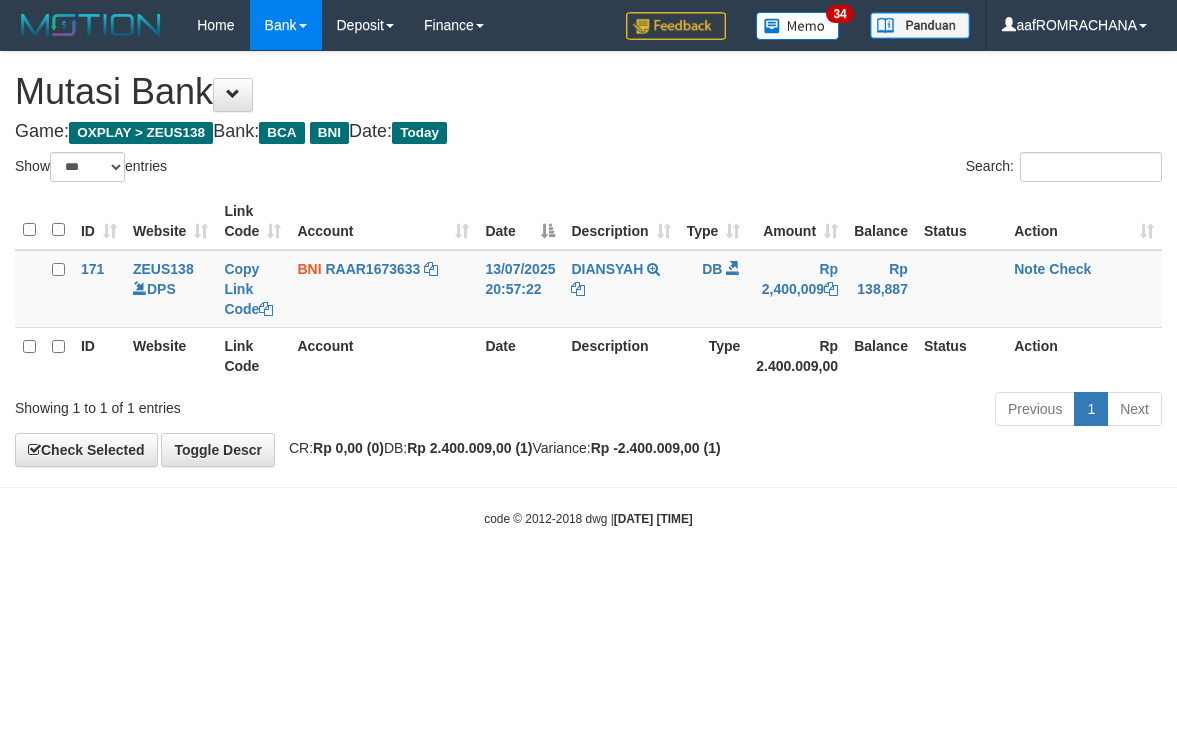 scroll, scrollTop: 0, scrollLeft: 0, axis: both 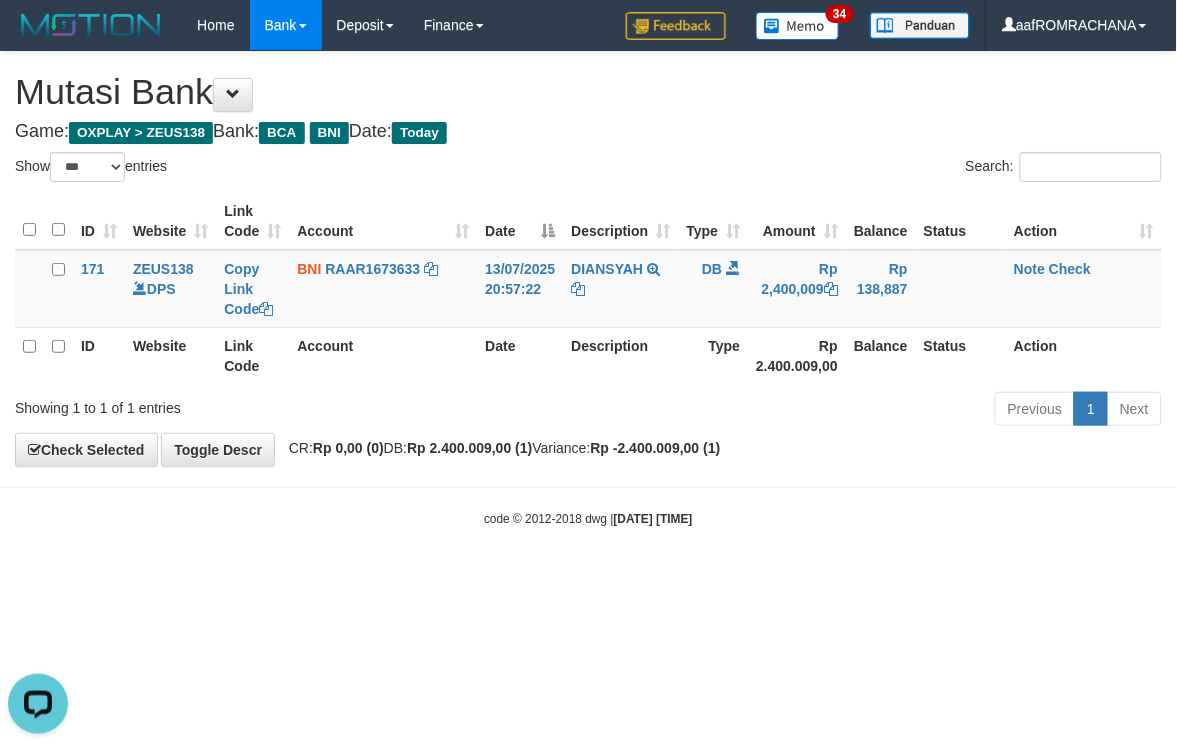 click on "Toggle navigation
Home
Bank
Account List
Load
By Website
Group
[OXPLAY]													ZEUS138
By Load Group (DPS)
Sync" at bounding box center [588, 289] 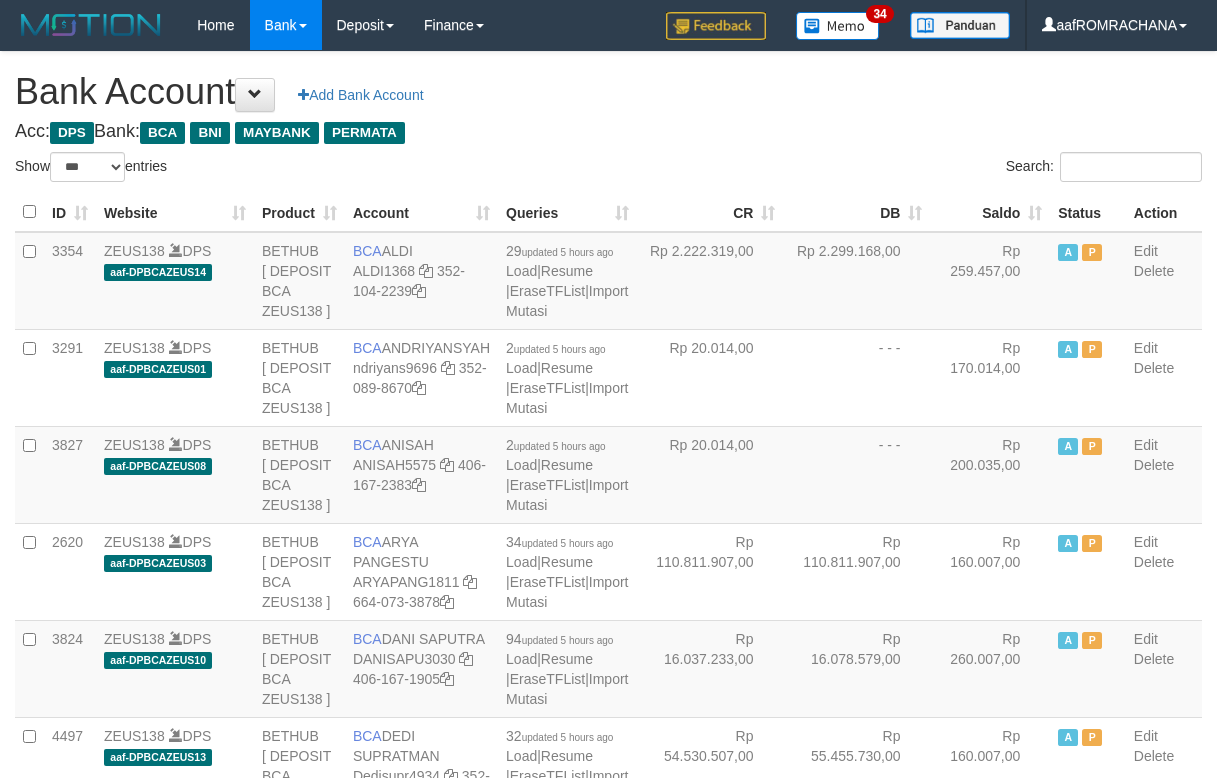 select on "***" 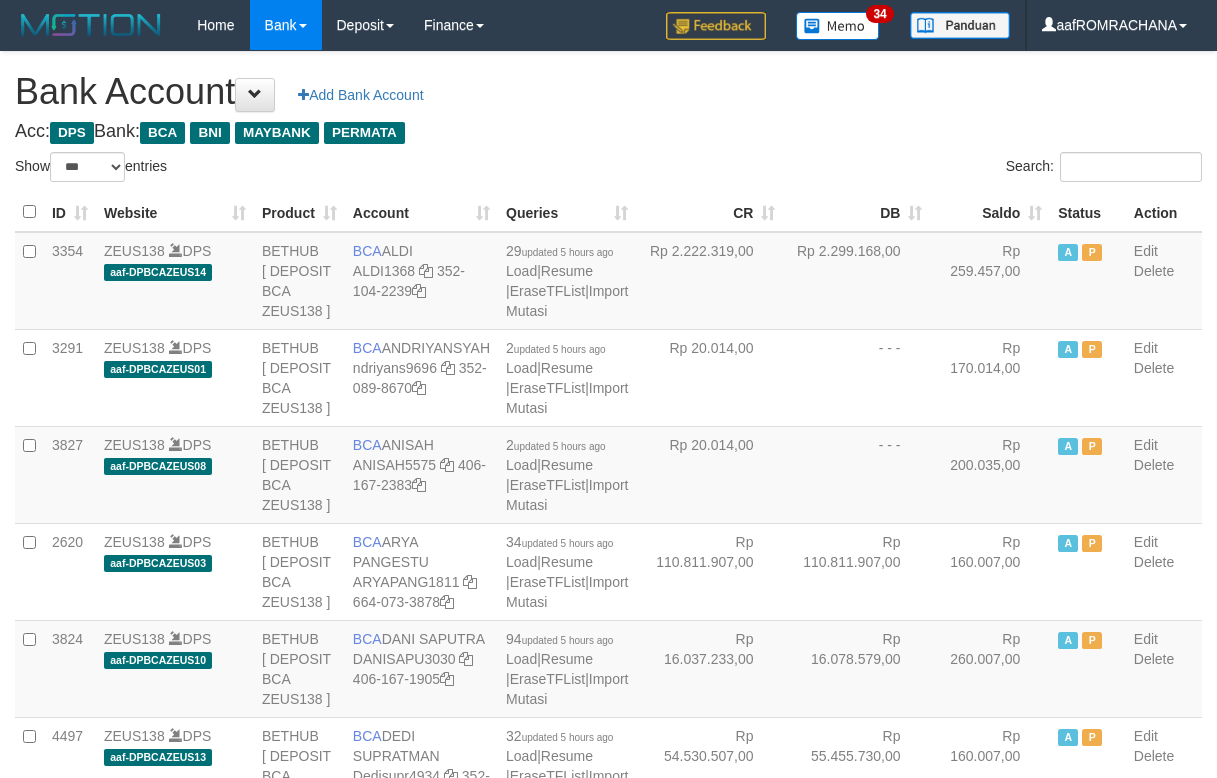 scroll, scrollTop: 0, scrollLeft: 0, axis: both 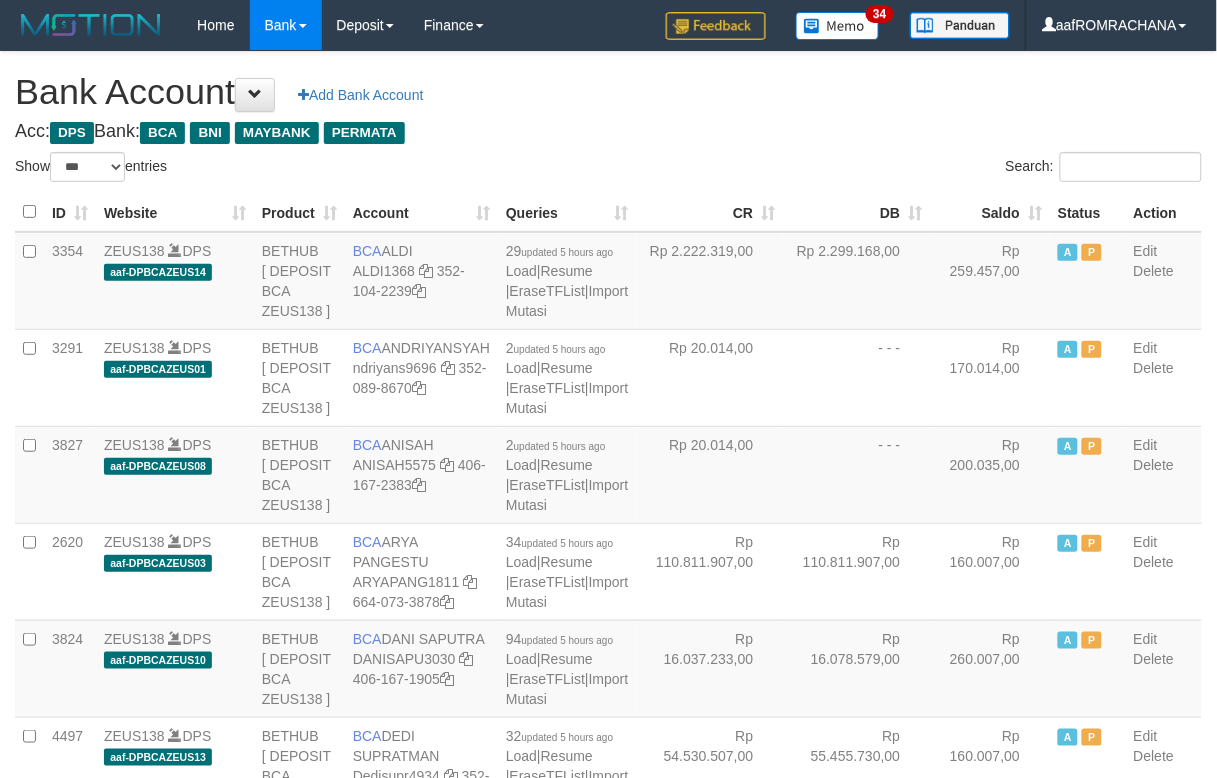 click on "Saldo" at bounding box center [990, 212] 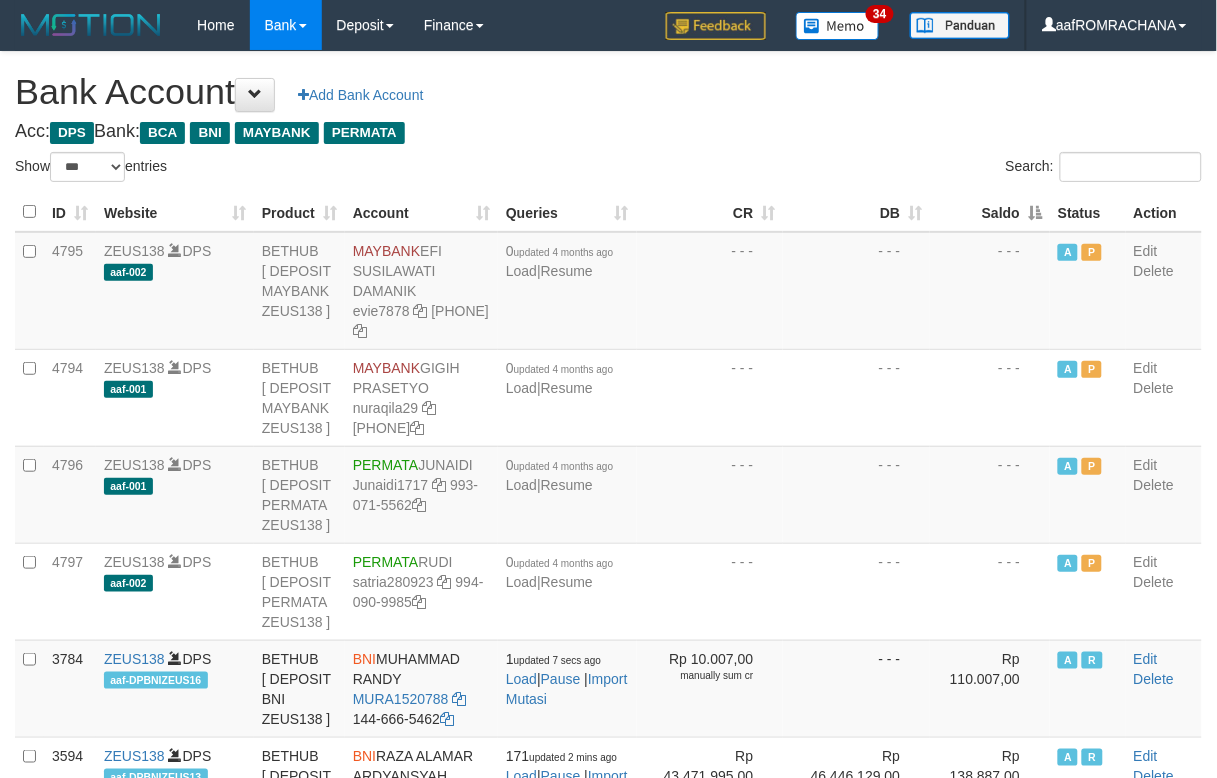 click on "Saldo" at bounding box center [990, 212] 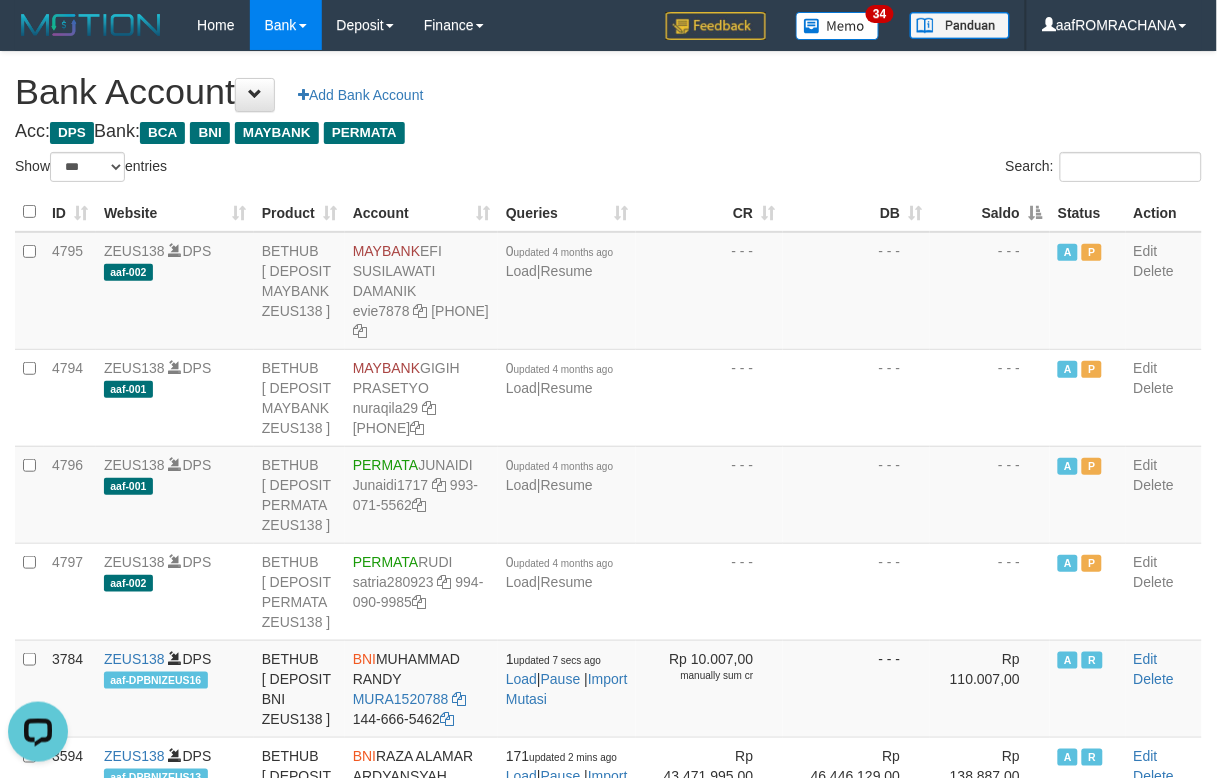 scroll, scrollTop: 0, scrollLeft: 0, axis: both 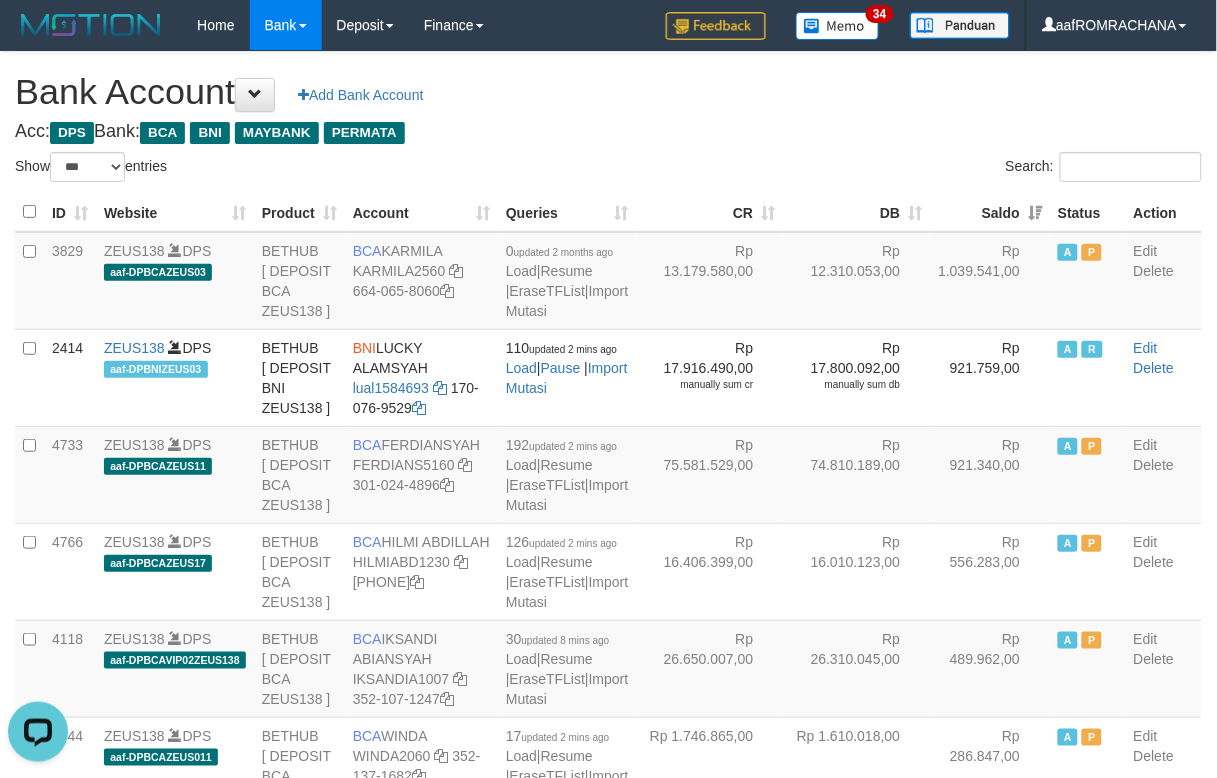 click on "Bank Account
Add Bank Account" at bounding box center (608, 92) 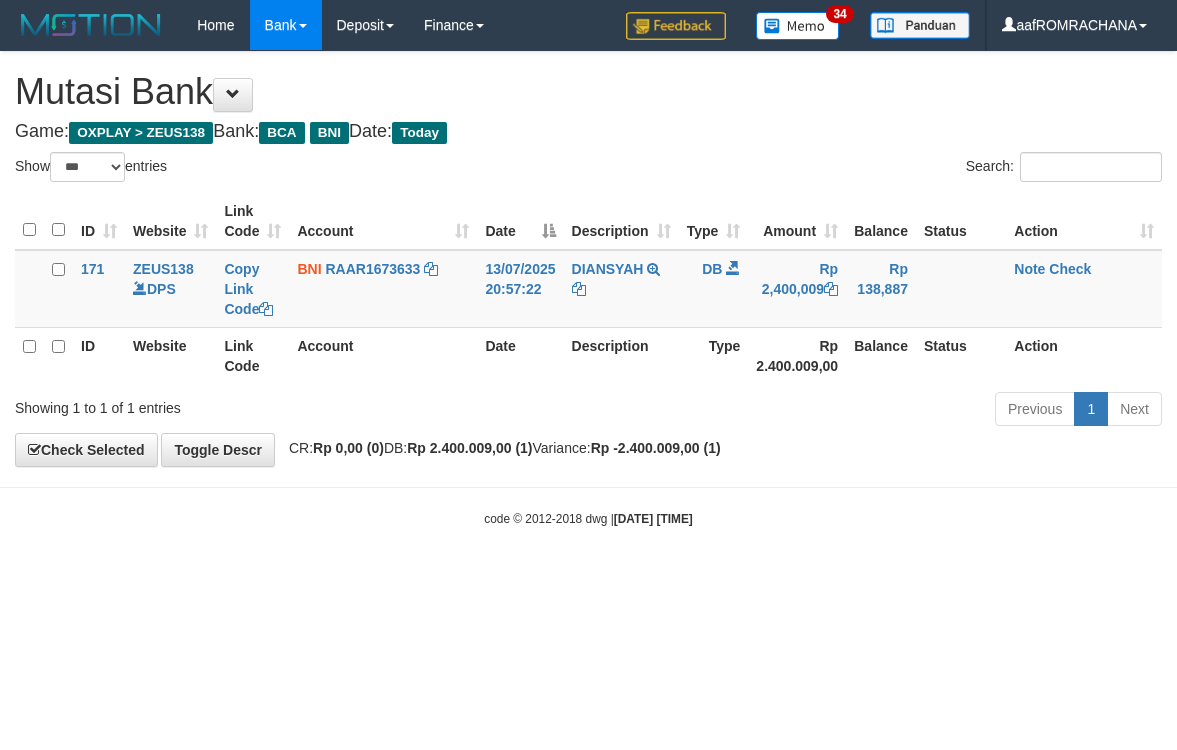 select on "***" 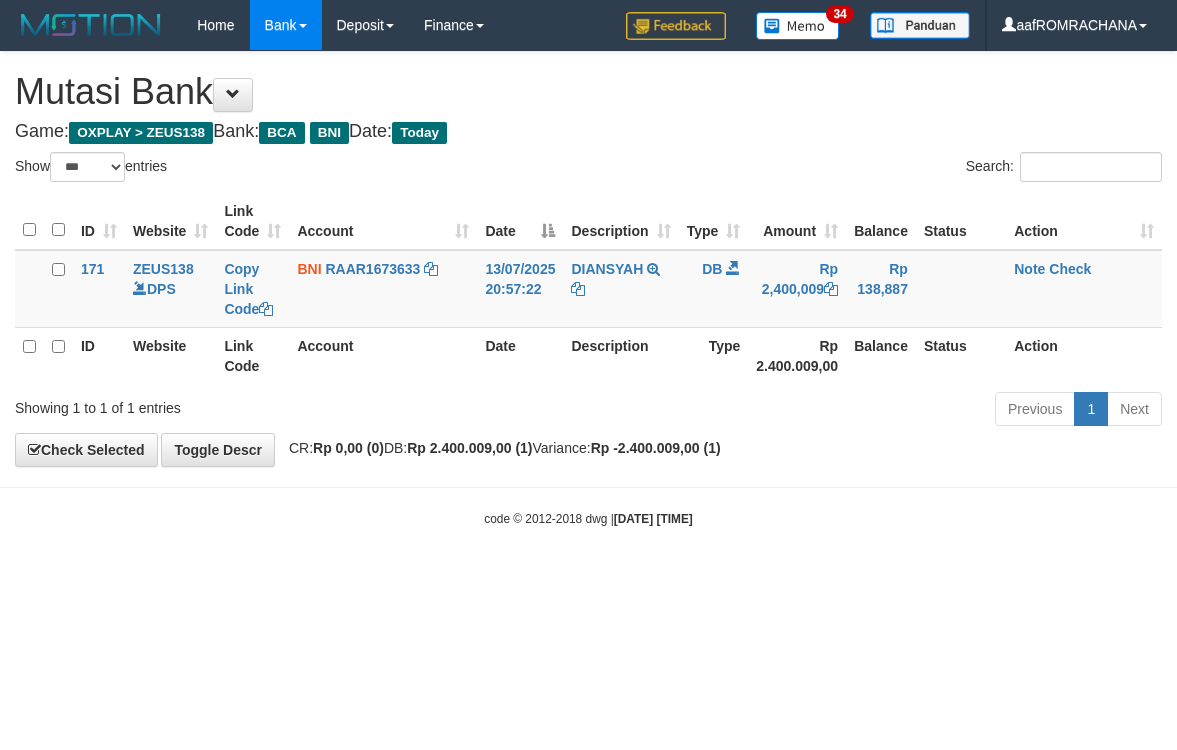 scroll, scrollTop: 0, scrollLeft: 0, axis: both 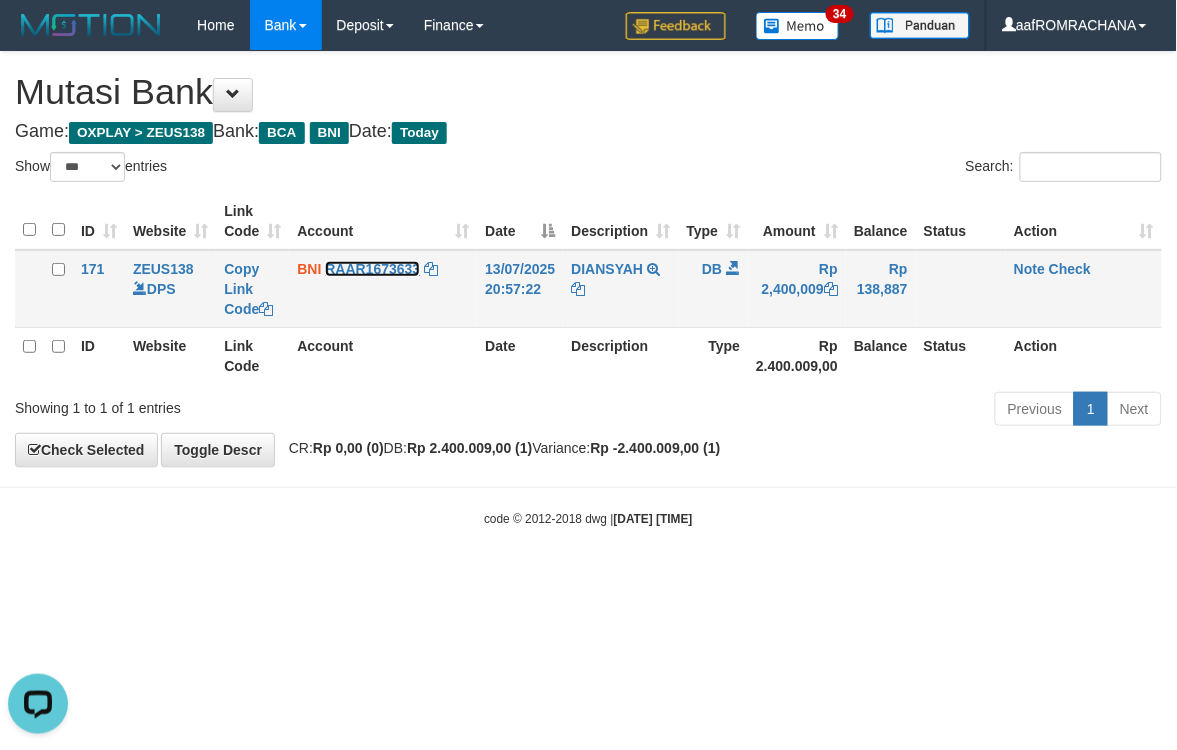 click on "RAAR1673633" at bounding box center [372, 269] 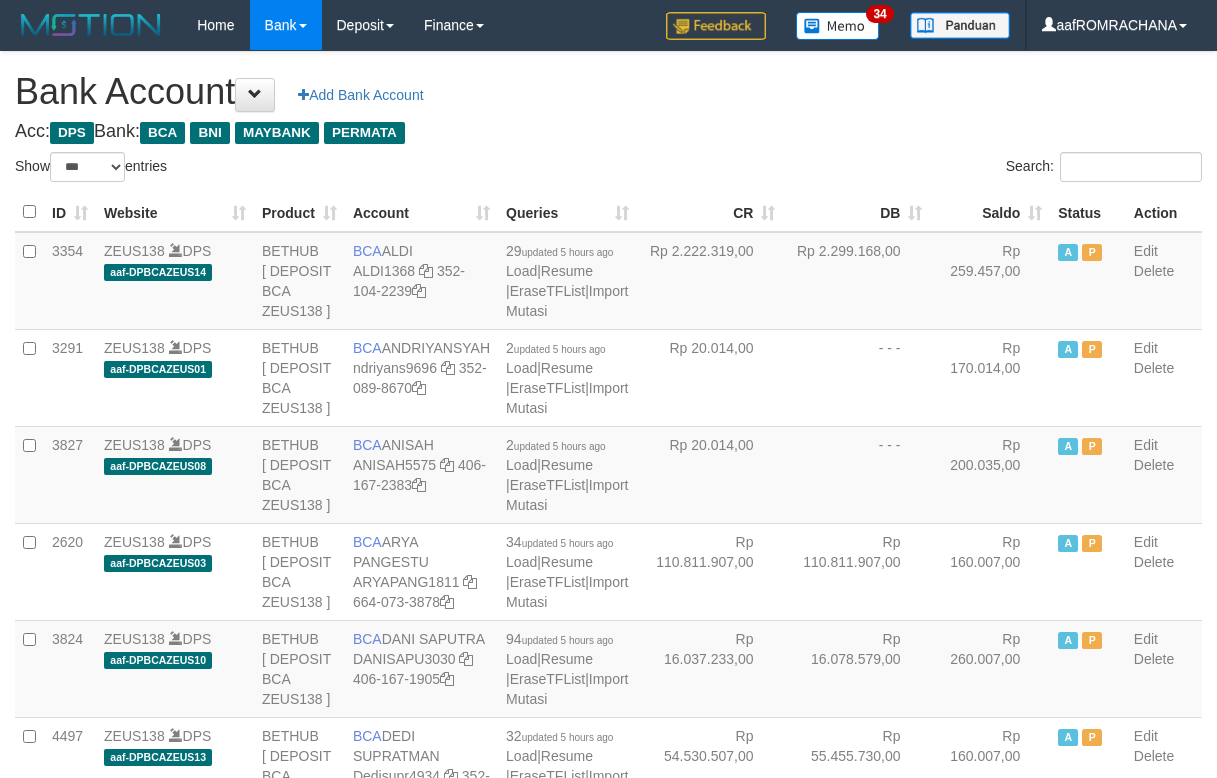 select on "***" 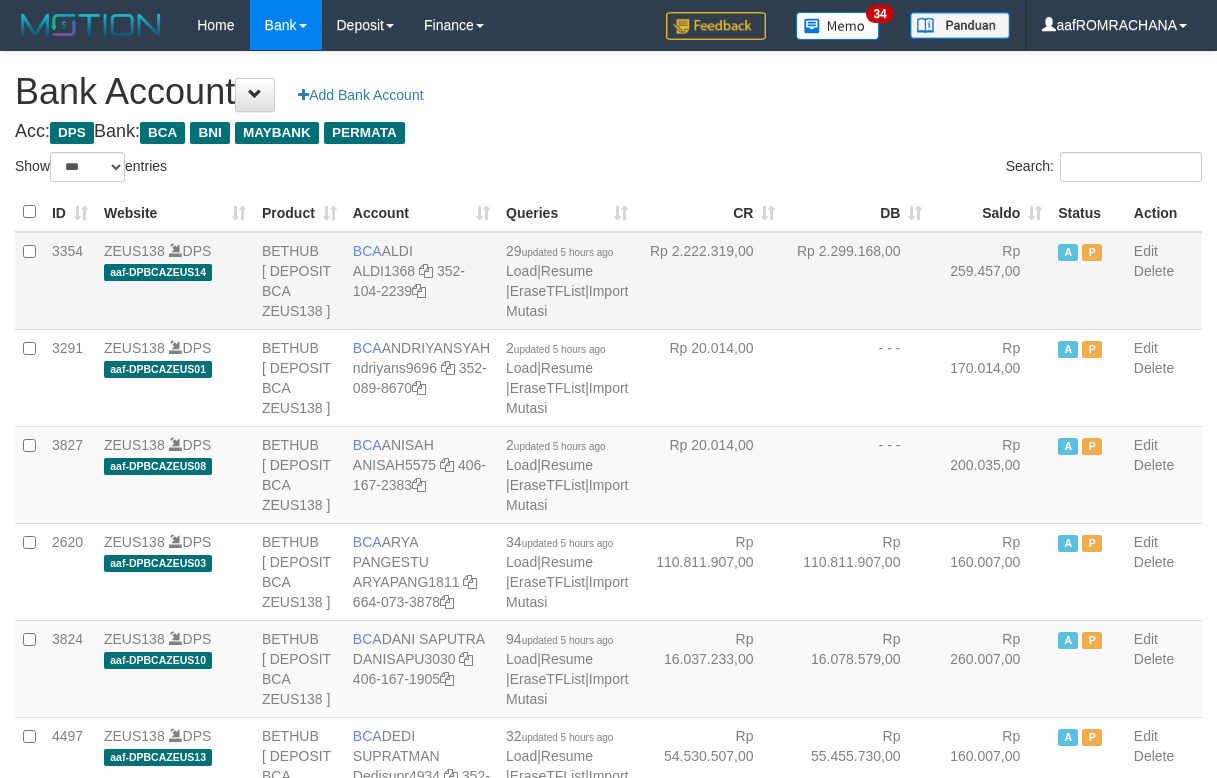 scroll, scrollTop: 0, scrollLeft: 0, axis: both 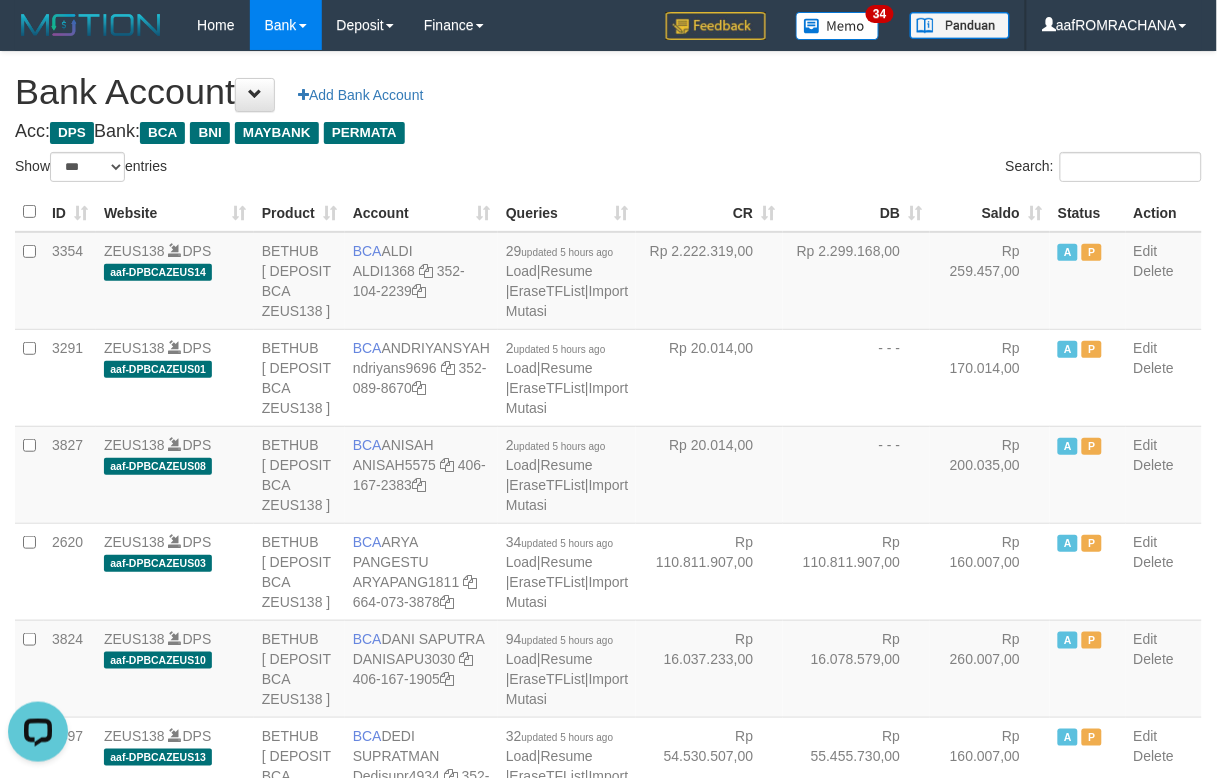 click on "Acc: 										 DPS
Bank:   BCA   BNI   MAYBANK   PERMATA" at bounding box center [608, 132] 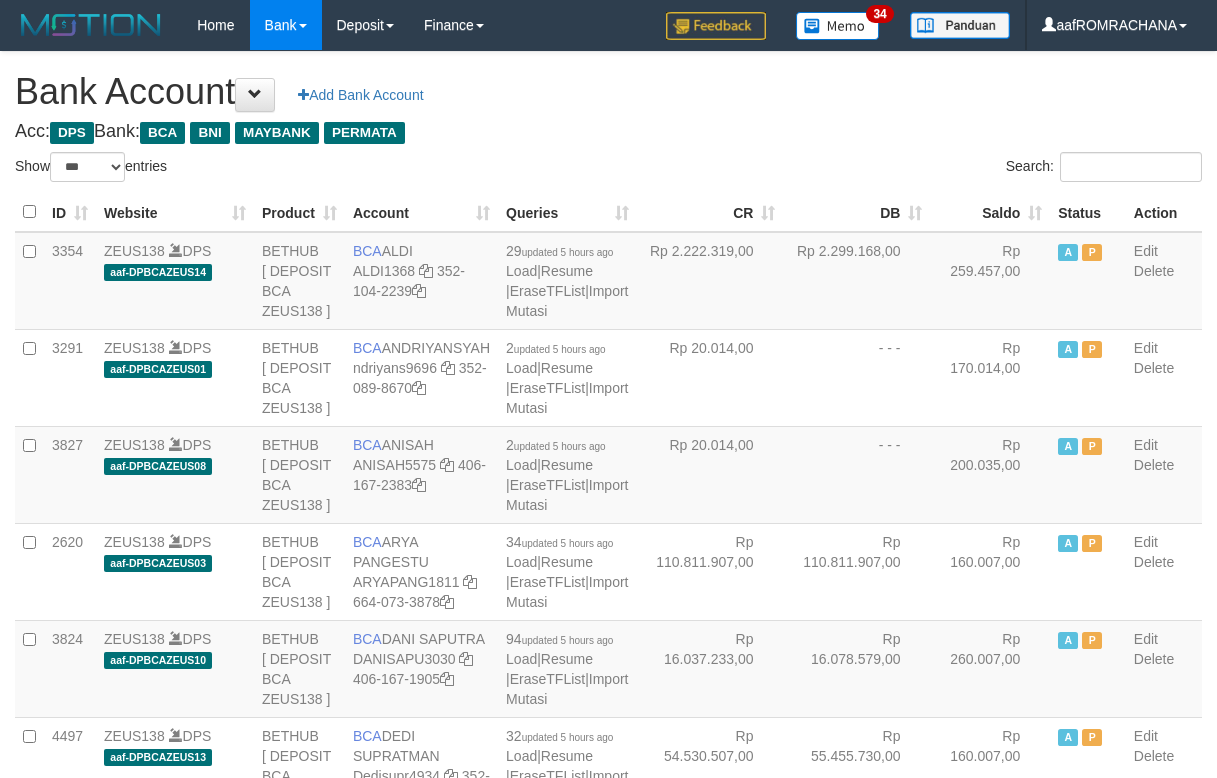 select on "***" 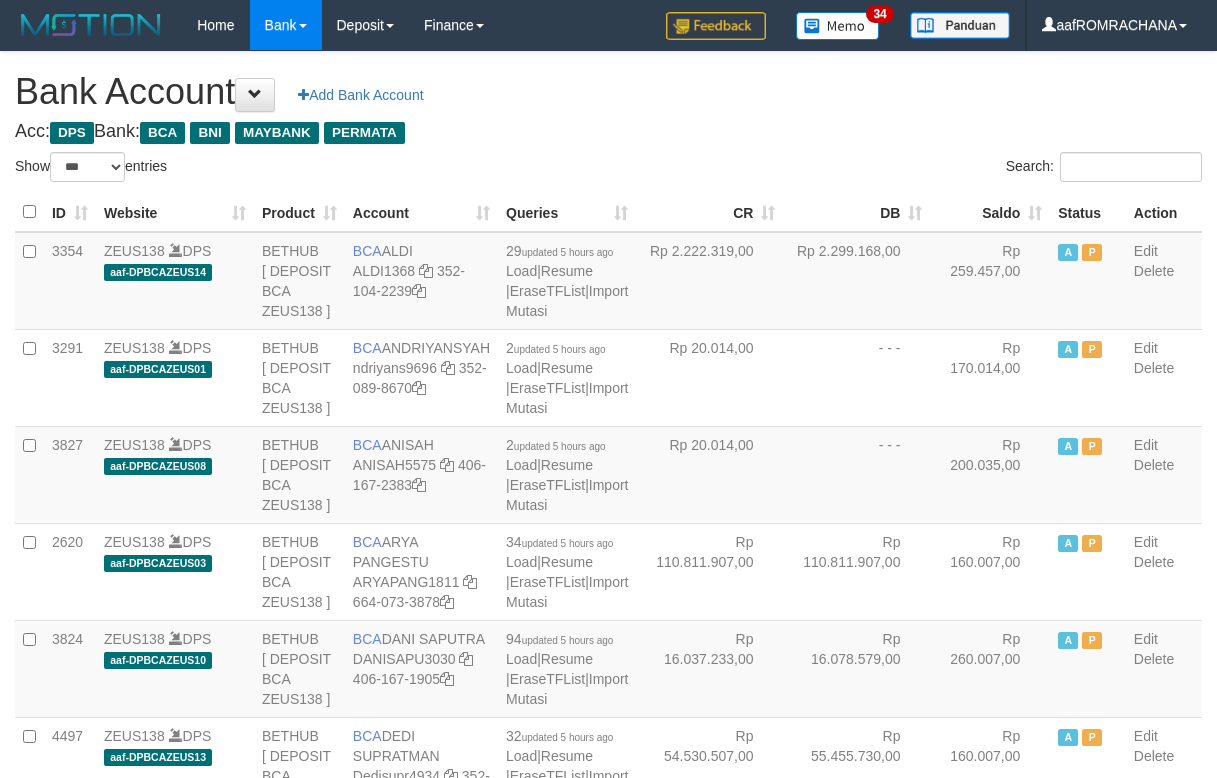 scroll, scrollTop: 0, scrollLeft: 0, axis: both 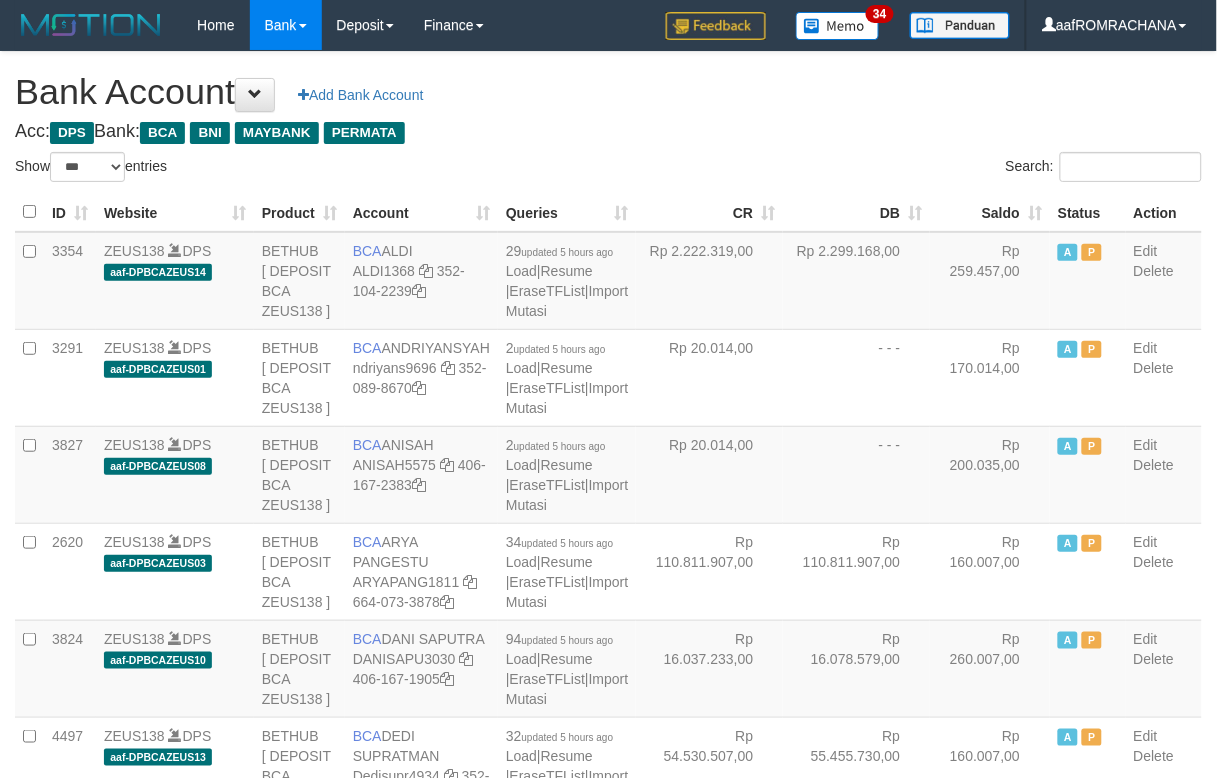 click on "Saldo" at bounding box center (990, 212) 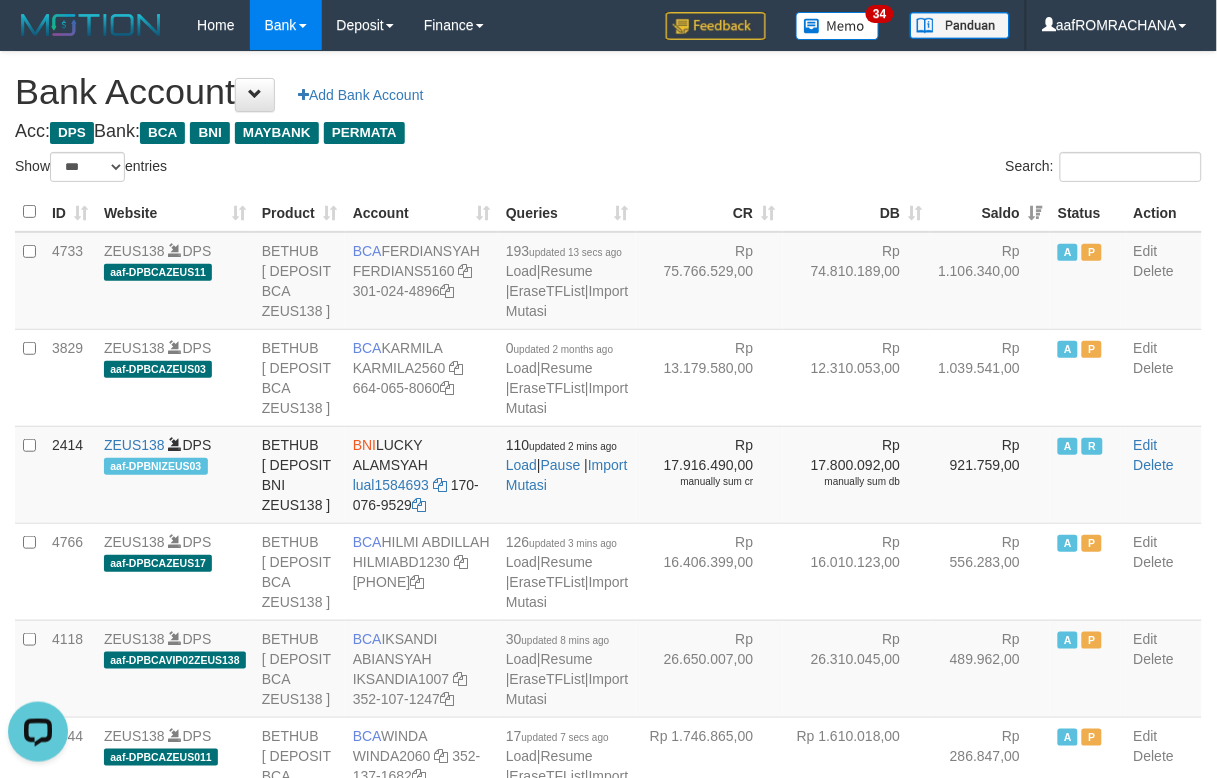 scroll, scrollTop: 0, scrollLeft: 0, axis: both 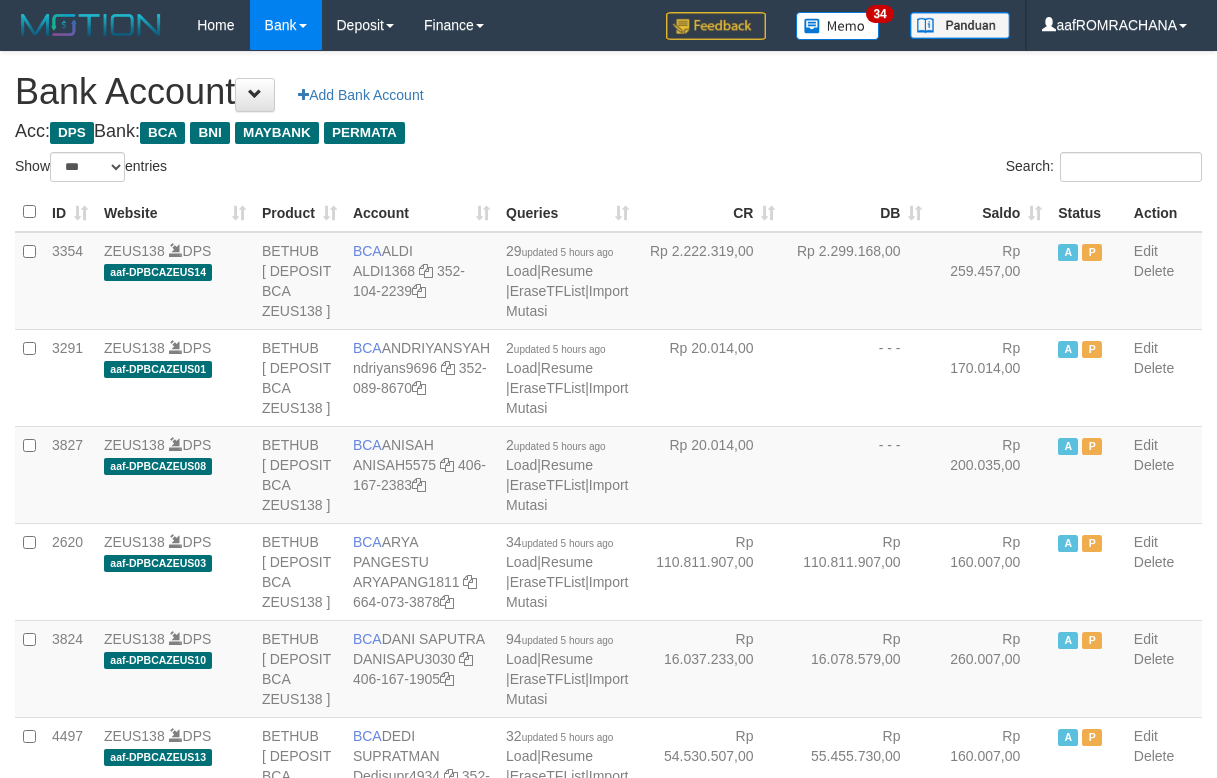 select on "***" 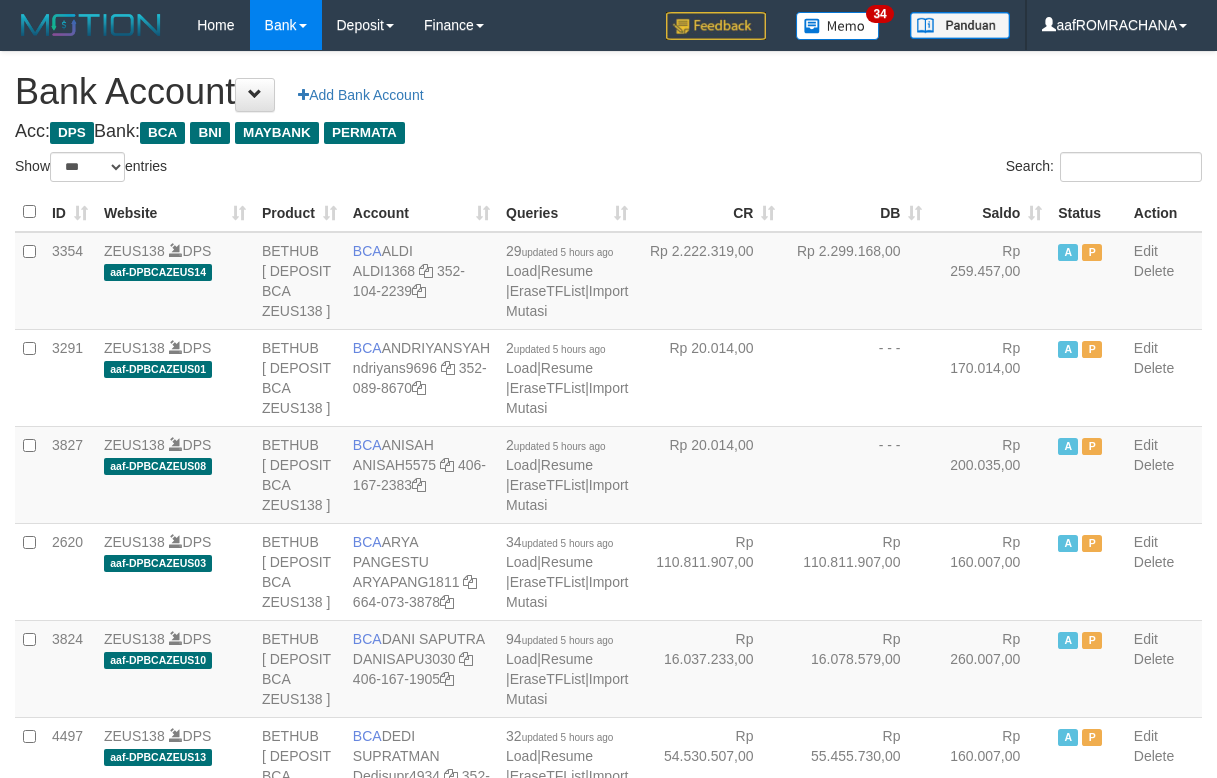 scroll, scrollTop: 0, scrollLeft: 0, axis: both 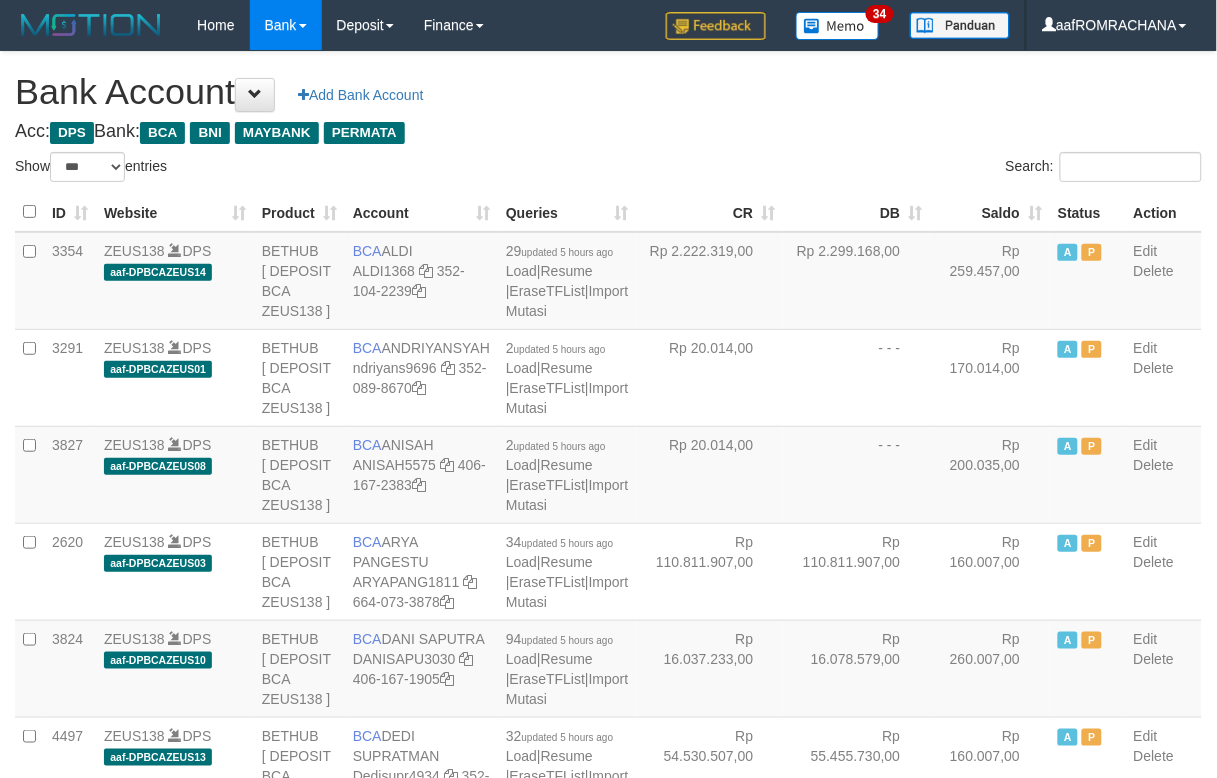 click on "Saldo" at bounding box center (990, 212) 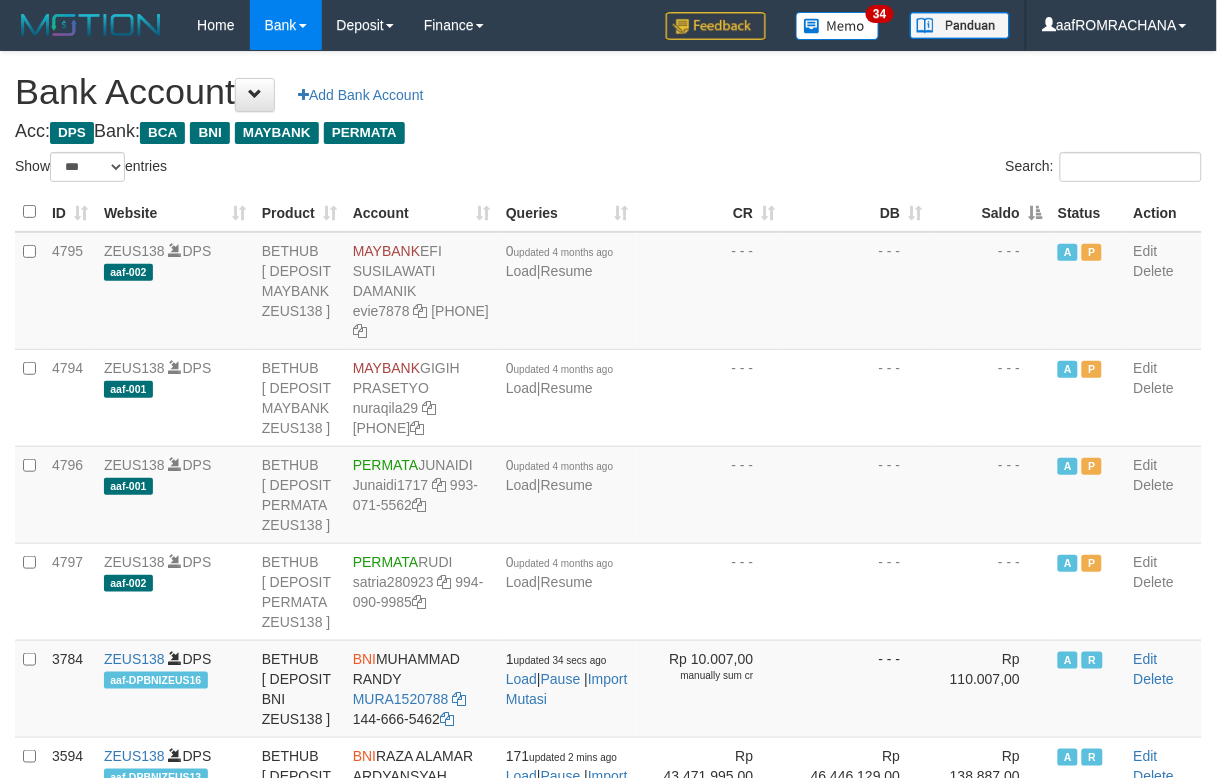 click on "Saldo" at bounding box center (990, 212) 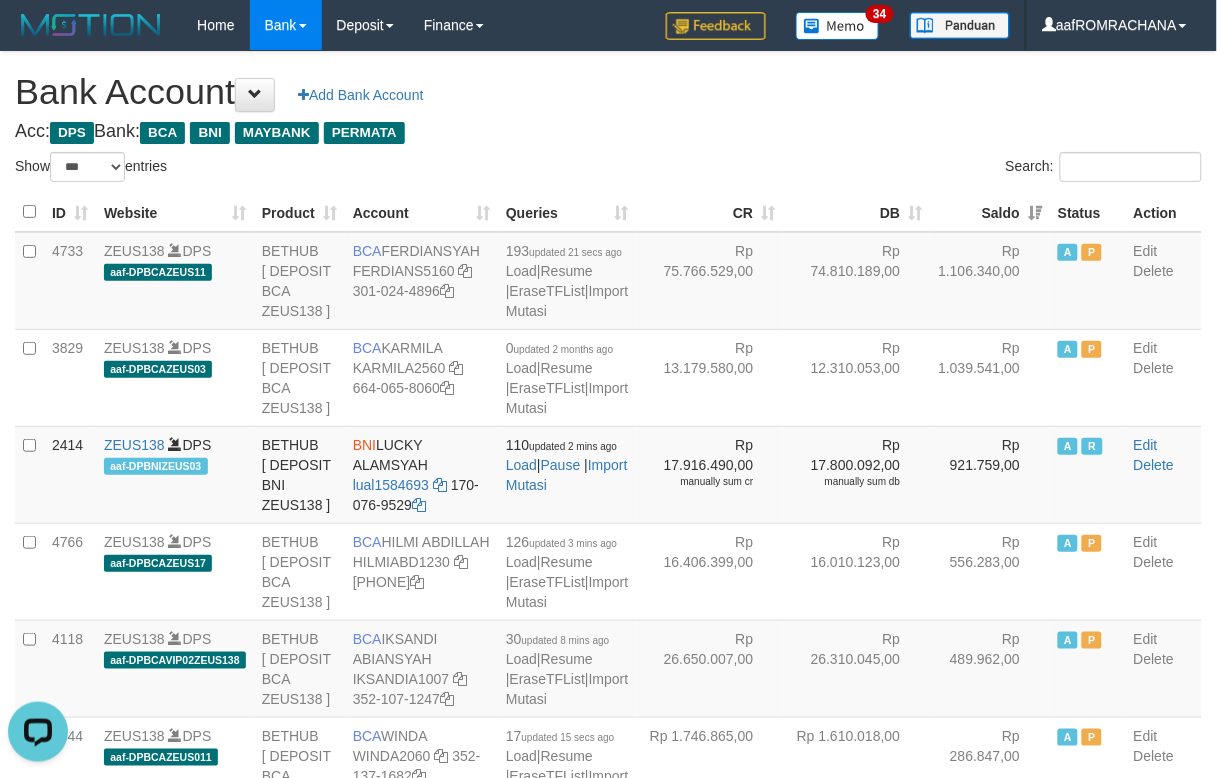 scroll, scrollTop: 0, scrollLeft: 0, axis: both 